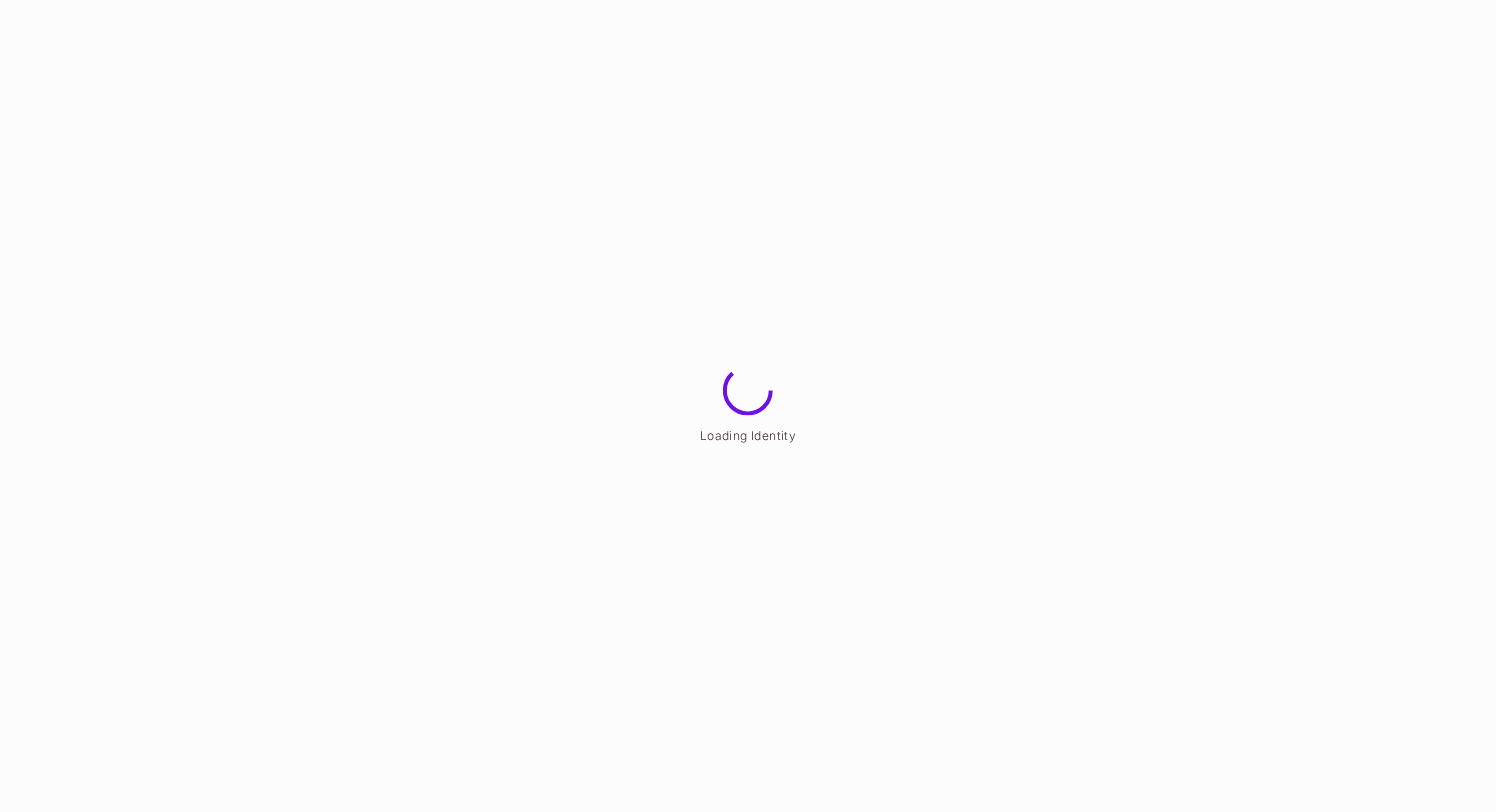 scroll, scrollTop: 0, scrollLeft: 0, axis: both 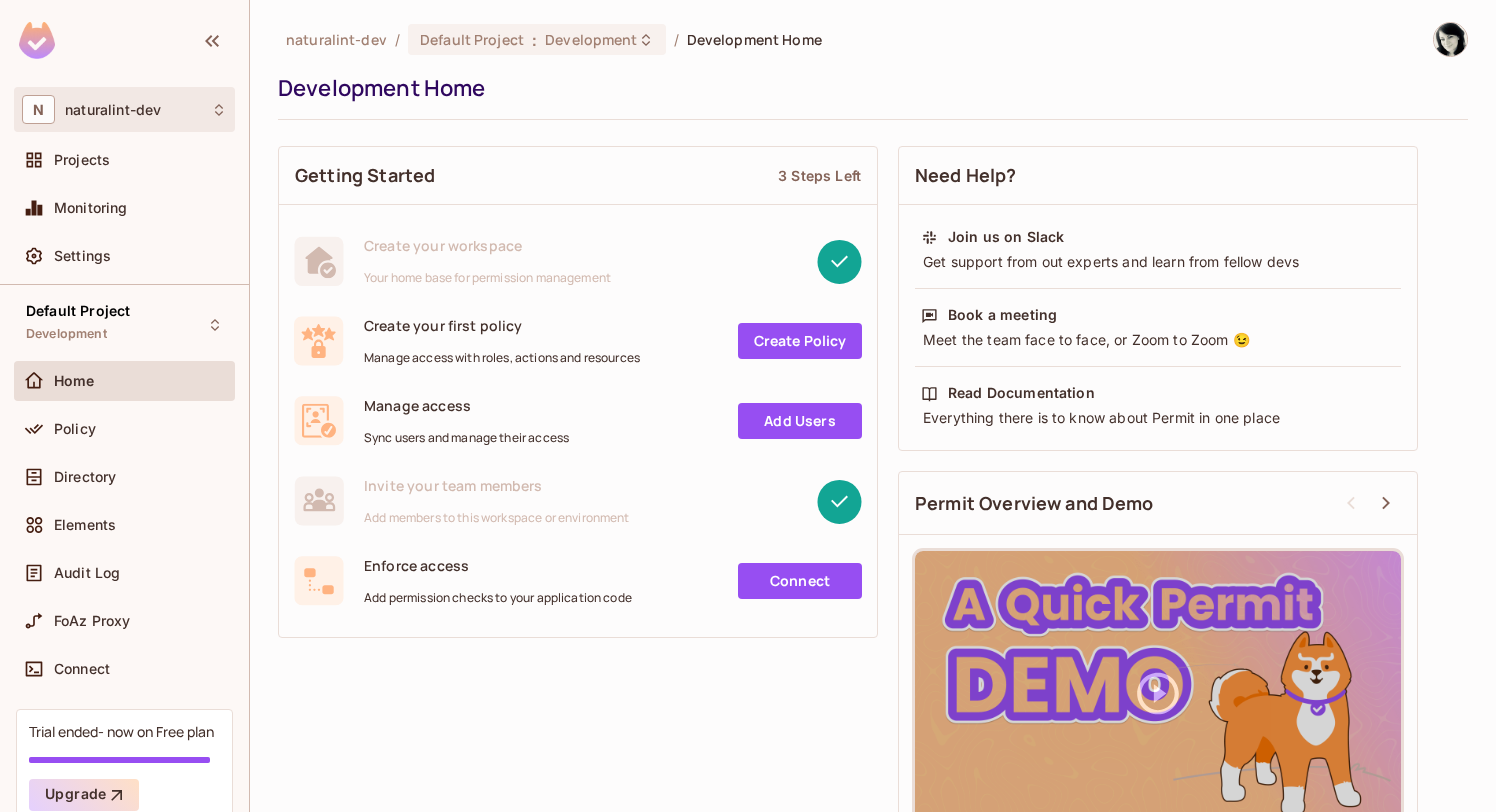 click on "naturalint-dev" at bounding box center (113, 110) 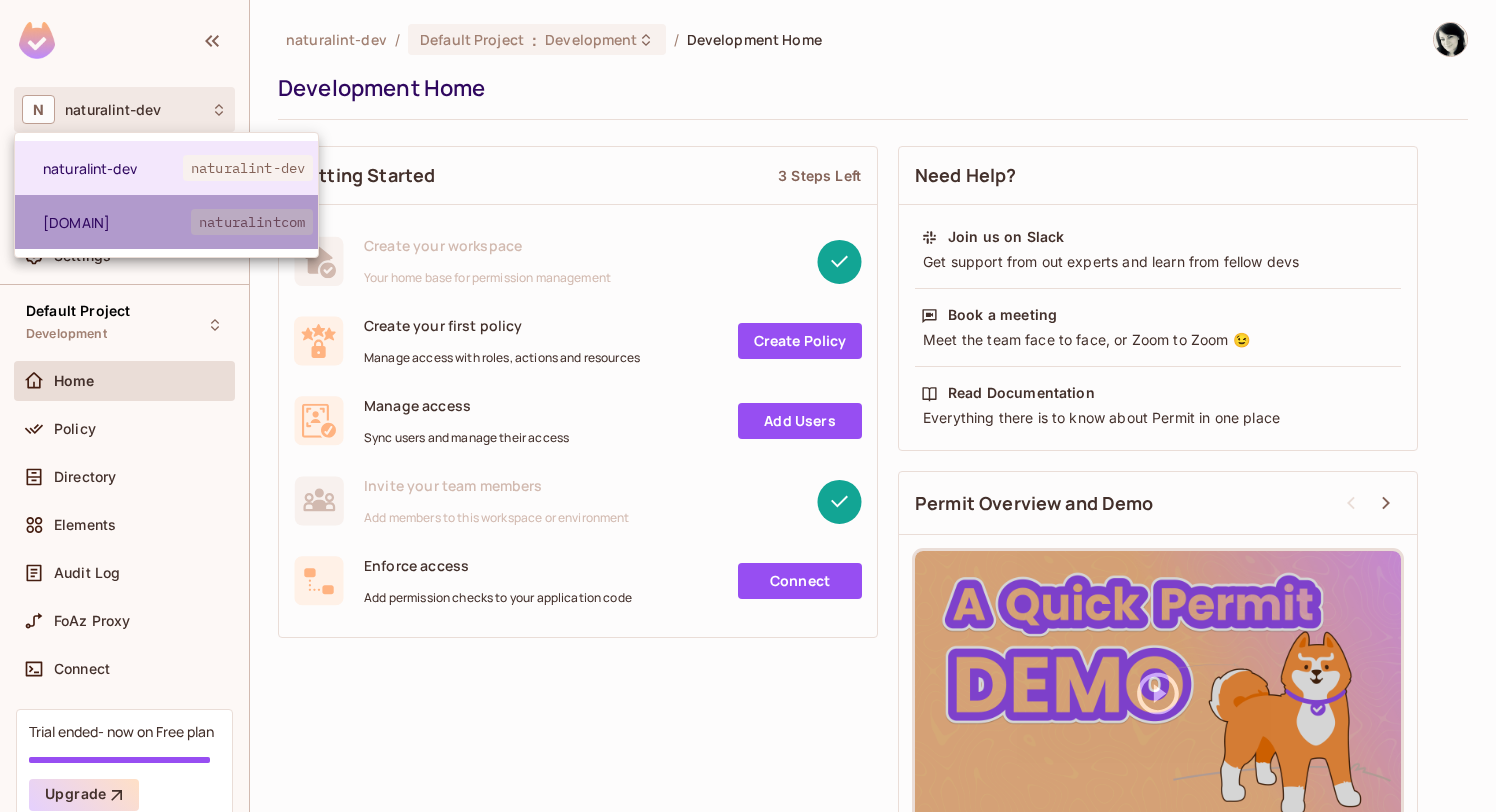 click on "[DOMAIN] [DOMAIN]" at bounding box center (166, 222) 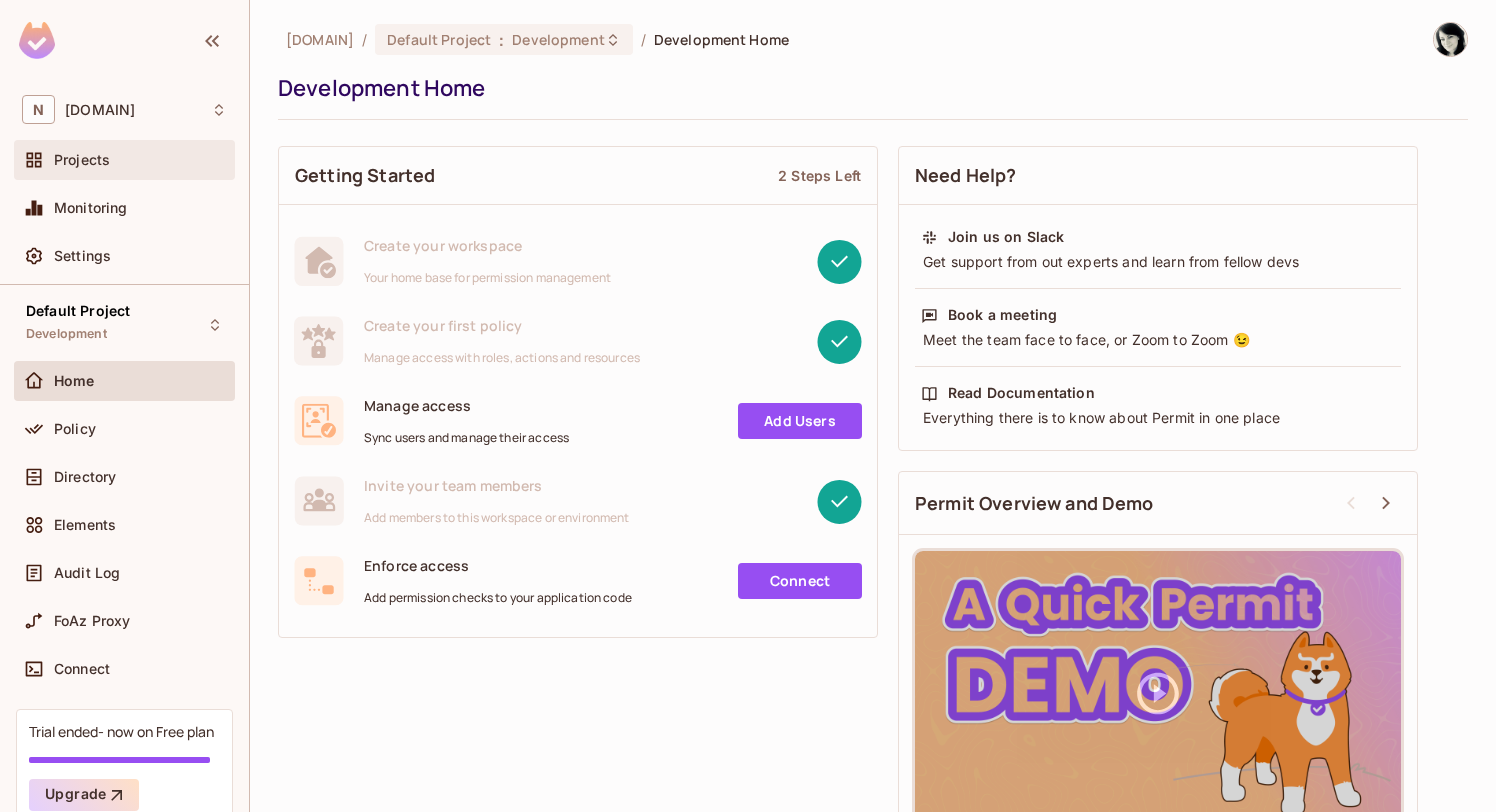 click on "Projects" at bounding box center [140, 160] 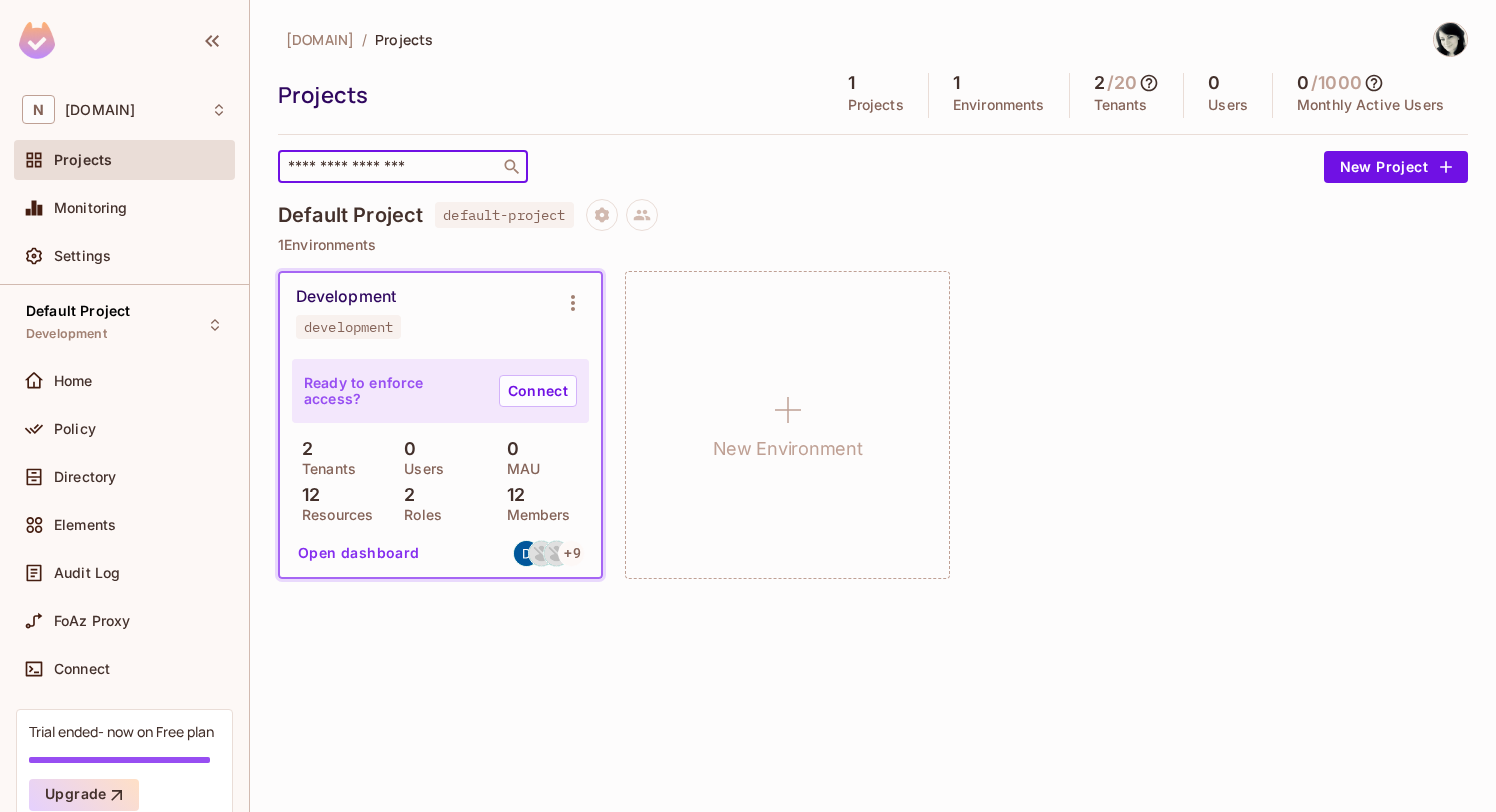 click at bounding box center [389, 167] 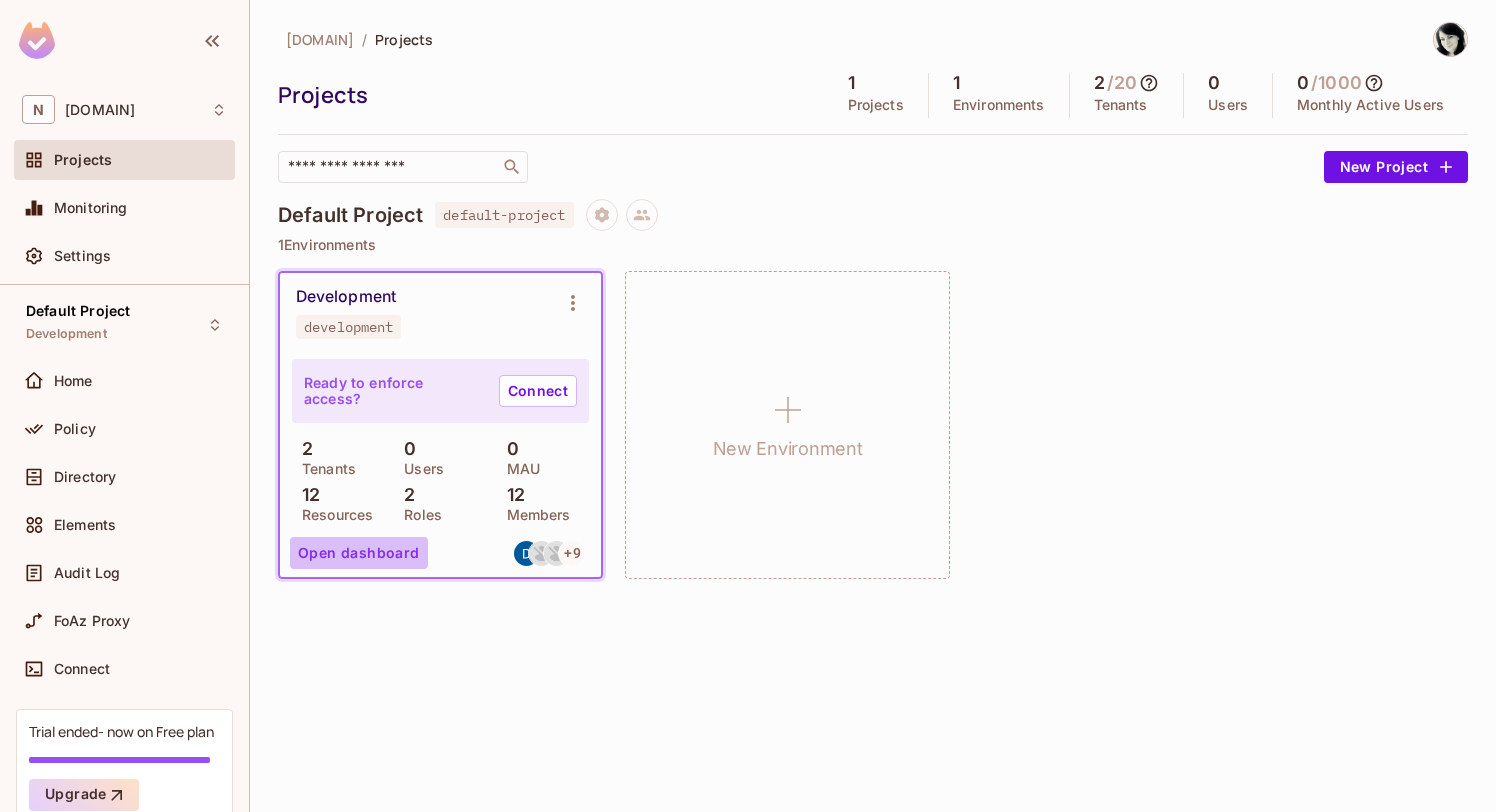 click on "Open dashboard" at bounding box center (359, 553) 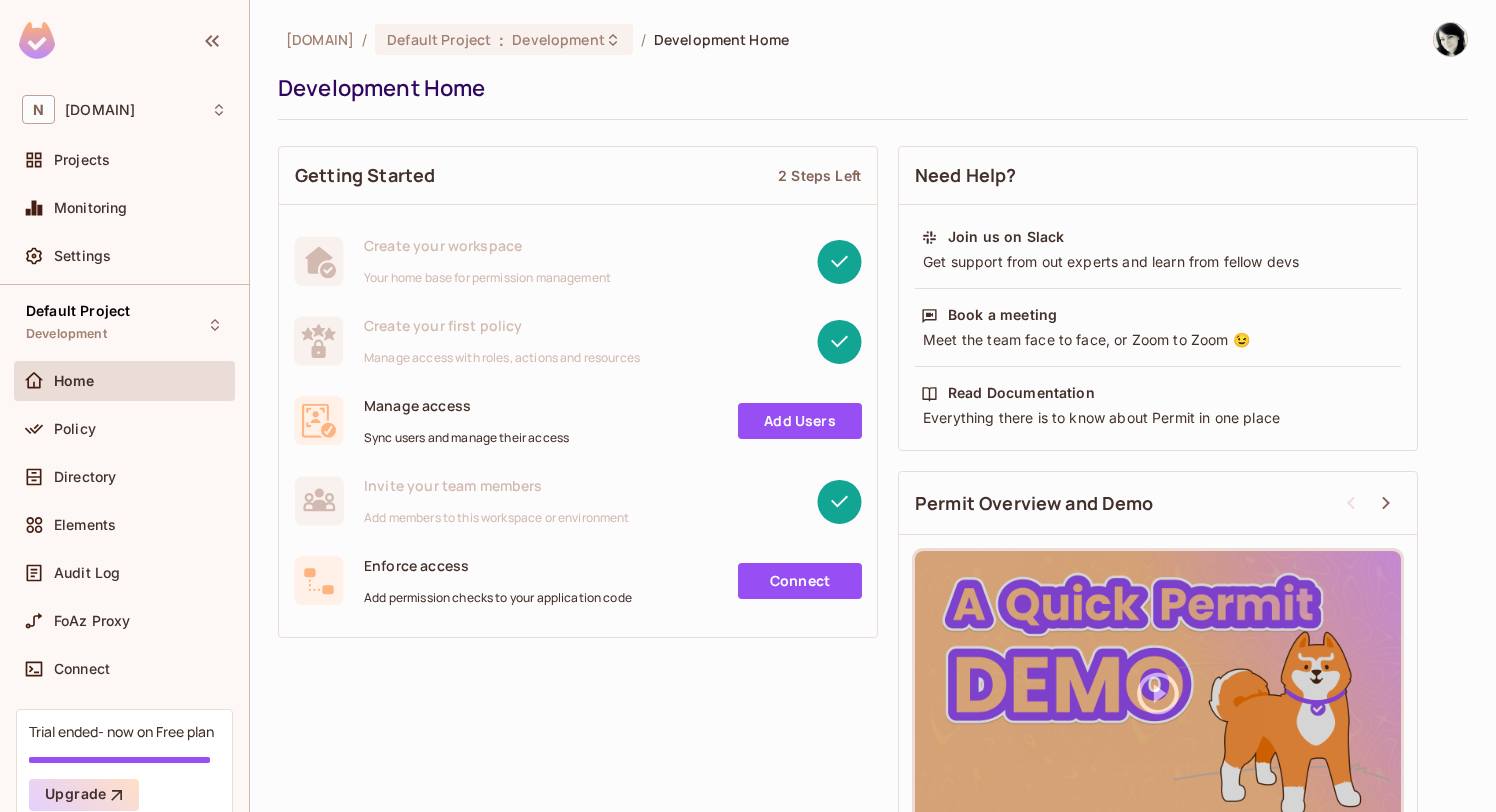 click on "Elements" at bounding box center [124, 529] 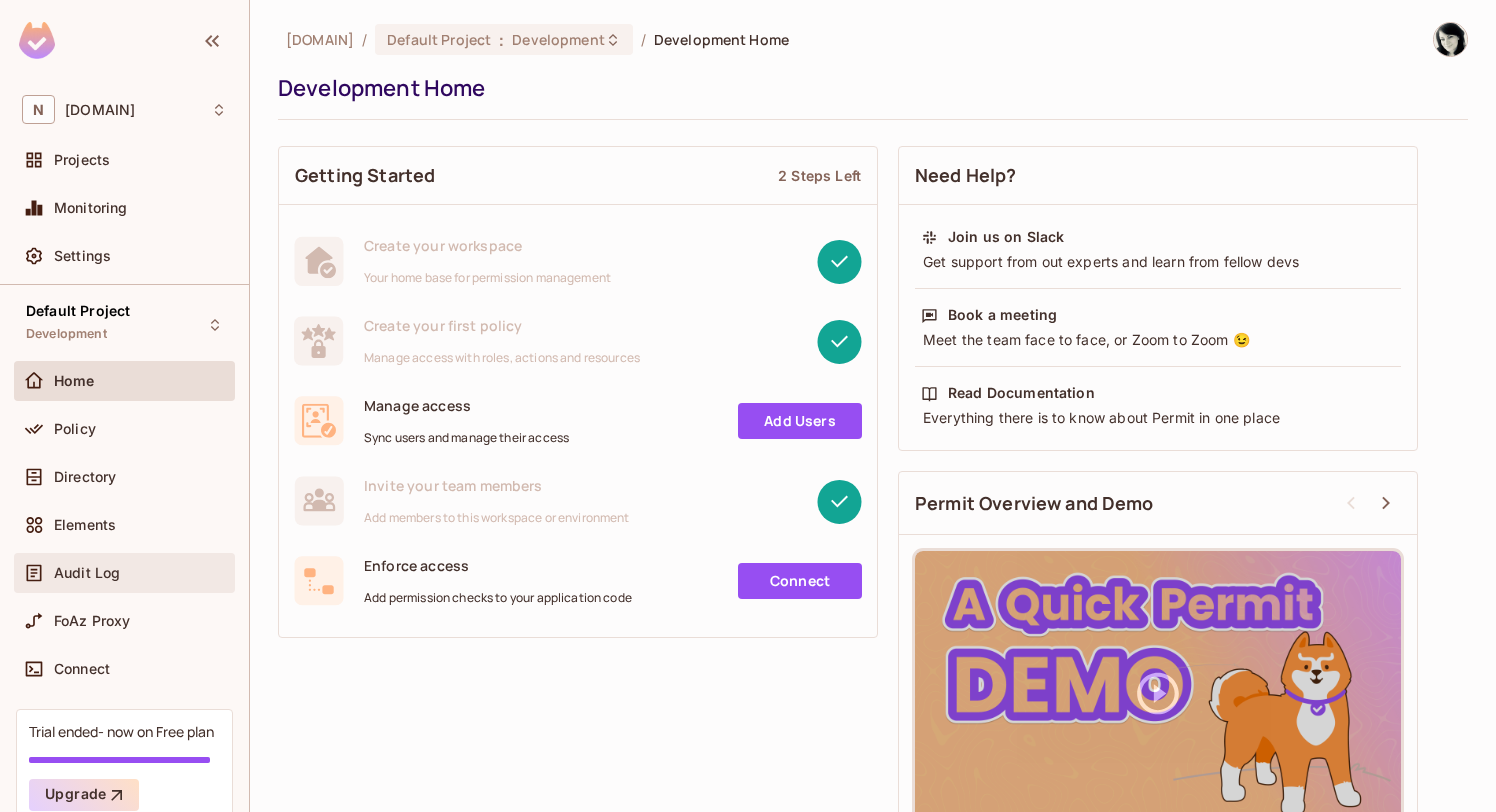 click on "Audit Log" at bounding box center (87, 573) 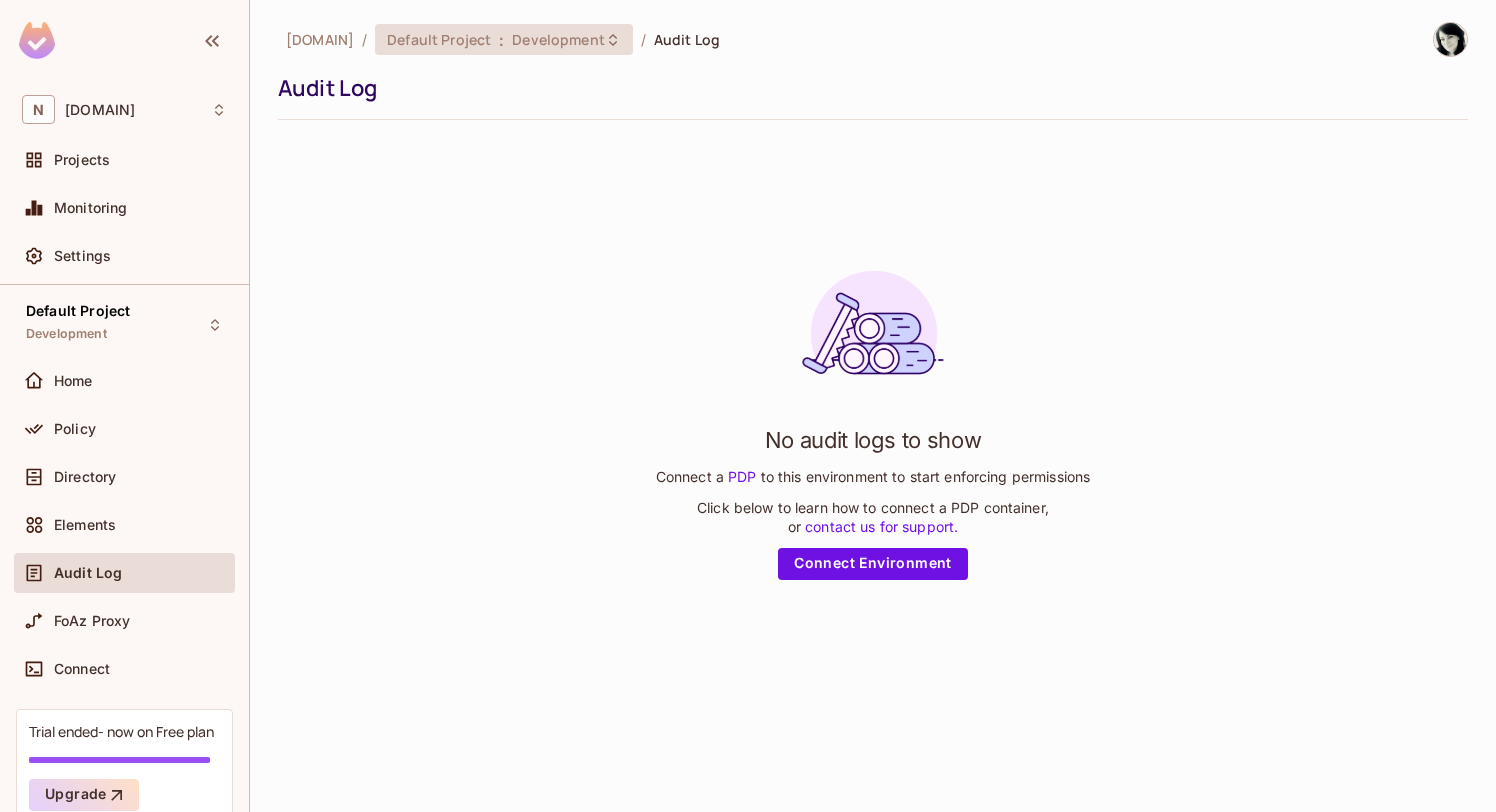 click on "Development" at bounding box center [558, 39] 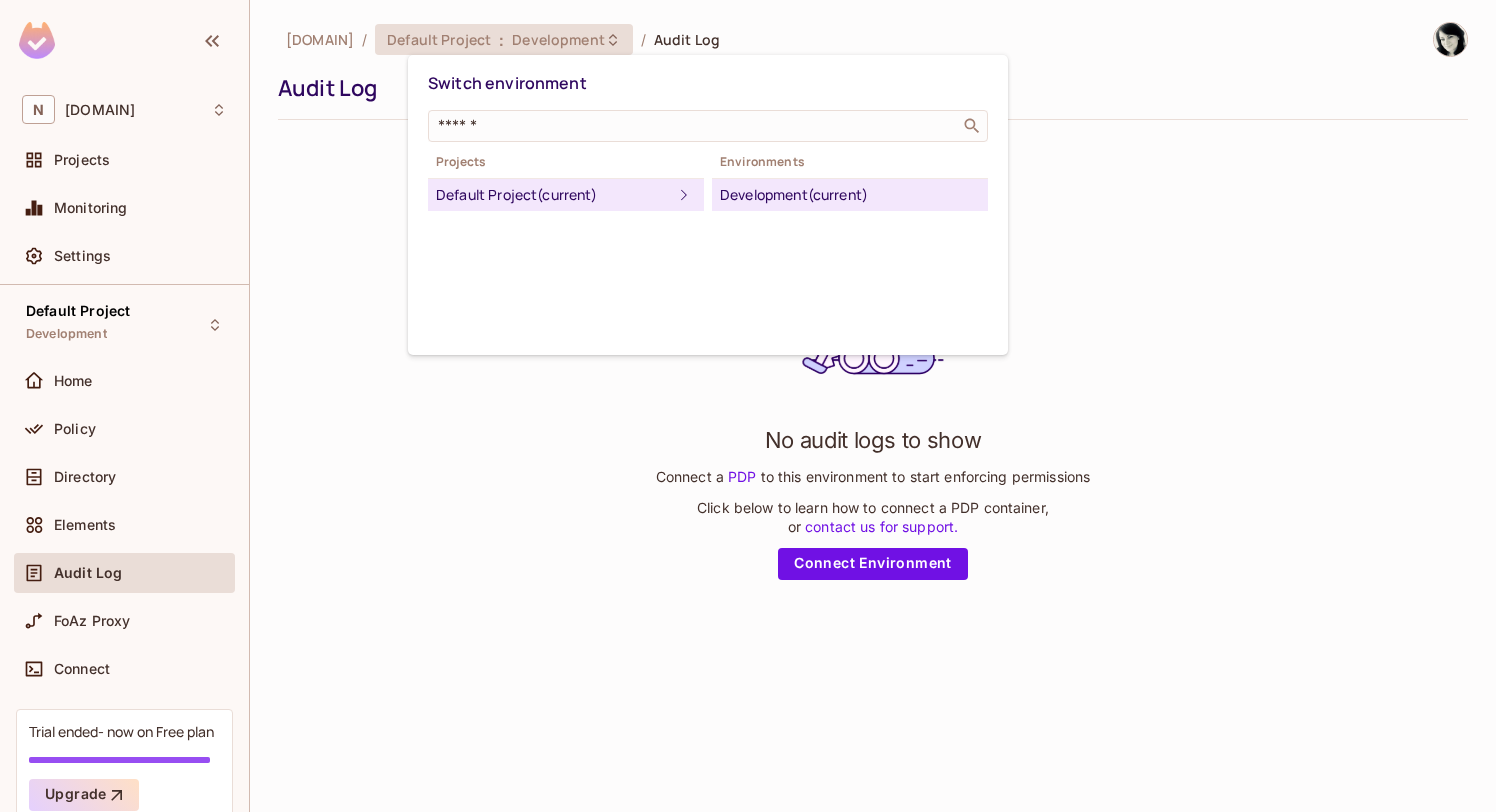 click on "Default Project  (current)" at bounding box center [554, 195] 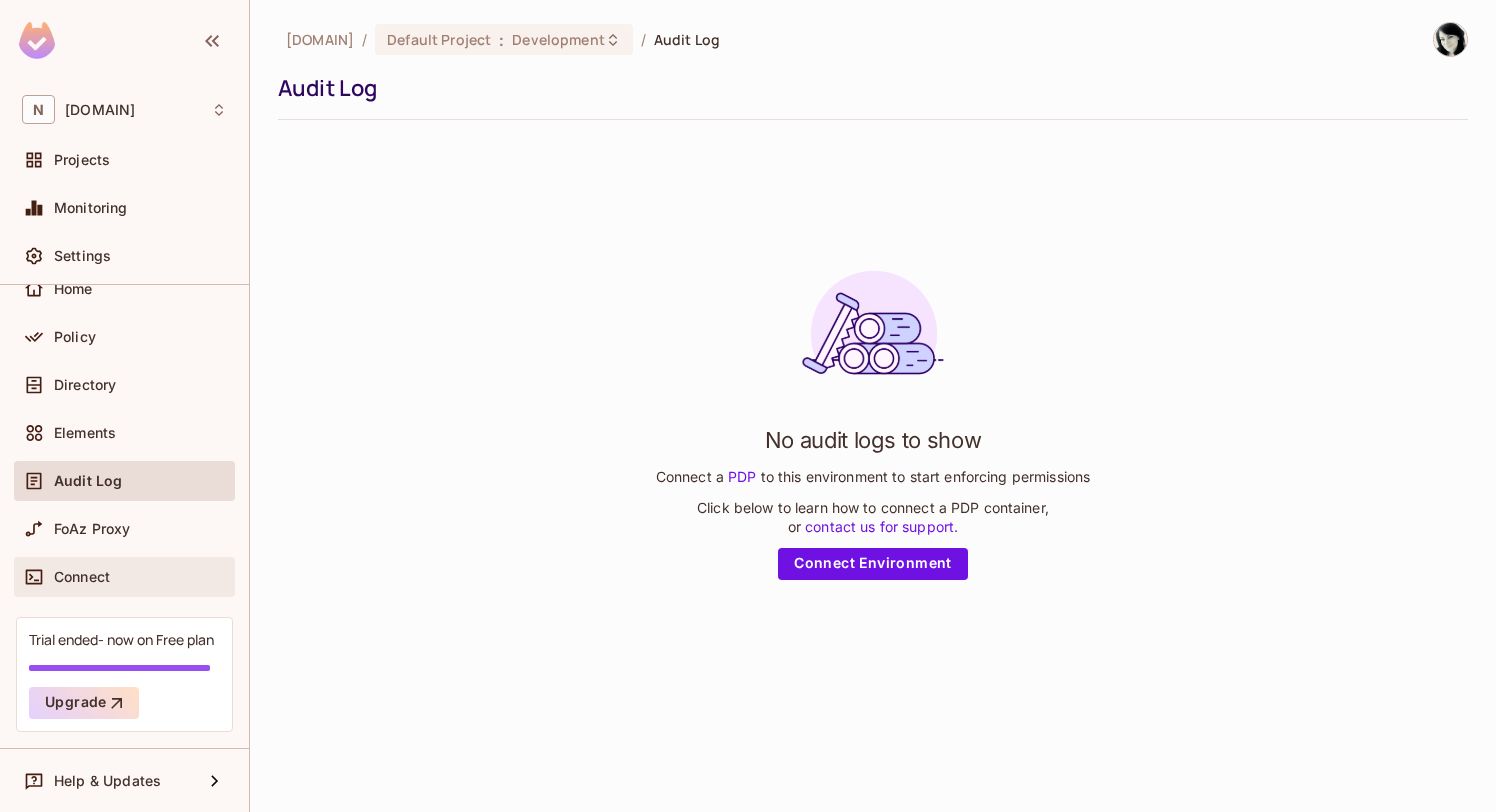 scroll, scrollTop: 0, scrollLeft: 0, axis: both 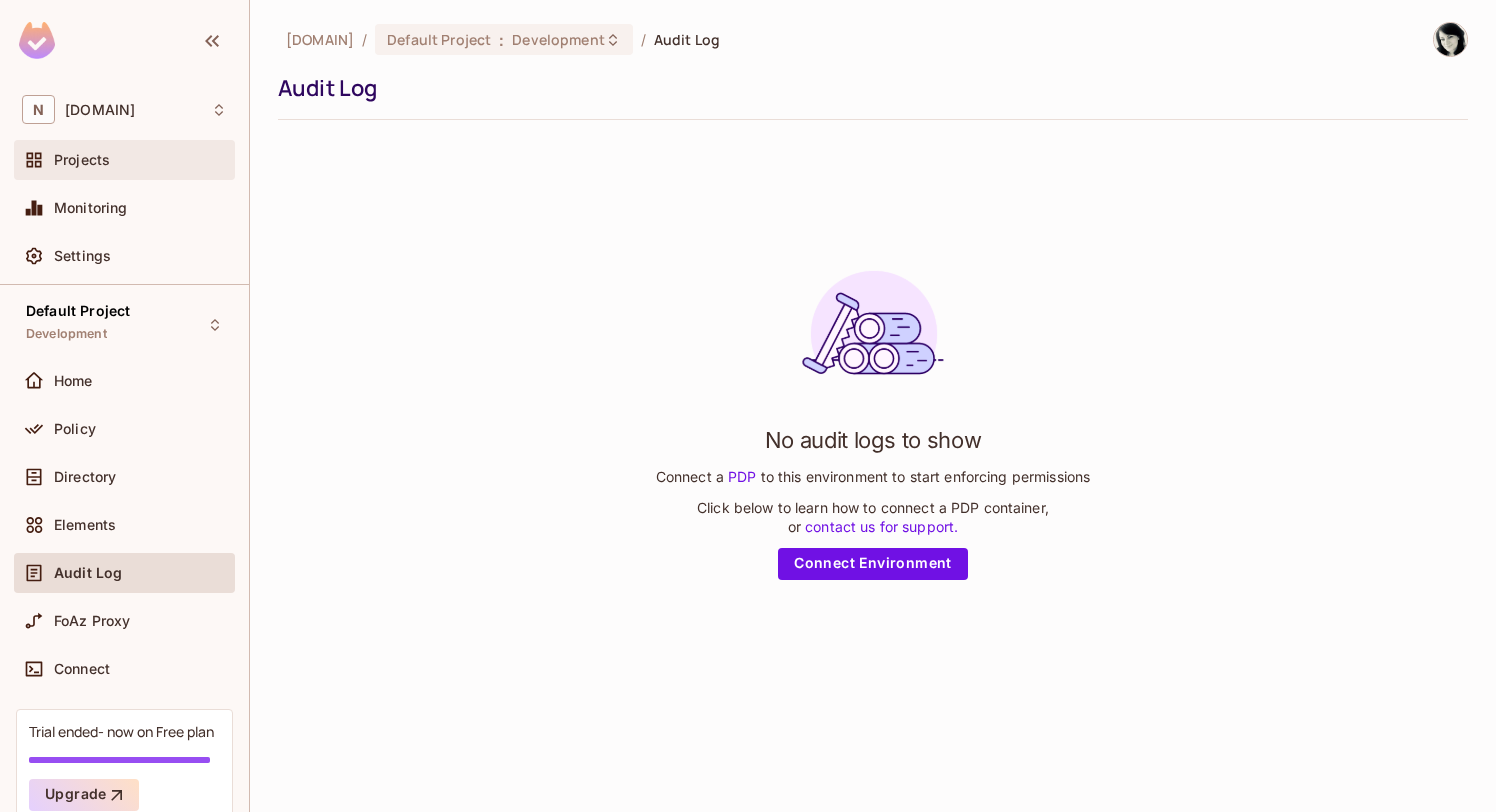 click on "Projects" at bounding box center [124, 160] 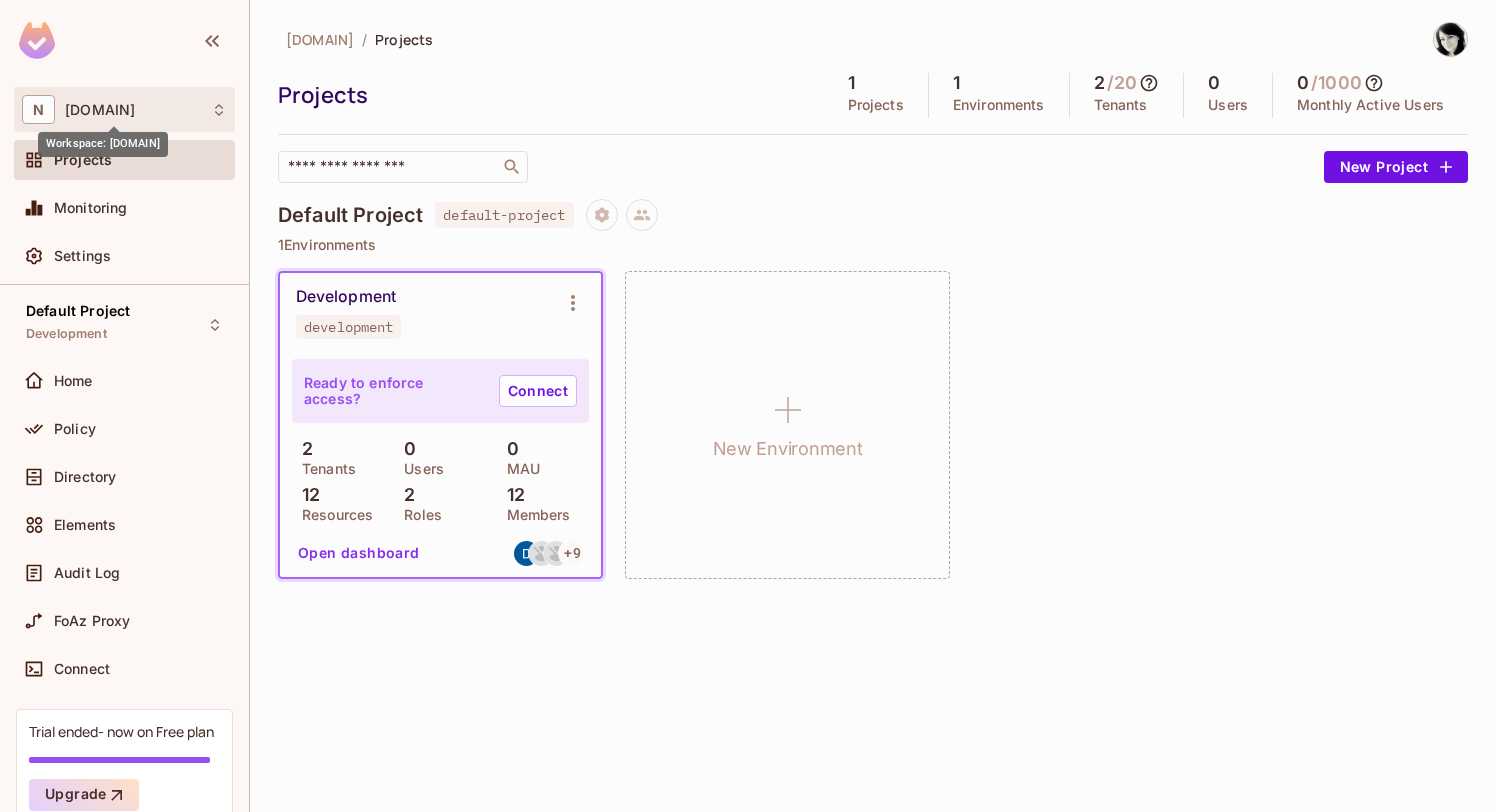 click on "[DOMAIN]" at bounding box center [100, 110] 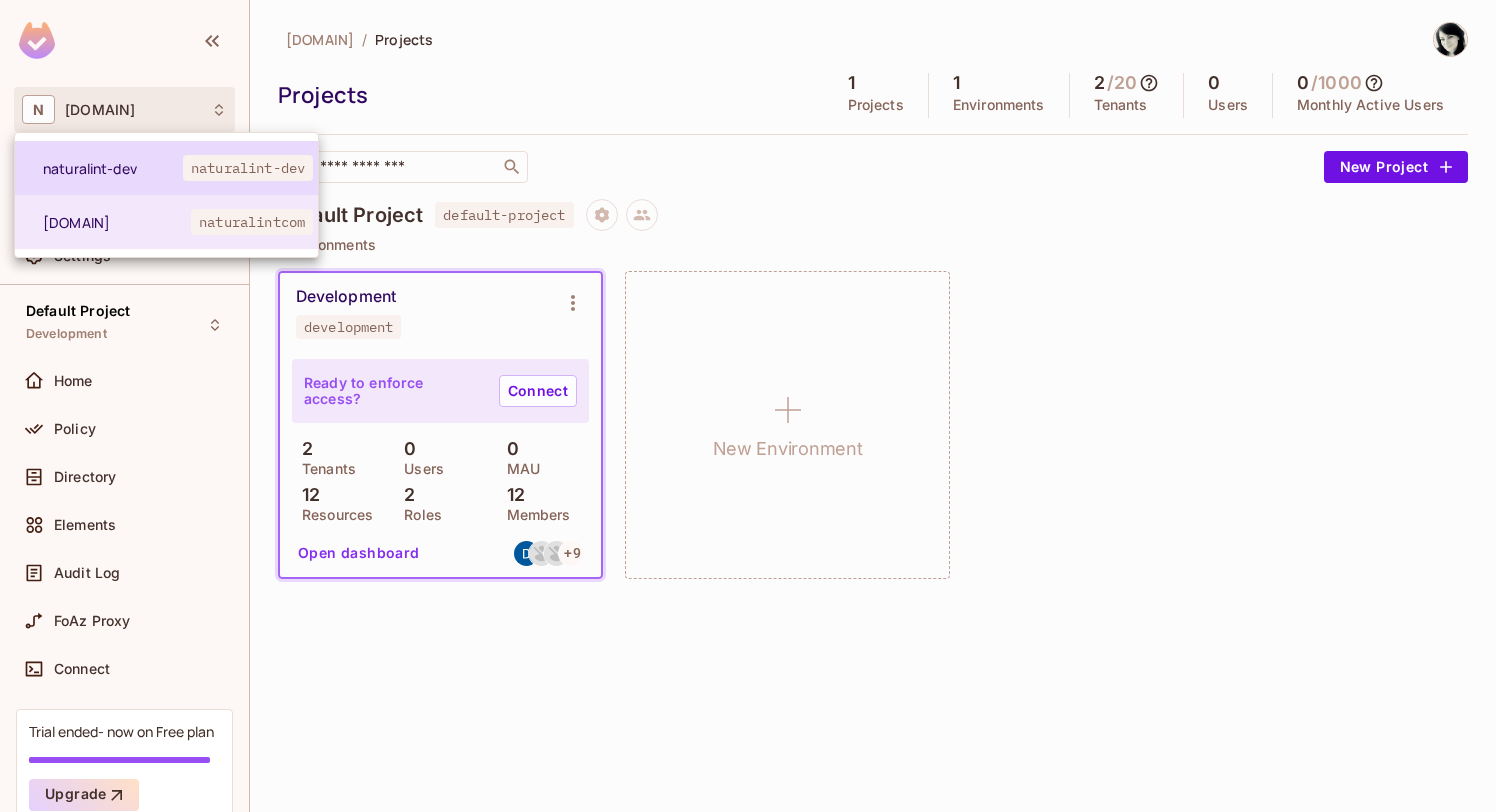 click on "naturalint-dev" at bounding box center (113, 168) 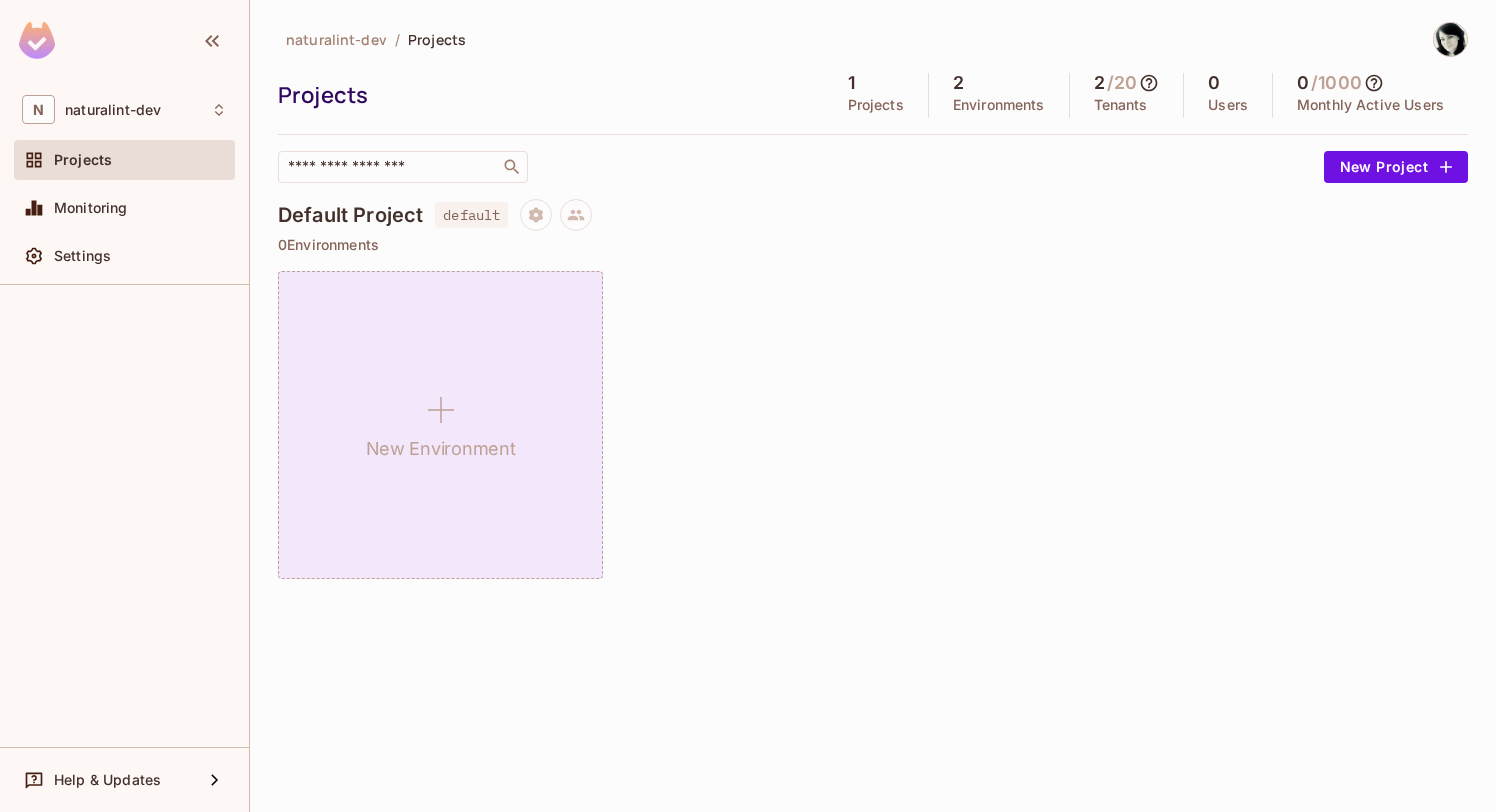 scroll, scrollTop: 0, scrollLeft: 0, axis: both 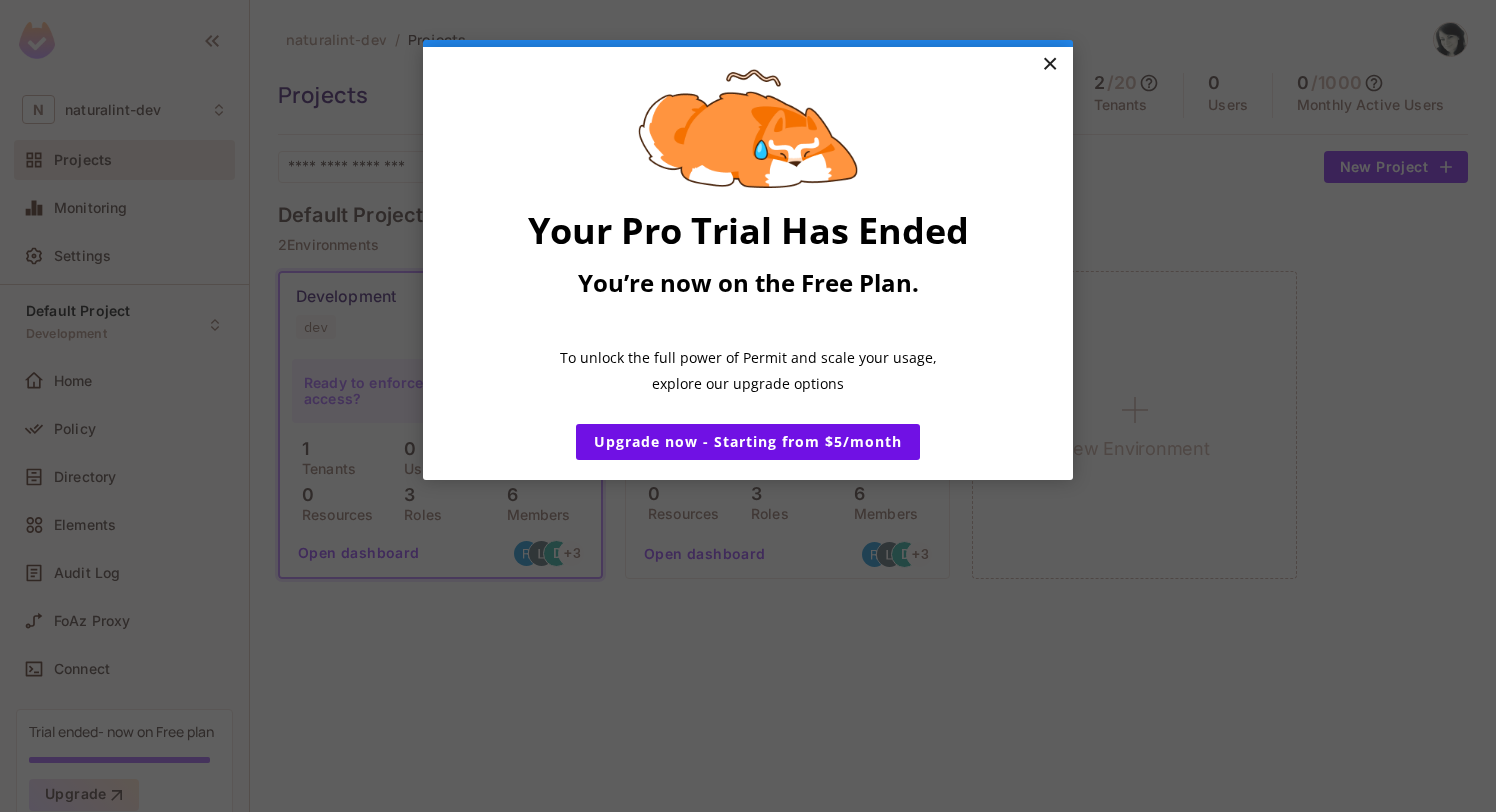 click on "×" at bounding box center [1049, 65] 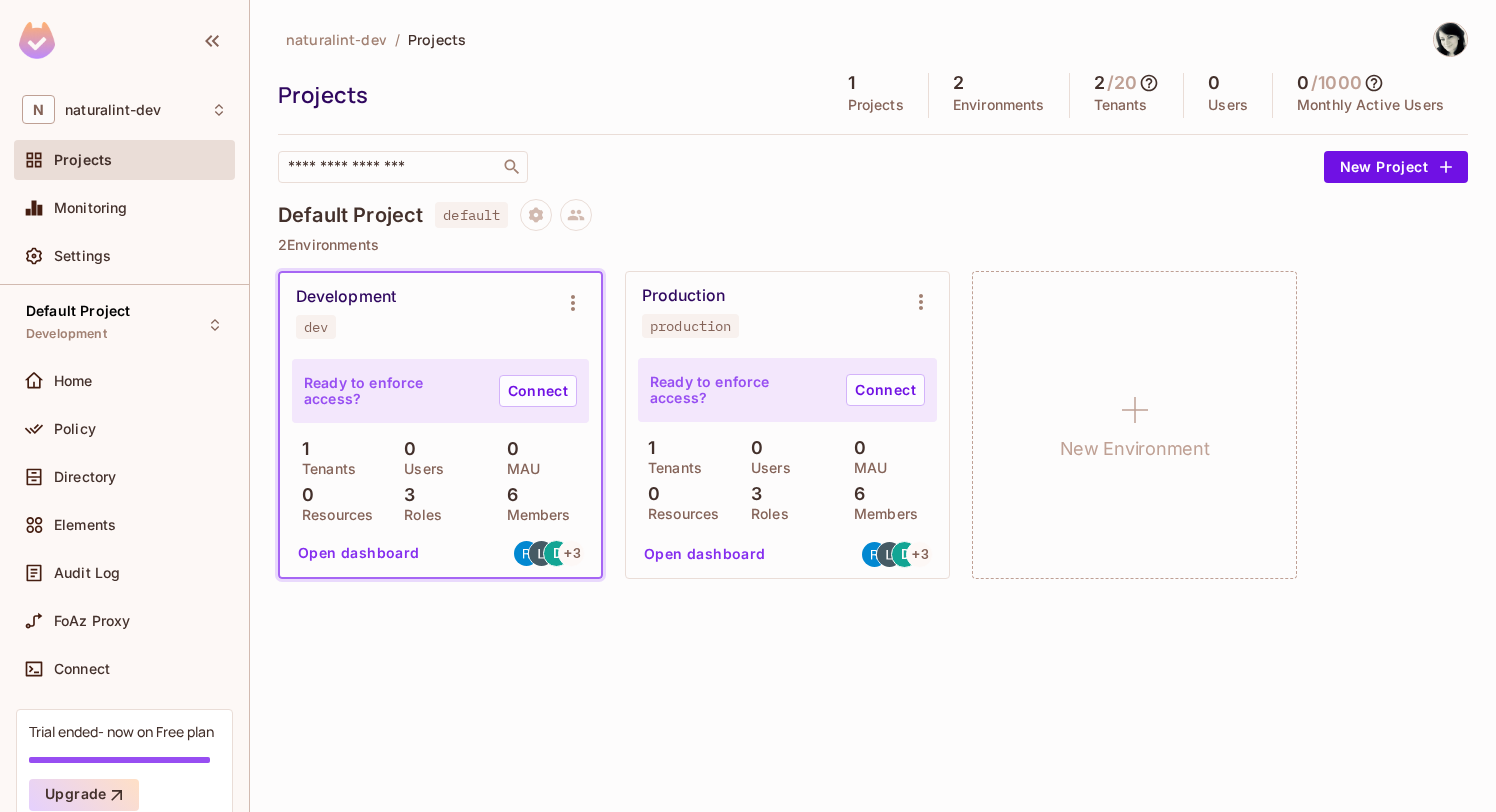 click on "Ready to enforce access? Connect" at bounding box center (787, 390) 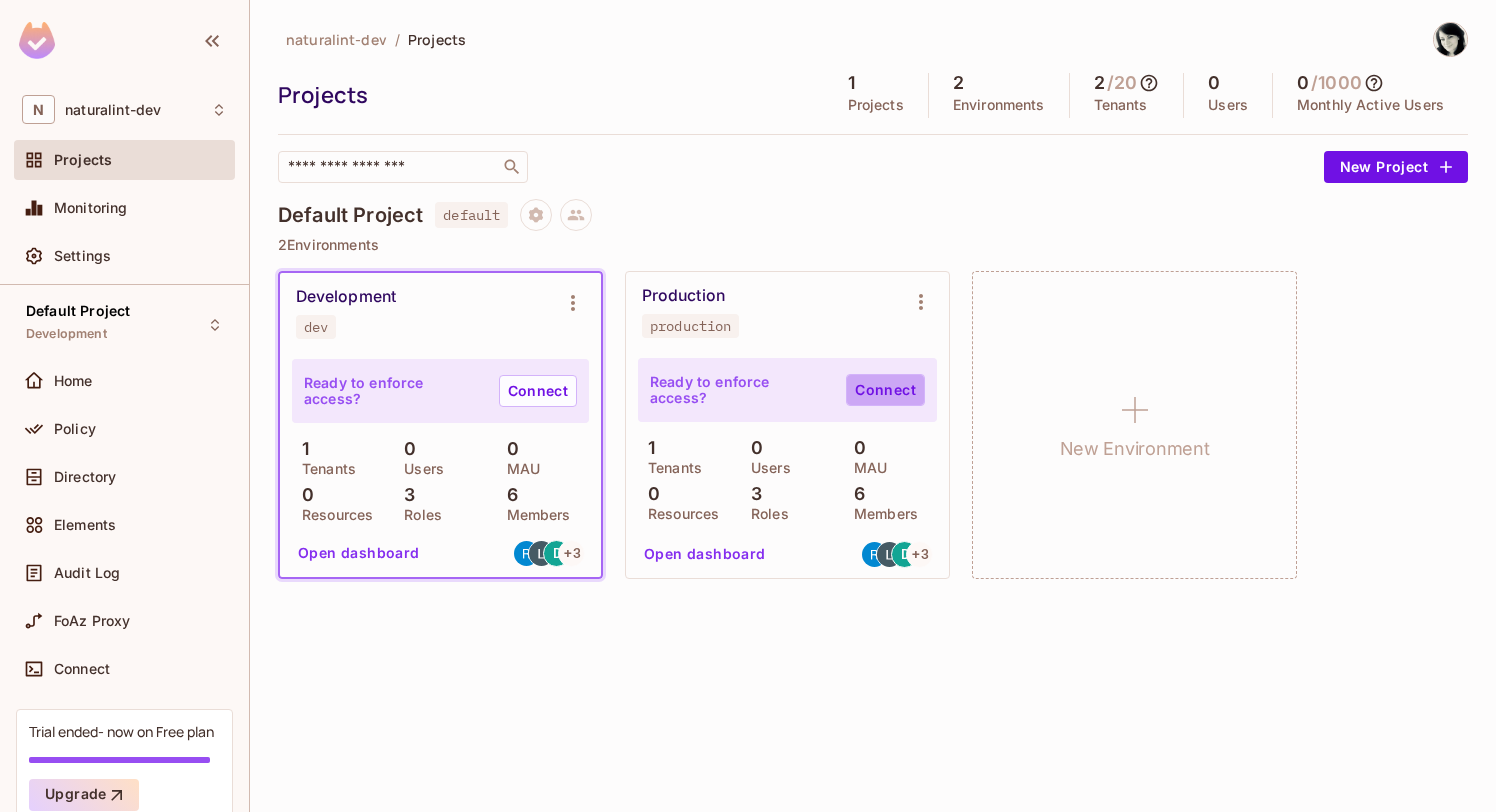click on "Connect" at bounding box center [885, 390] 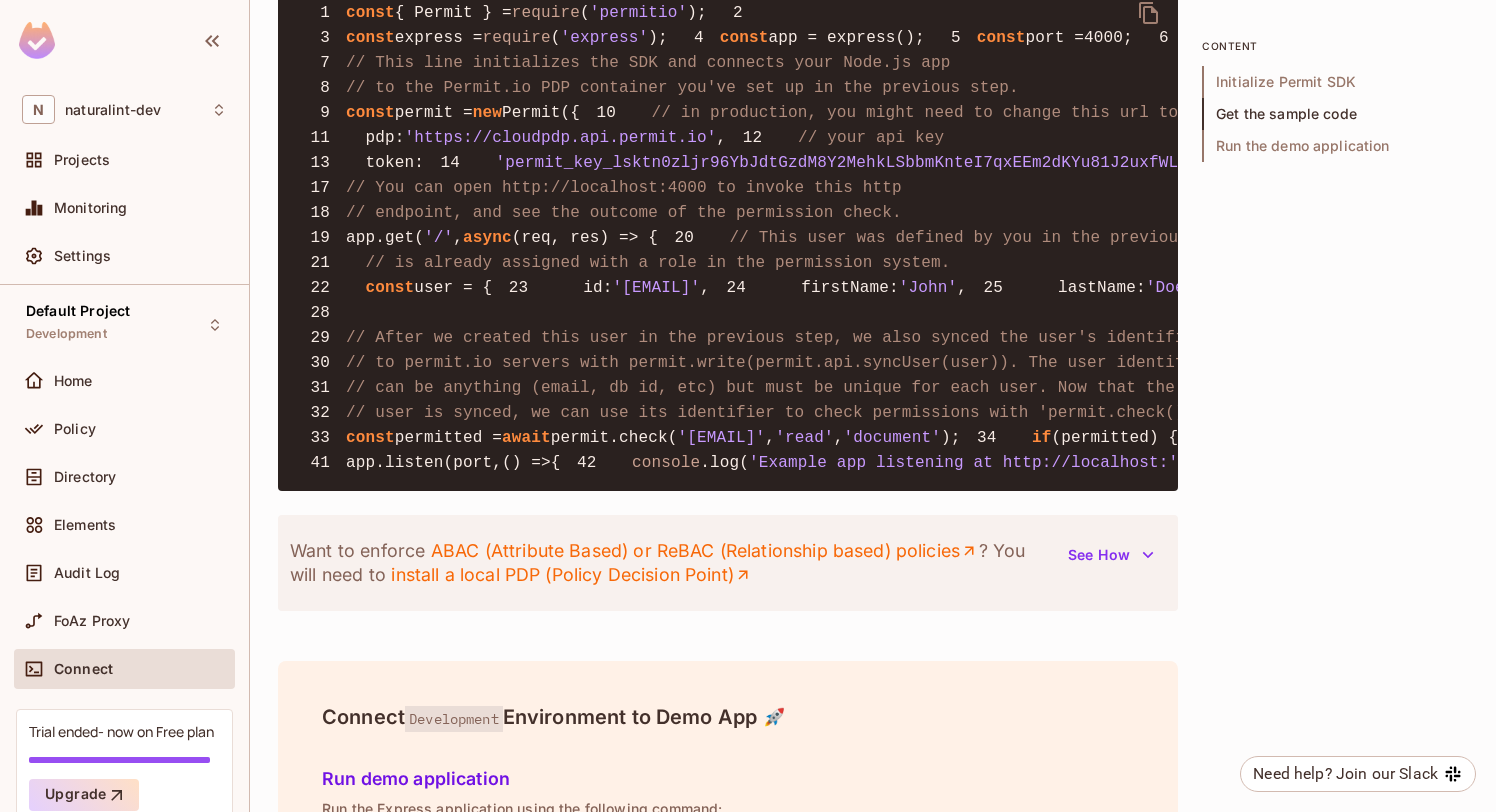 scroll, scrollTop: 1620, scrollLeft: 0, axis: vertical 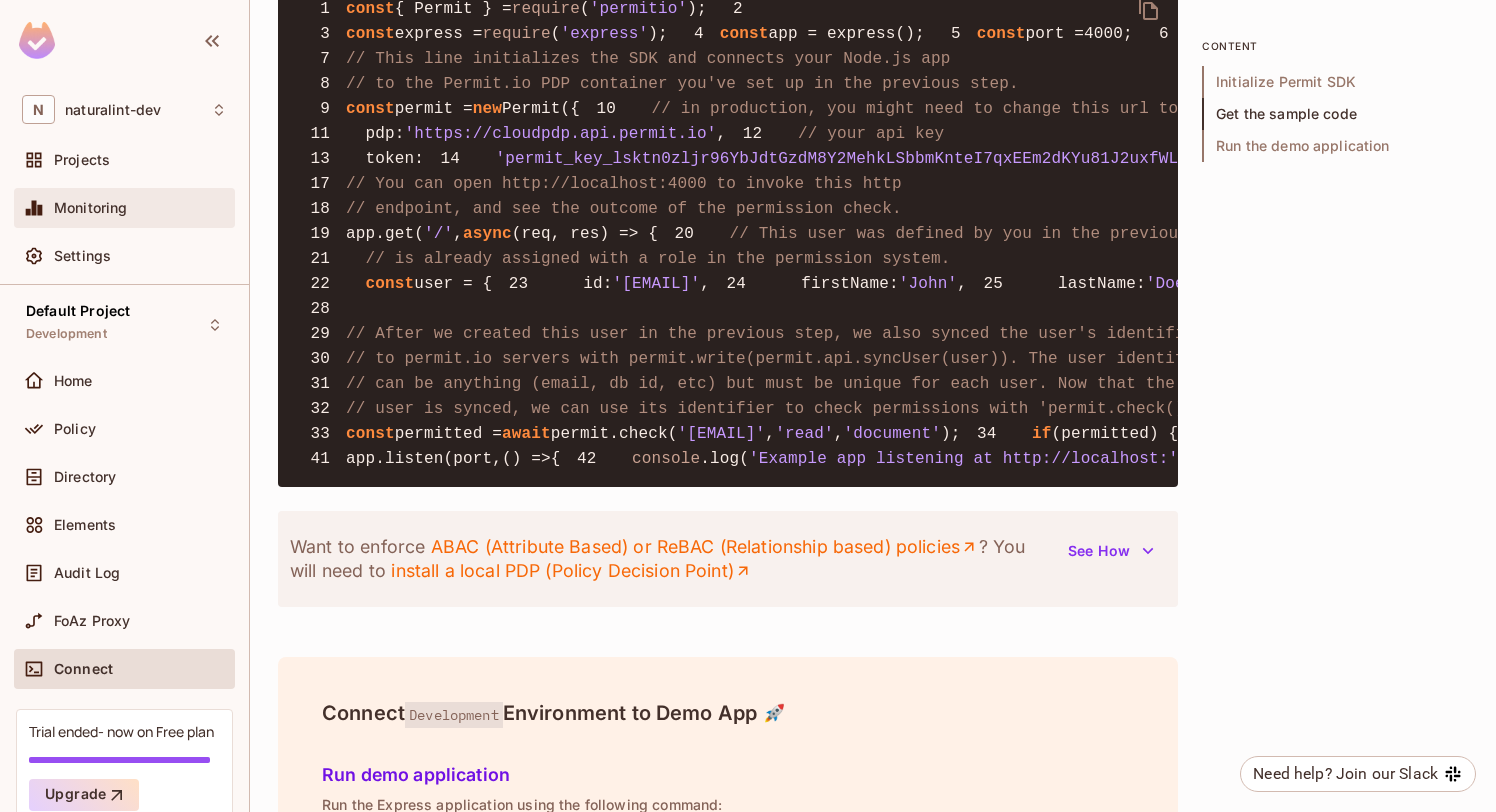 click on "Monitoring" at bounding box center [91, 208] 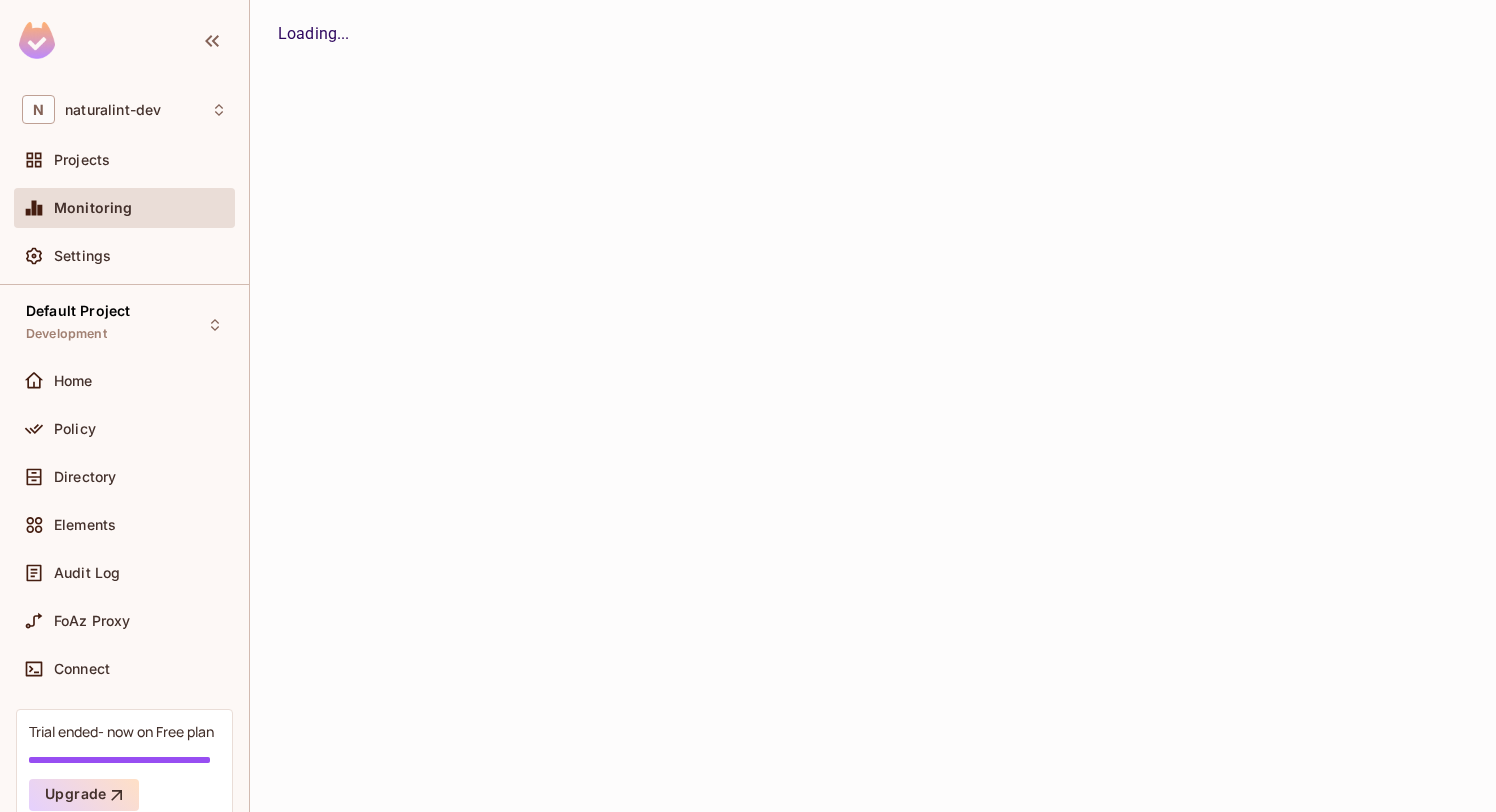 scroll, scrollTop: 0, scrollLeft: 0, axis: both 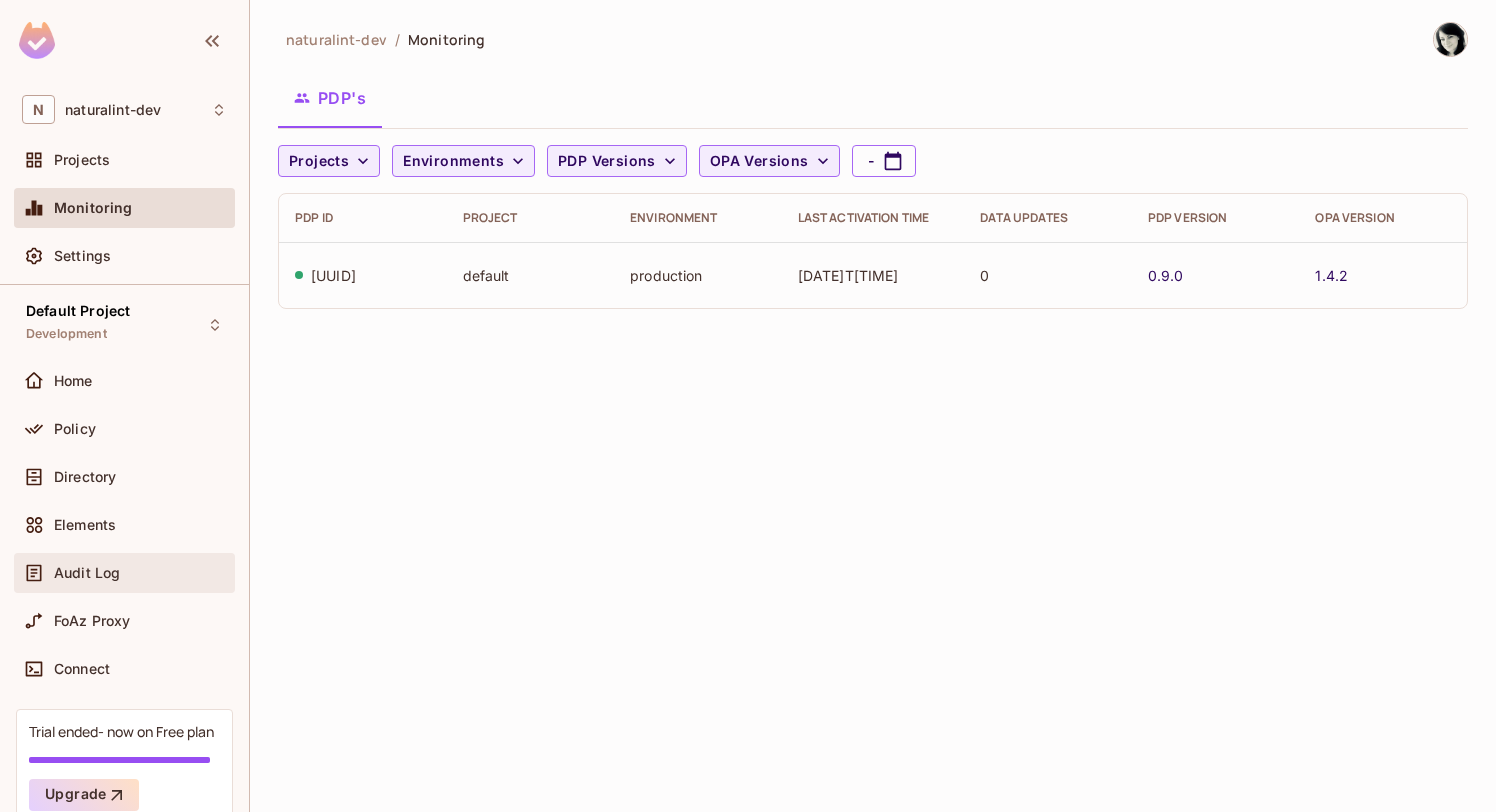 click on "Audit Log" at bounding box center [124, 573] 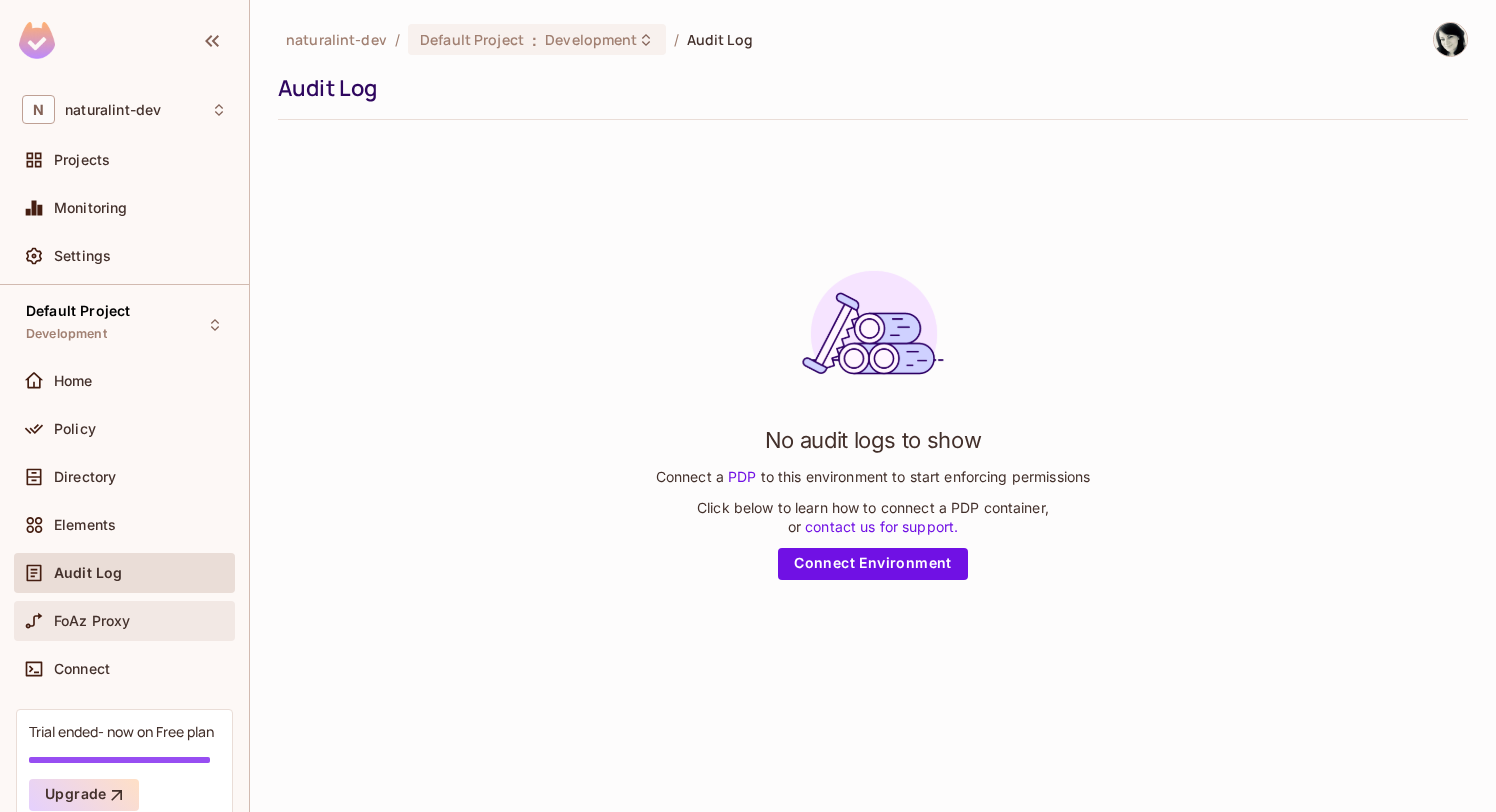 click on "FoAz Proxy" at bounding box center (92, 621) 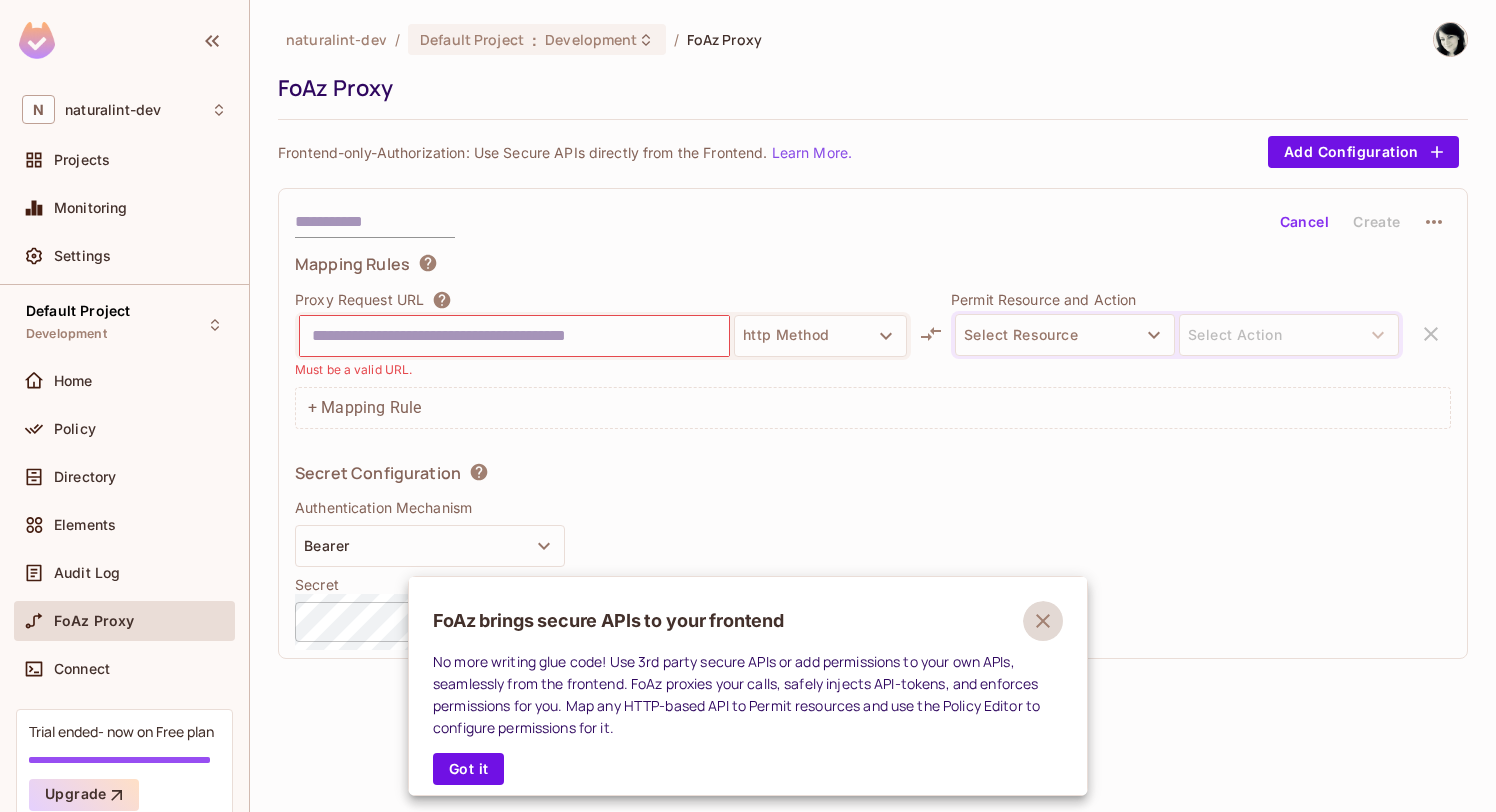 click 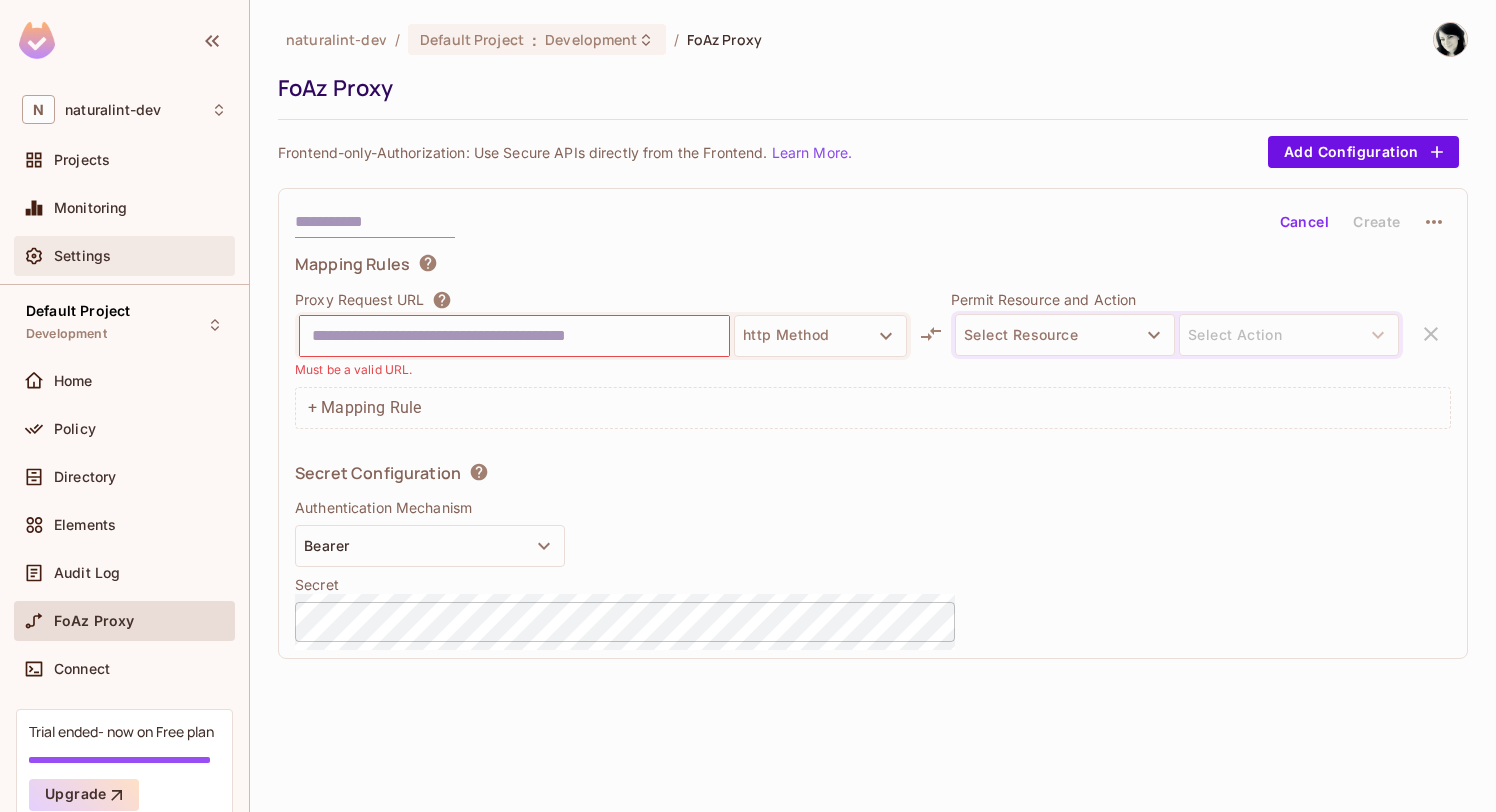 click on "Settings" at bounding box center [124, 256] 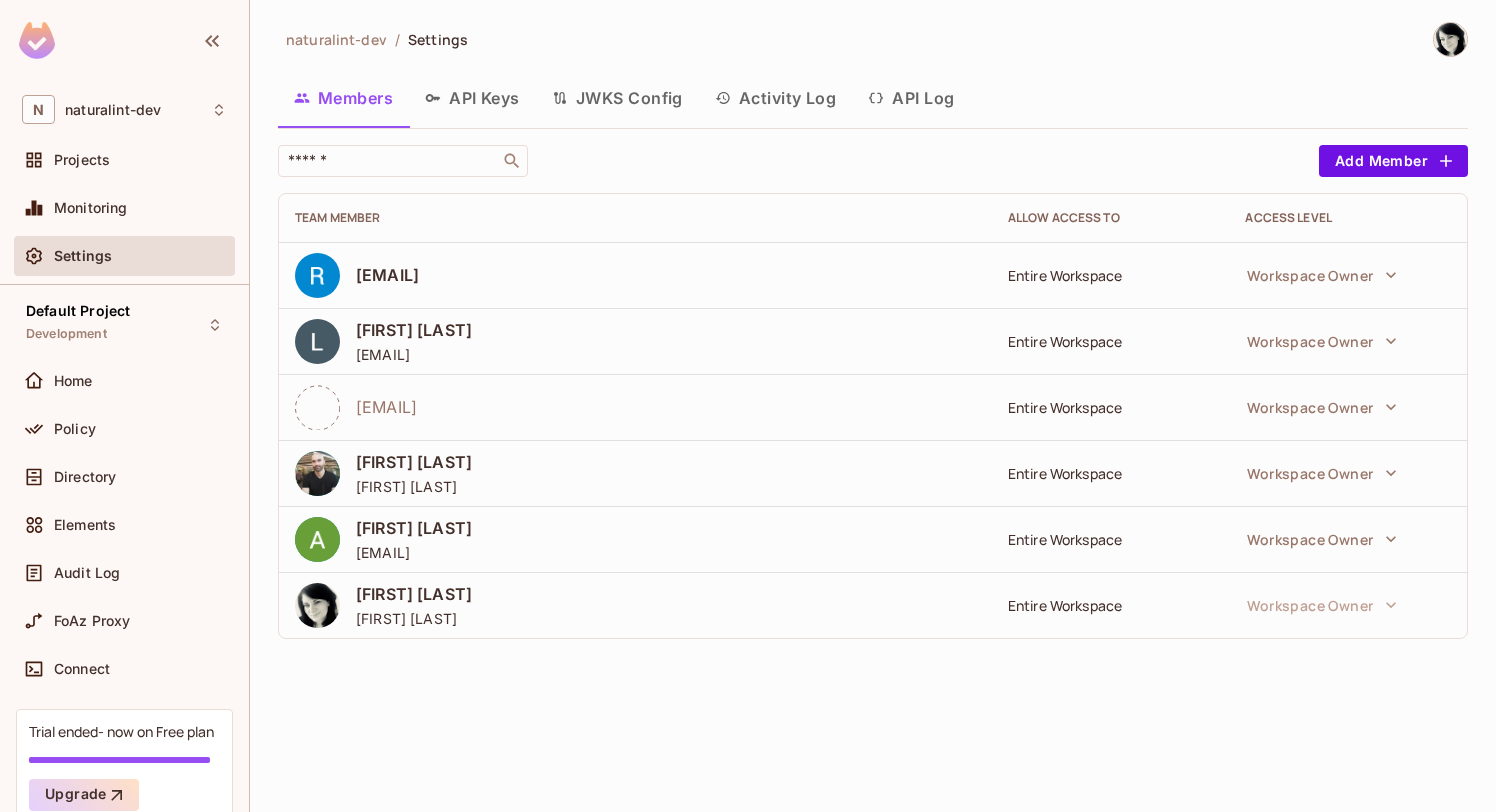click on "Activity Log" at bounding box center [776, 98] 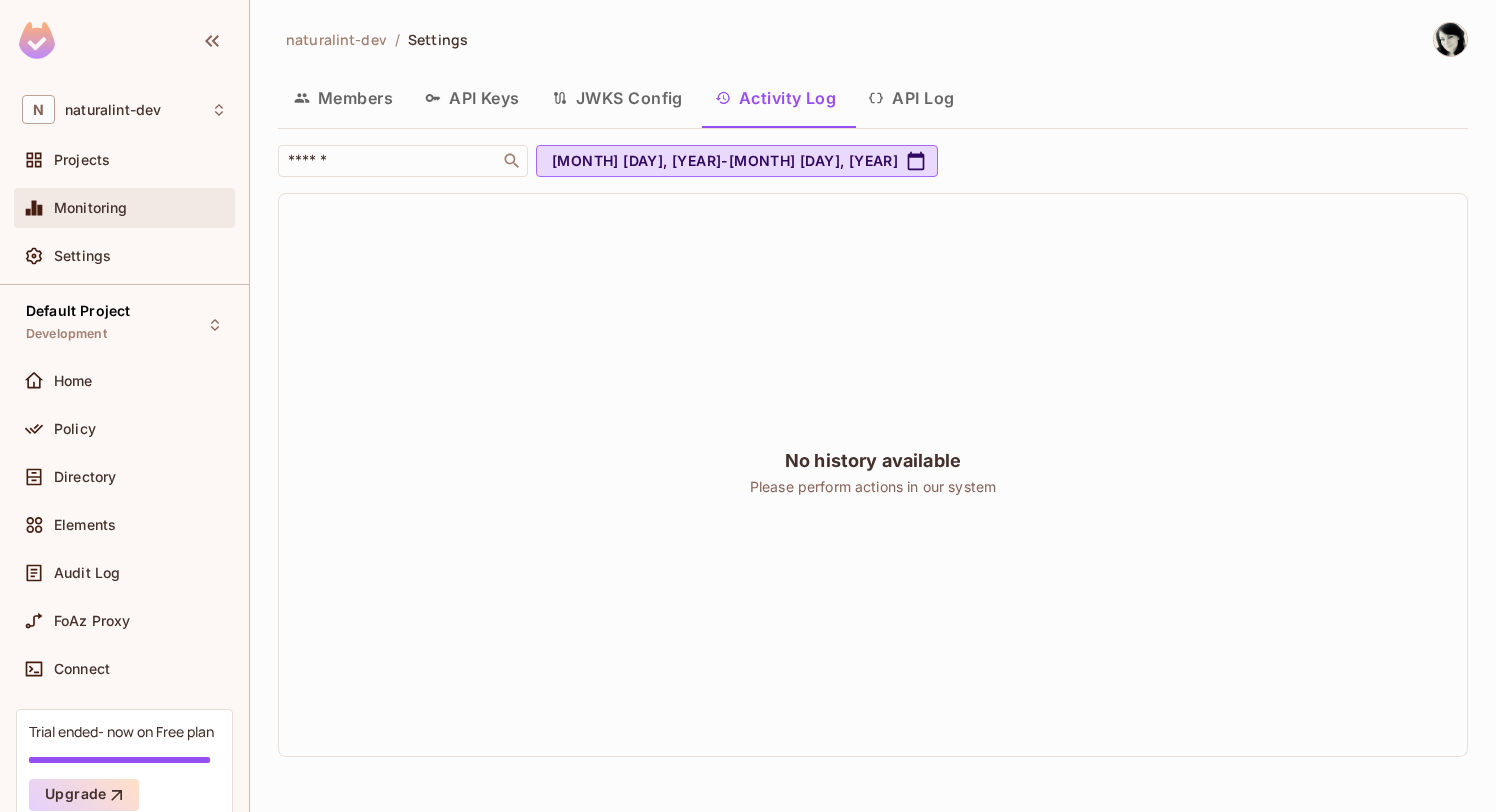 click on "Monitoring" at bounding box center (91, 208) 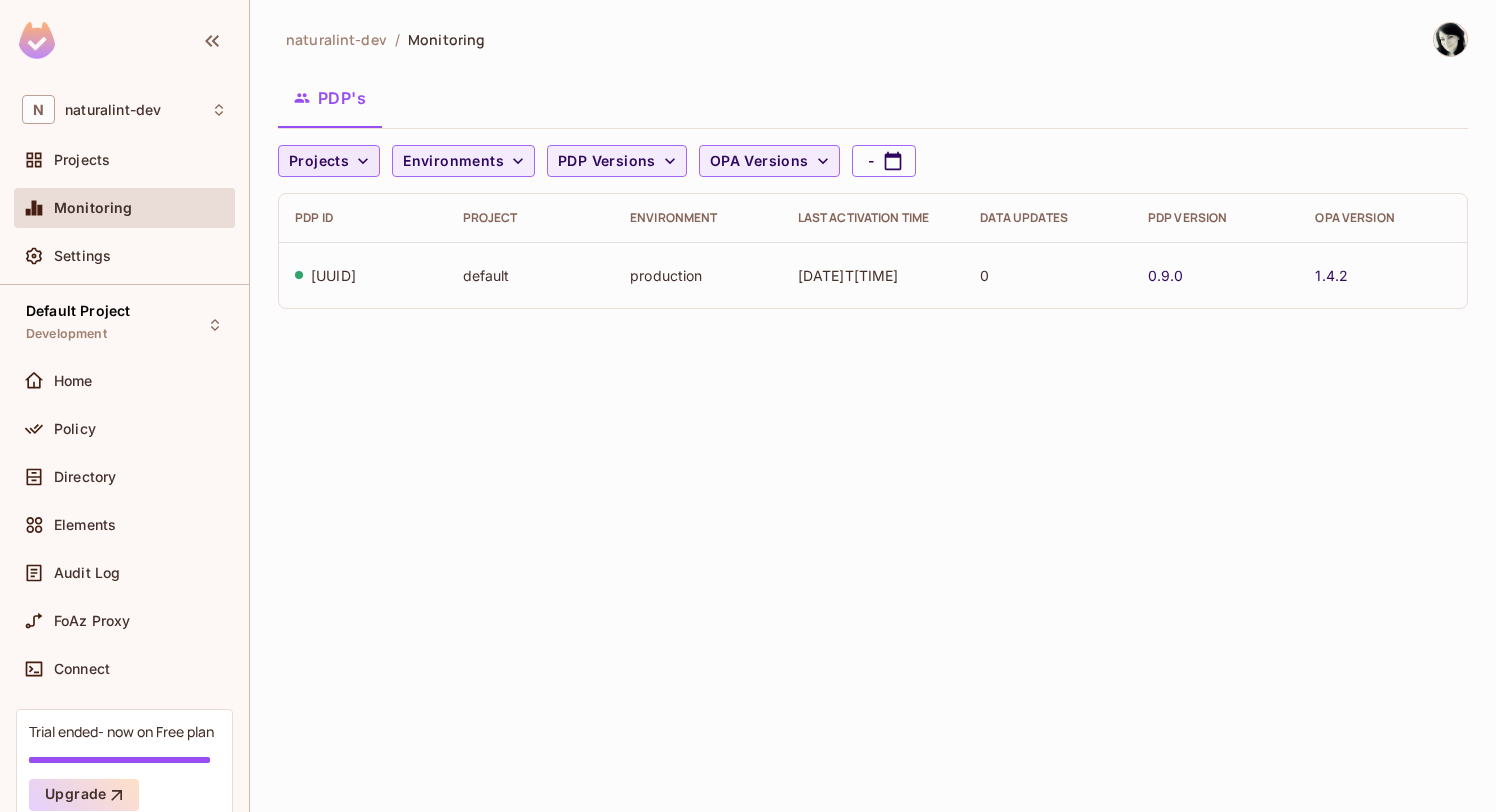 click on "Projects" at bounding box center (319, 161) 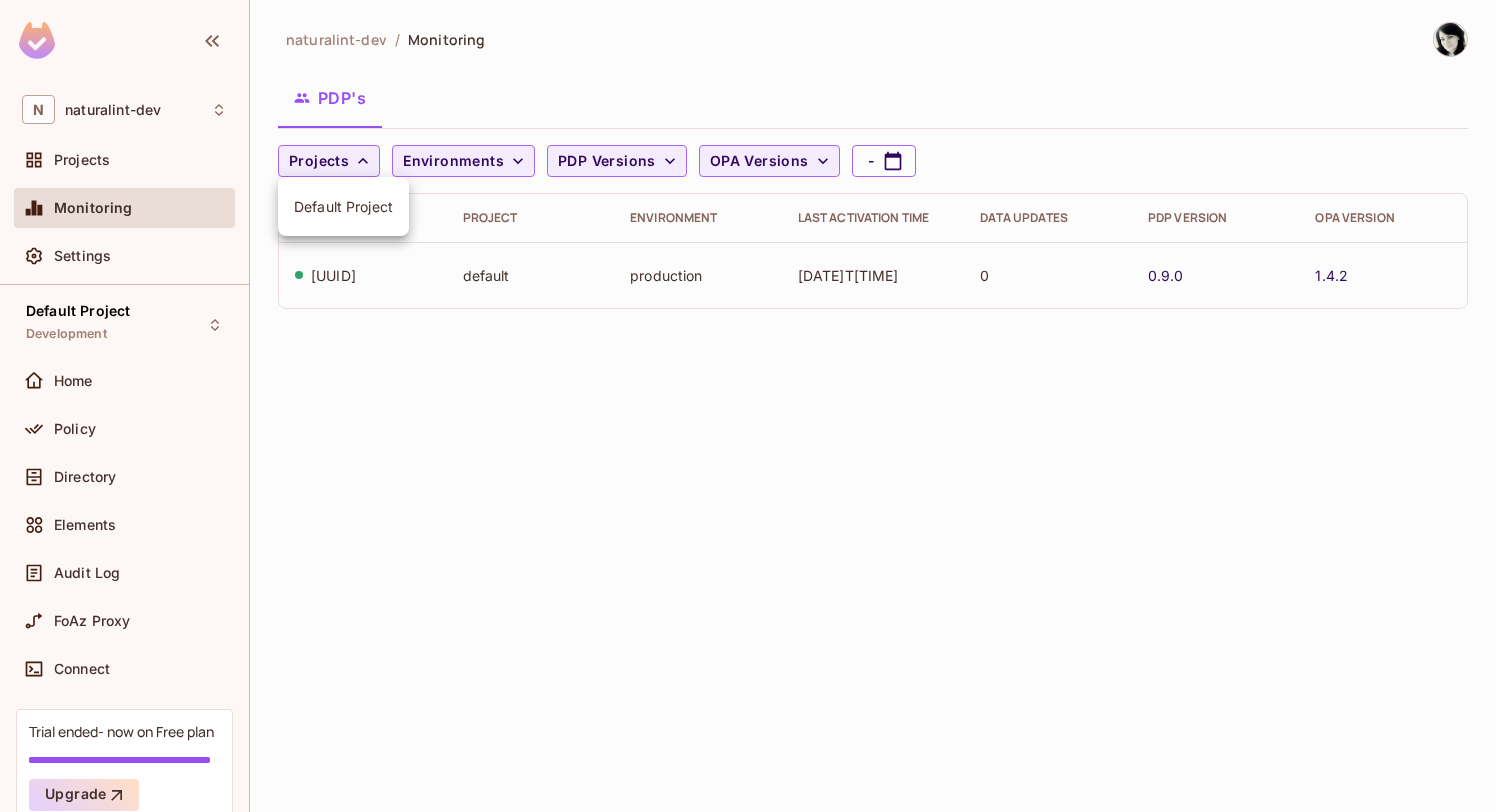 click on "Default Project" at bounding box center (343, 206) 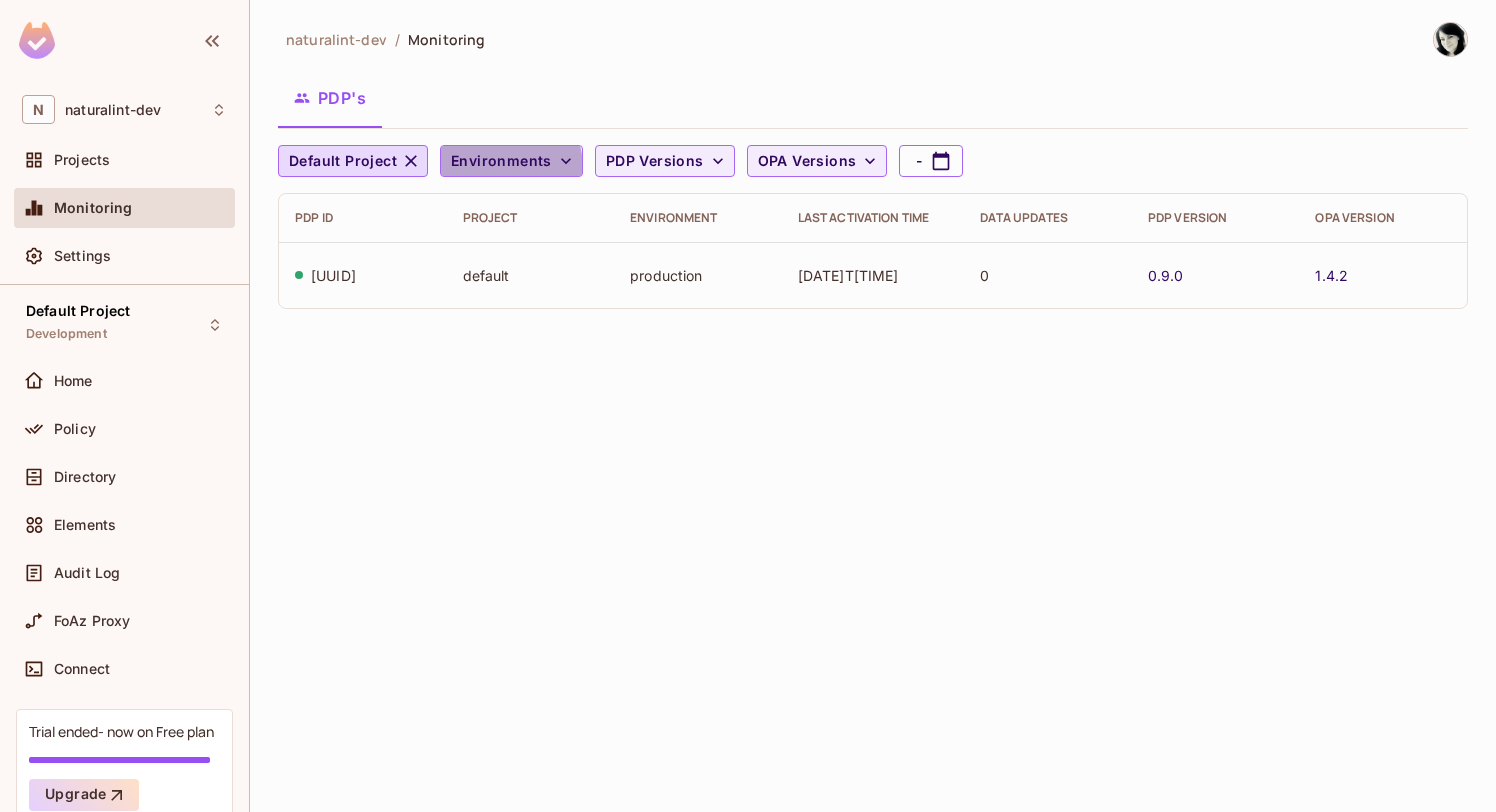 click on "Environments" at bounding box center (501, 161) 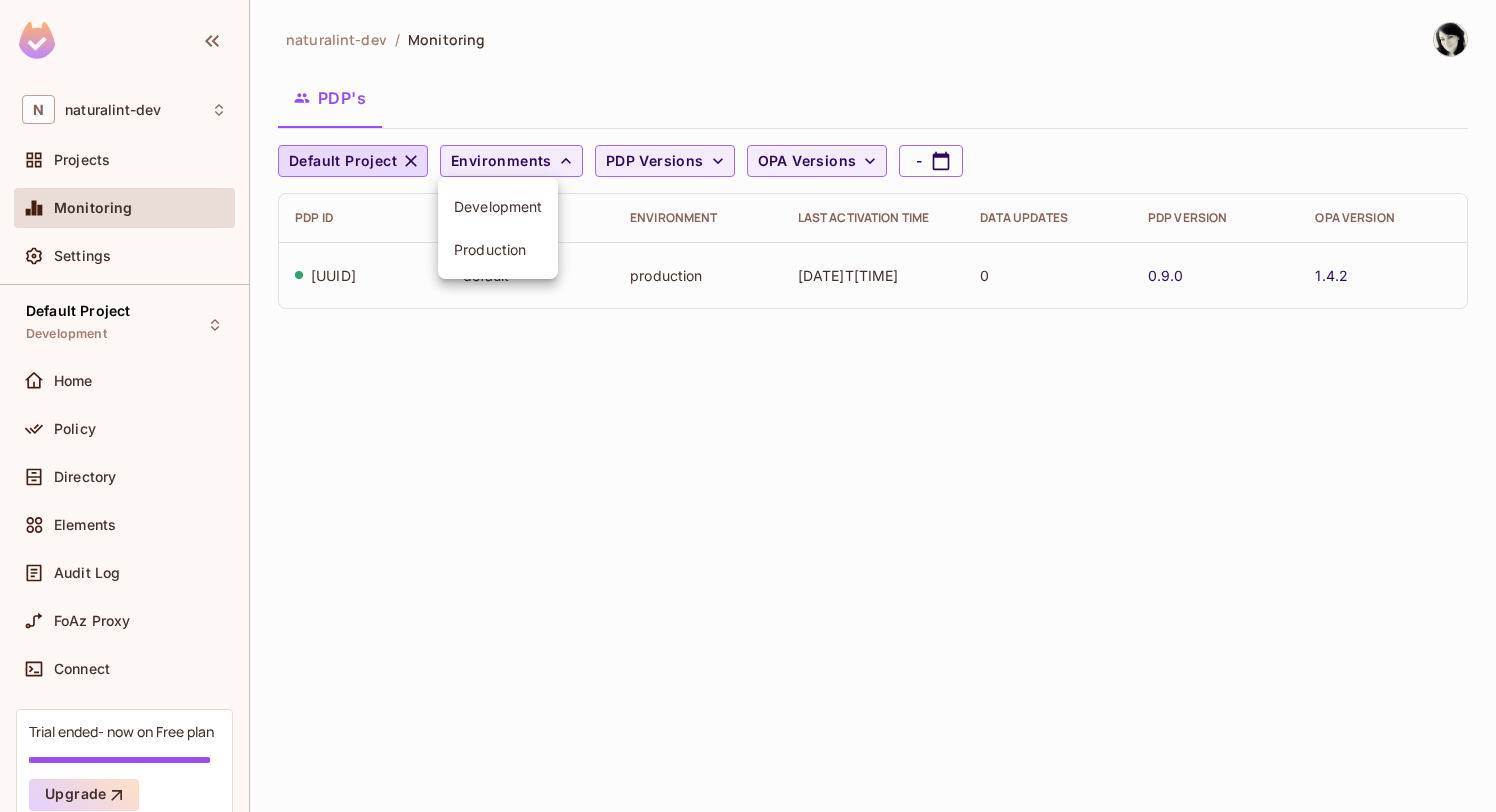 click on "Production" at bounding box center (498, 249) 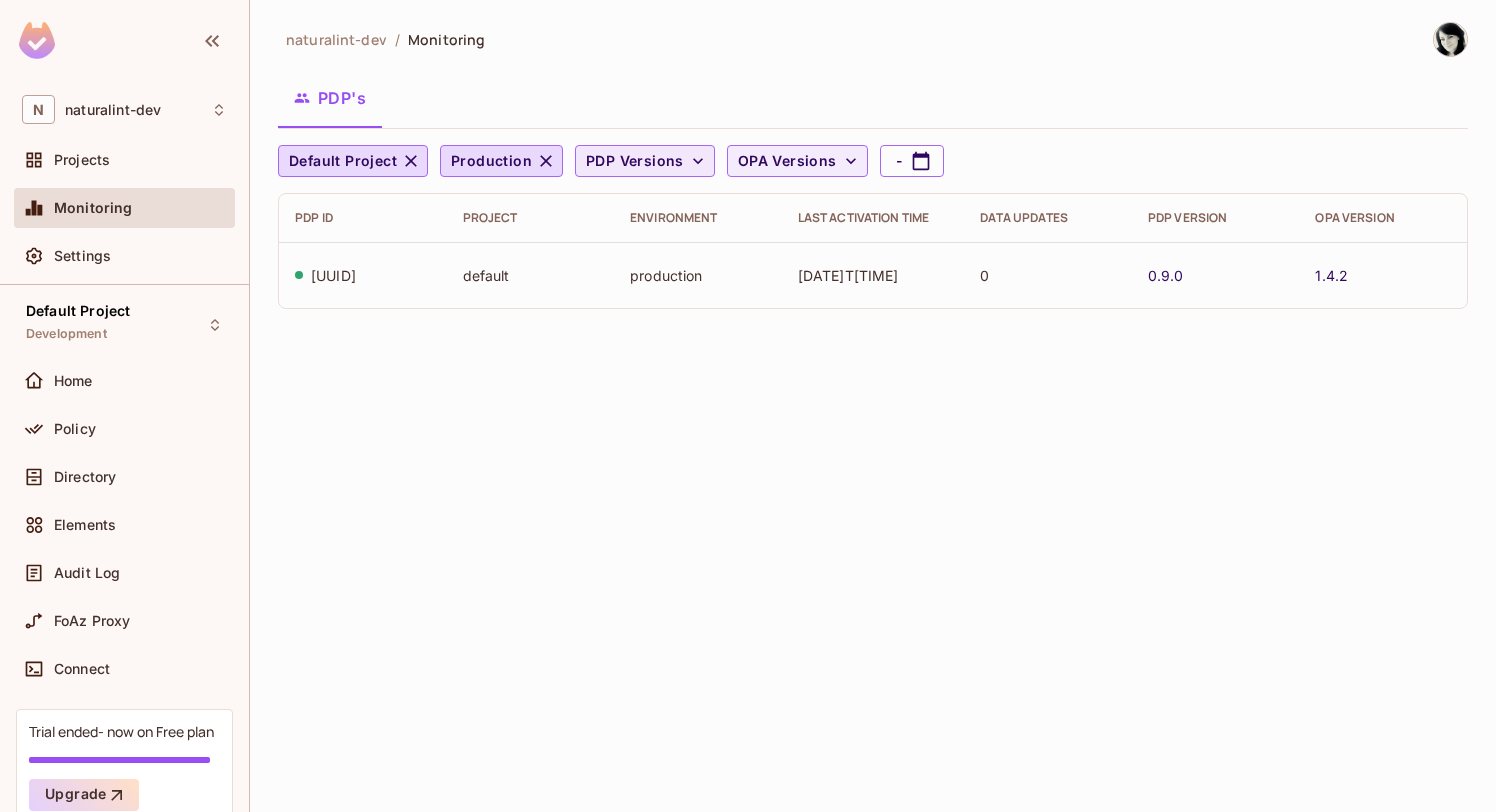 click 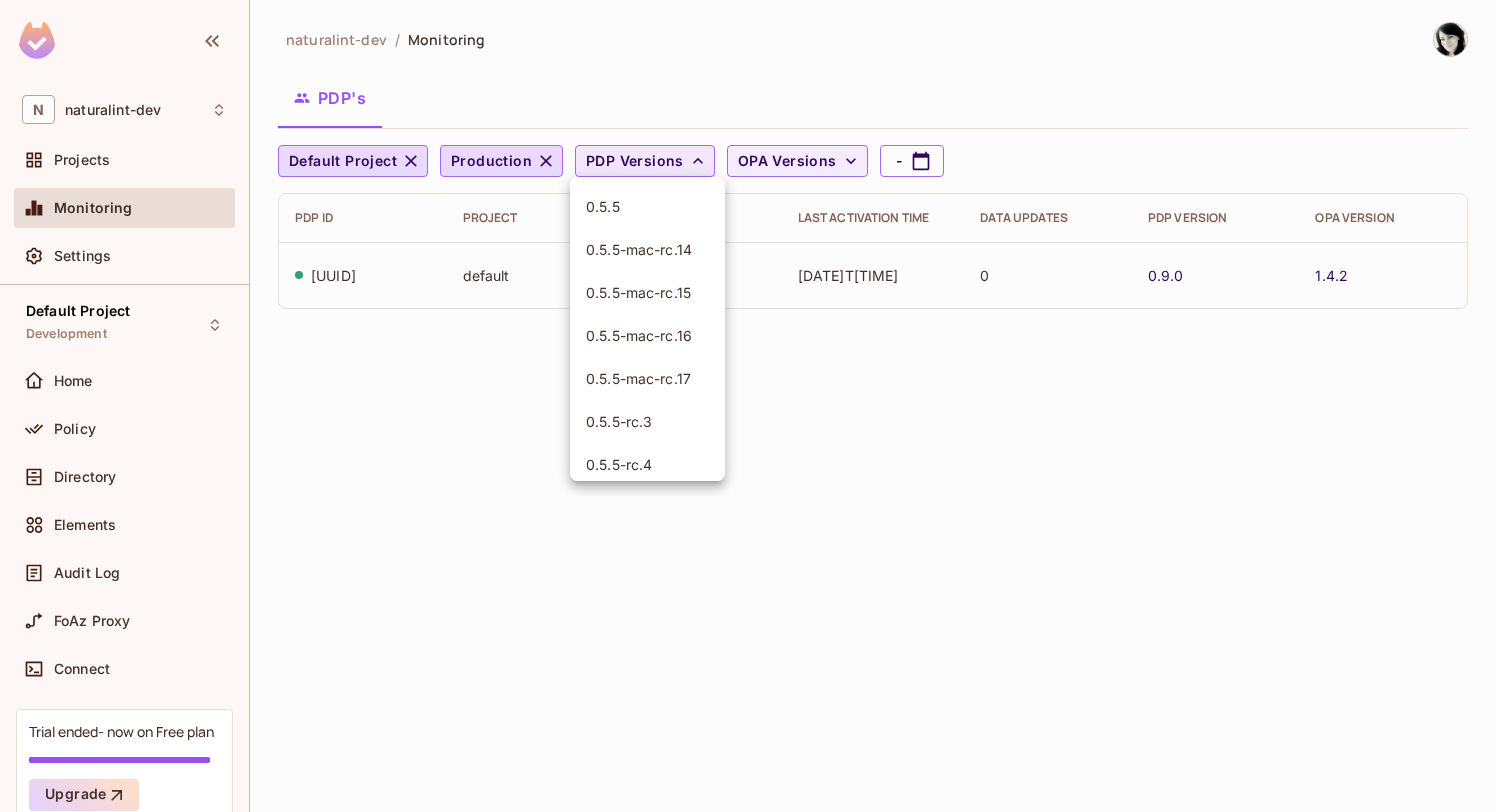 click at bounding box center (748, 406) 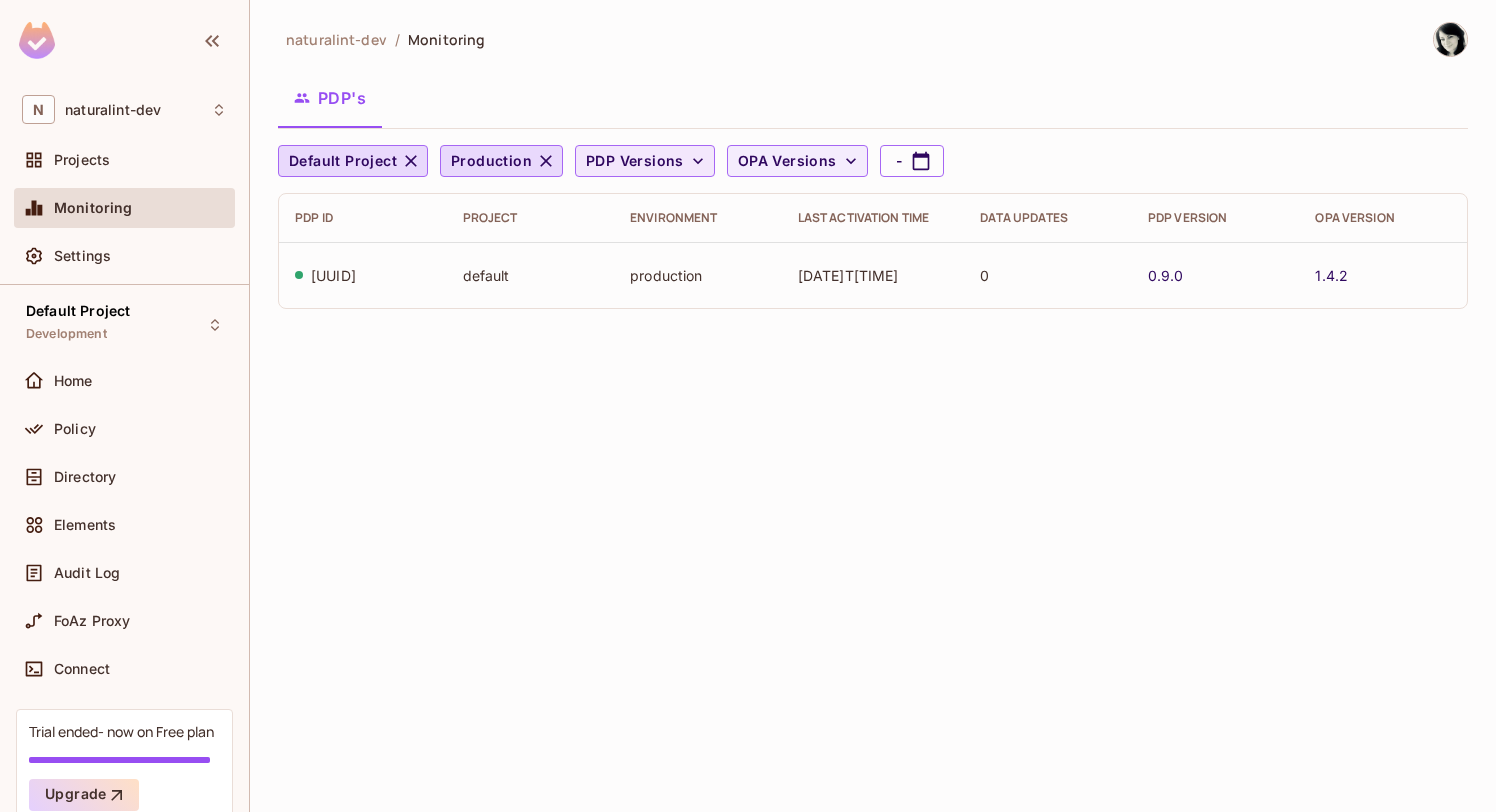 click on "0.5.5 0.5.5-mac-rc.14 0.5.5-mac-rc.15 0.5.5-mac-rc.16 0.5.5-mac-rc.17 0.5.5-rc.3 0.5.5-rc.4 0.5.5-rc.5 0.5.5-rc.6 0.5.5-rc.7 0.5.5-rc.8 0.5.6 0.5.6-rc.1 0.5.7-rc.1 0.6.0 0.6.0-alpha.3 0.6.0-alpha.4 0.6.0-alpha.5 0.6.0-alpha.6 0.6.0-alpha.7 0.6.0-alpha.8 0.6.0-beta.1 0.6.0-beta.2 0.6.0-beta.3 0.6.0-beta.4 0.6.0-rc.1 0.6.0-rc.2 0.6.0-rc.3 0.6.0-rc.4 0.6.1 0.6.1-rc.1 0.6.1-rc.2 0.7.0 0.7.0-beta.1 0.7.0-beta.10 0.7.0-beta.11 0.7.0-beta.2 0.7.0-beta.3 0.7.0-beta.4 0.7.0-beta.5 0.7.0-beta.6 0.7.0-beta.7 0.7.0-beta.8 0.7.0-beta.9 0.7.0-rc.1 0.7.0-rc.10 0.7.0-rc.11 0.7.0-rc.12 0.7.0-rc.2 0.7.0-rc.3 0.7.0-rc.4 0.7.0-rc.5 0.7.0-rc.6 0.7.0-rc.7 0.7.0-rc.8 0.7.0-rc.9 0.7.1 0.7.2 0.7.2-rc.2 0.7.3-rc.1 0.7.3-rc.2 0.7.3-rc.3 0.8.0 0.8.0-rc.1 0.8.0-rc.2 0.8.1 0.8.1-rc.1 0.8.1-rc.2 0.8.1-rc.3 0.8.1-rc.4 0.8.2-rc.1 0.8.2-rc.2 0.9.0 0.9.0-rc.1 0.9.0-rc.2 0.9.0-rc.3 0.9.1 0.9.1-rc.1 0.9.2 0.9.2-beta.1 0.9.2-rc.1 PDP Version-0.0.1 PDP Version-0.0.2 PDP Version-0.0.3 PDP Version-0.0.4 v0.1.1 v0.2.0 v0.2.1 v0.2.2 v0.2.3 v0.2.4" at bounding box center [748, 200] 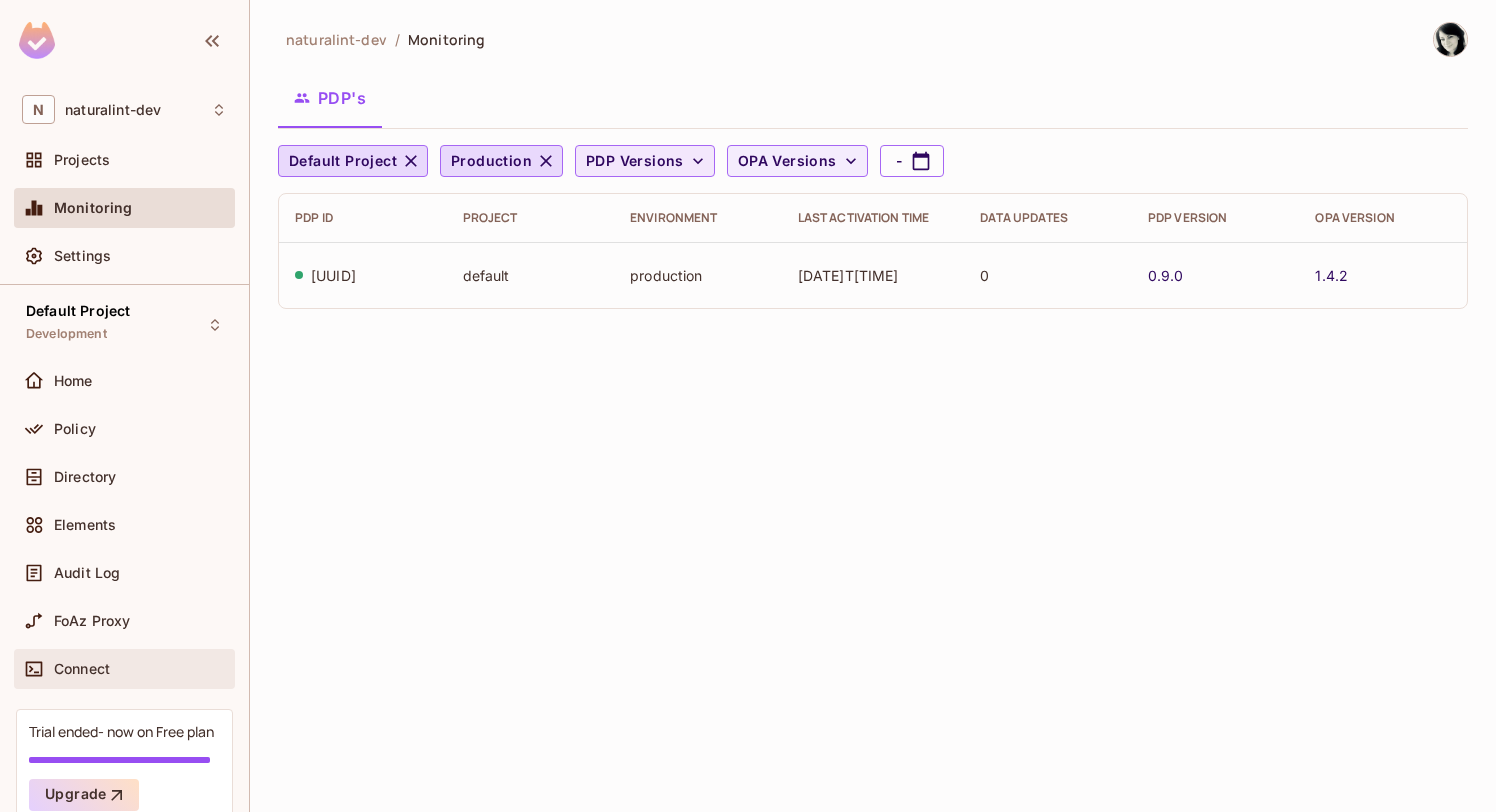 scroll, scrollTop: 92, scrollLeft: 0, axis: vertical 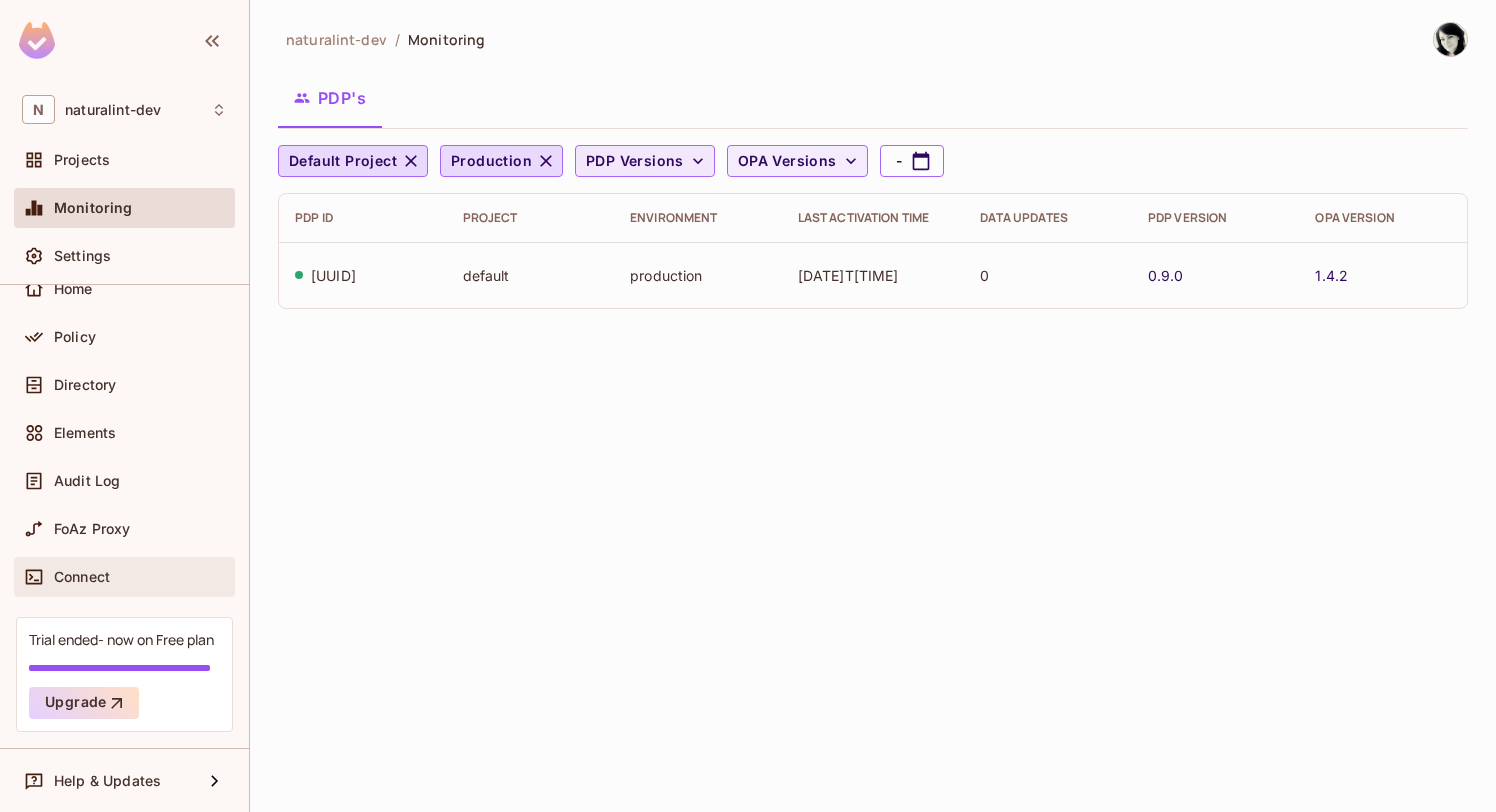 click on "Connect" at bounding box center (124, 577) 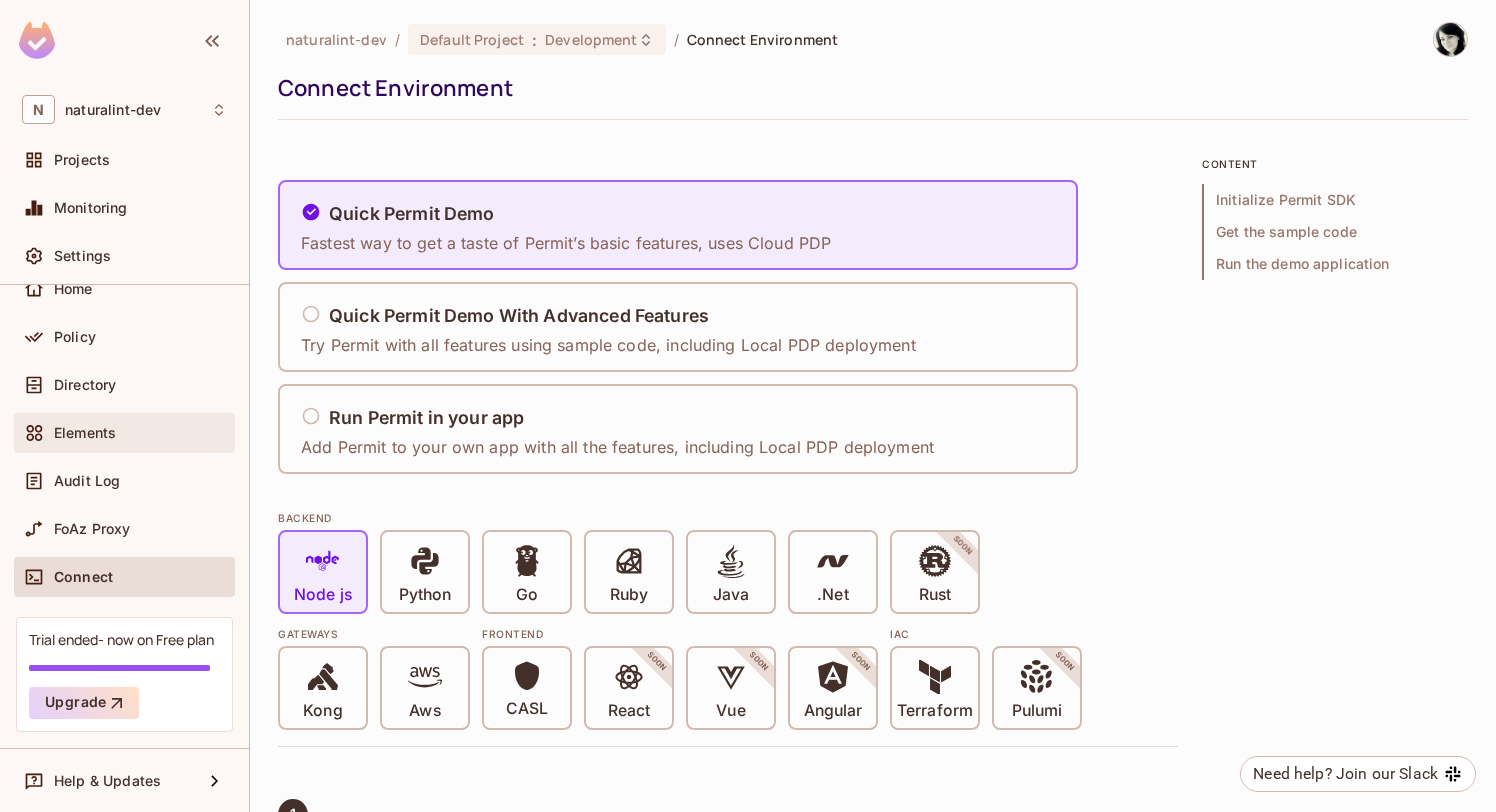 click on "Elements" at bounding box center [140, 433] 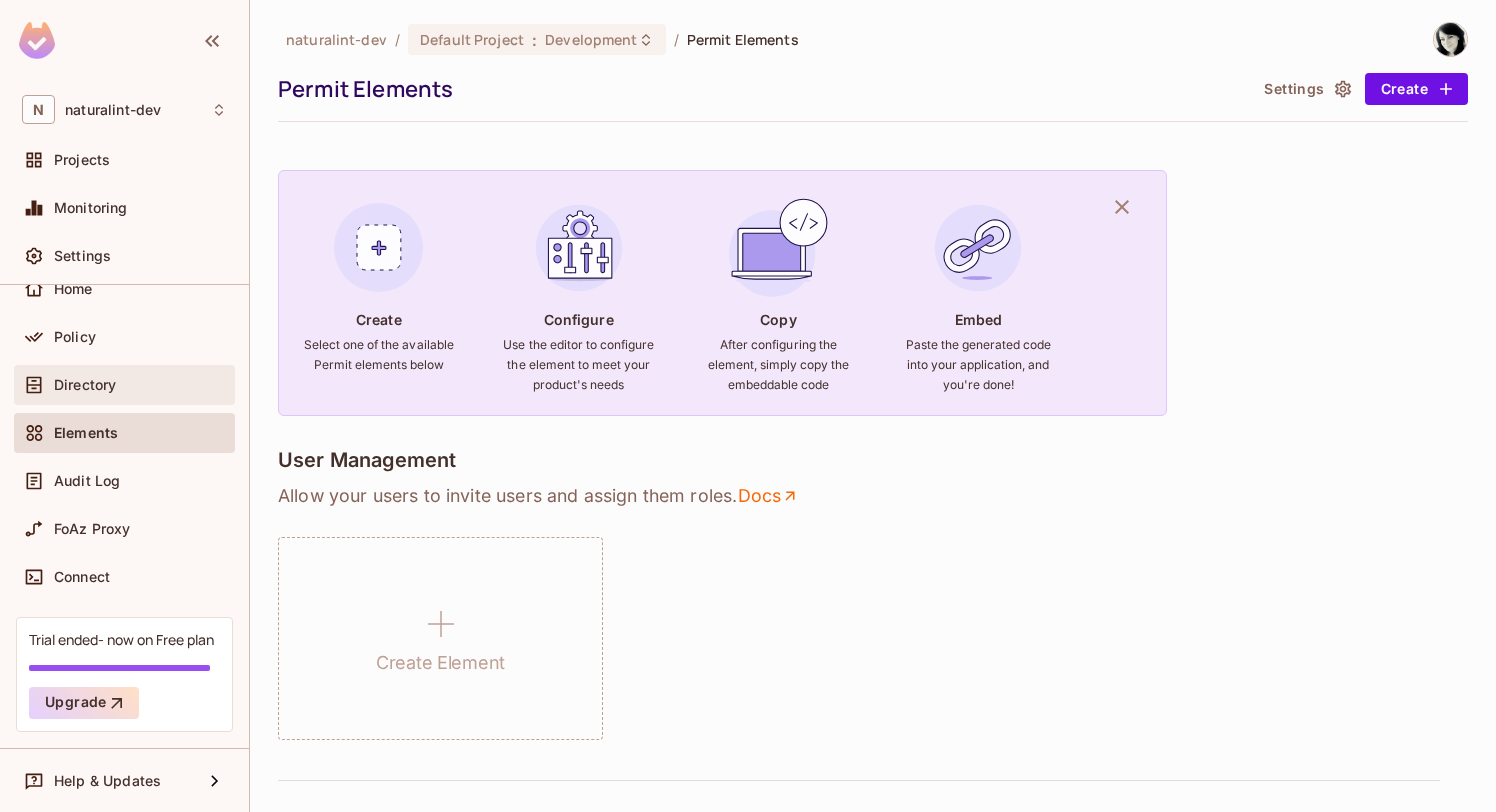 click on "Directory" at bounding box center [124, 385] 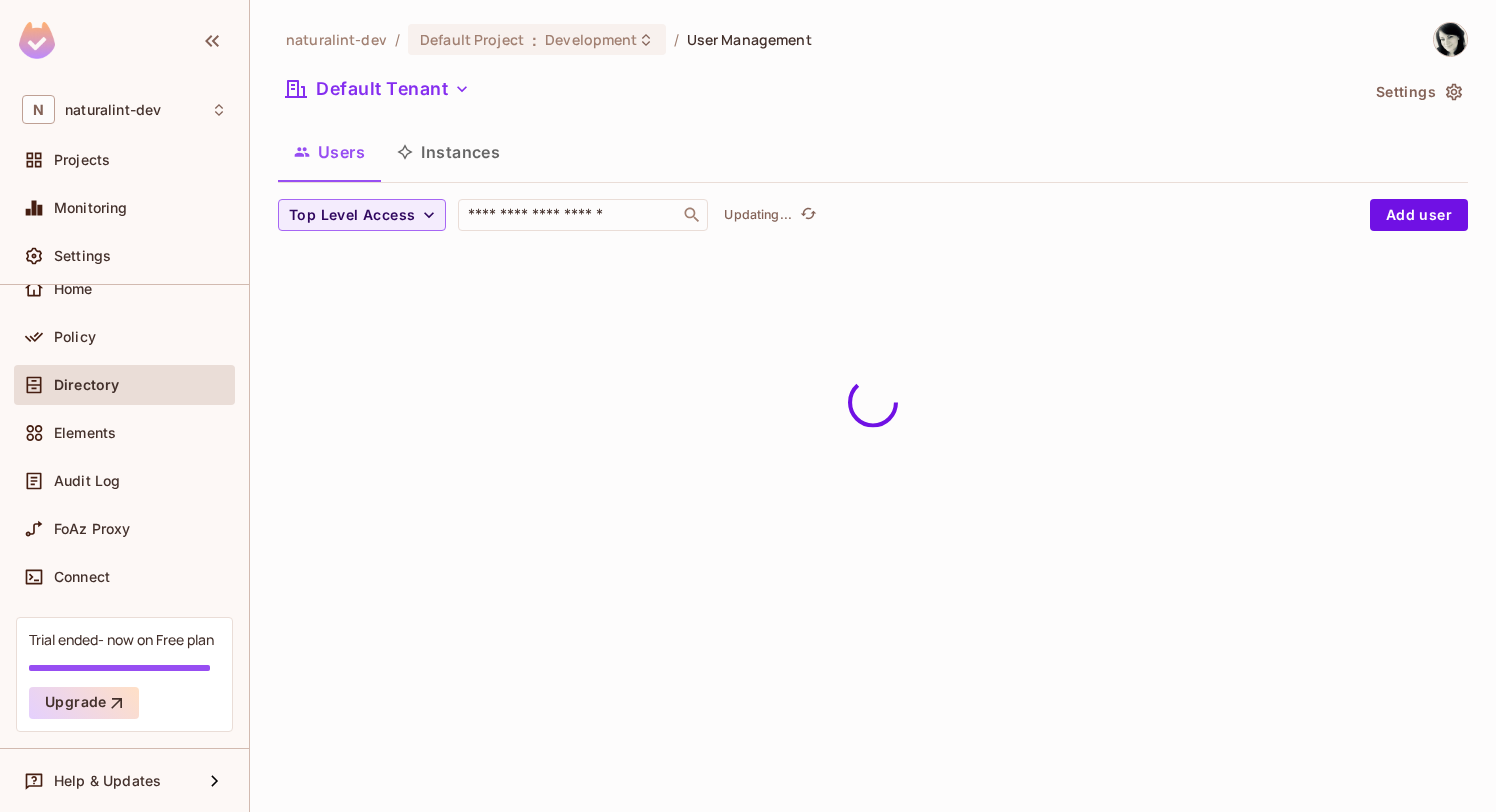 scroll, scrollTop: 0, scrollLeft: 0, axis: both 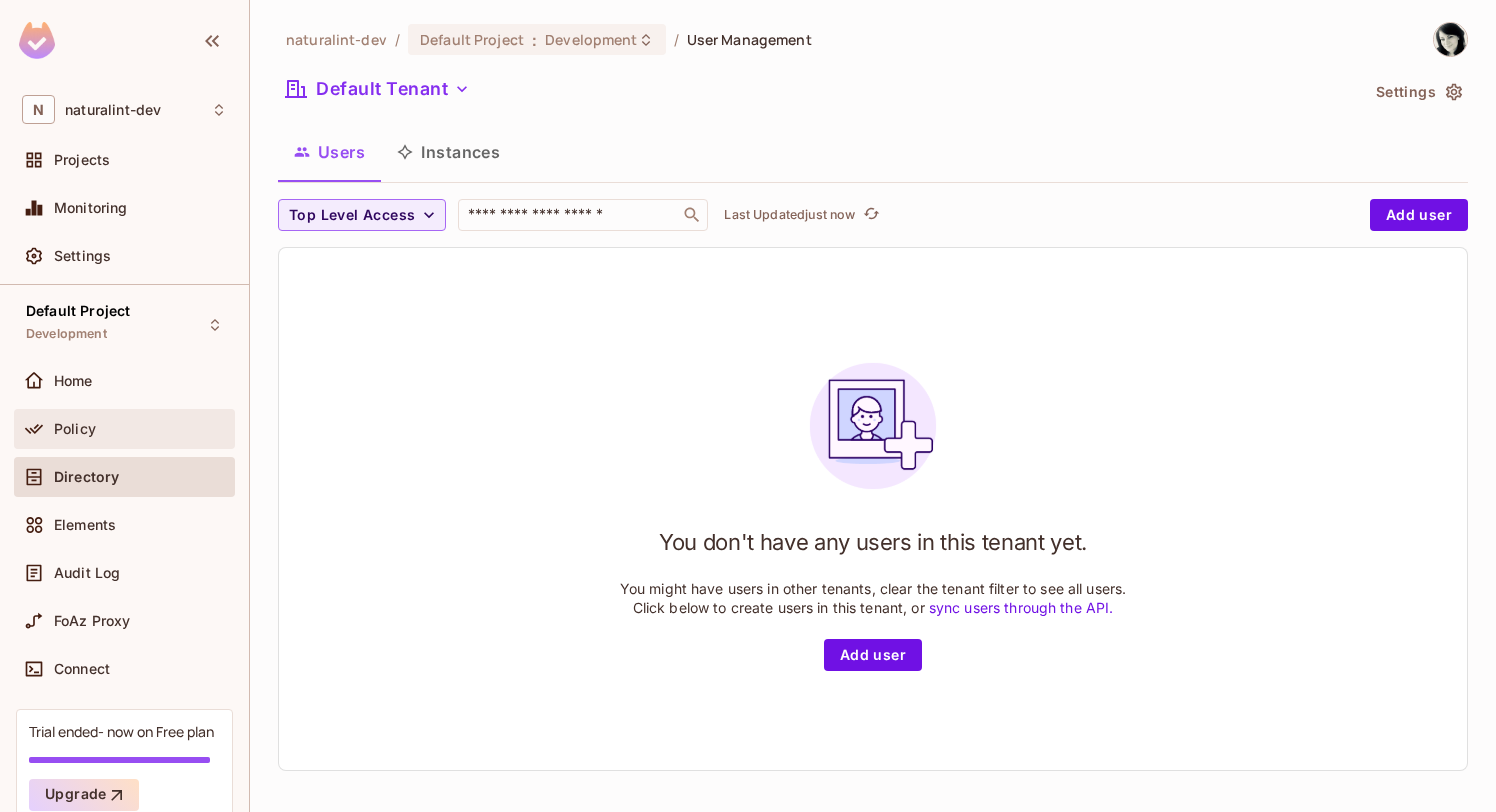 click on "Policy" at bounding box center [140, 429] 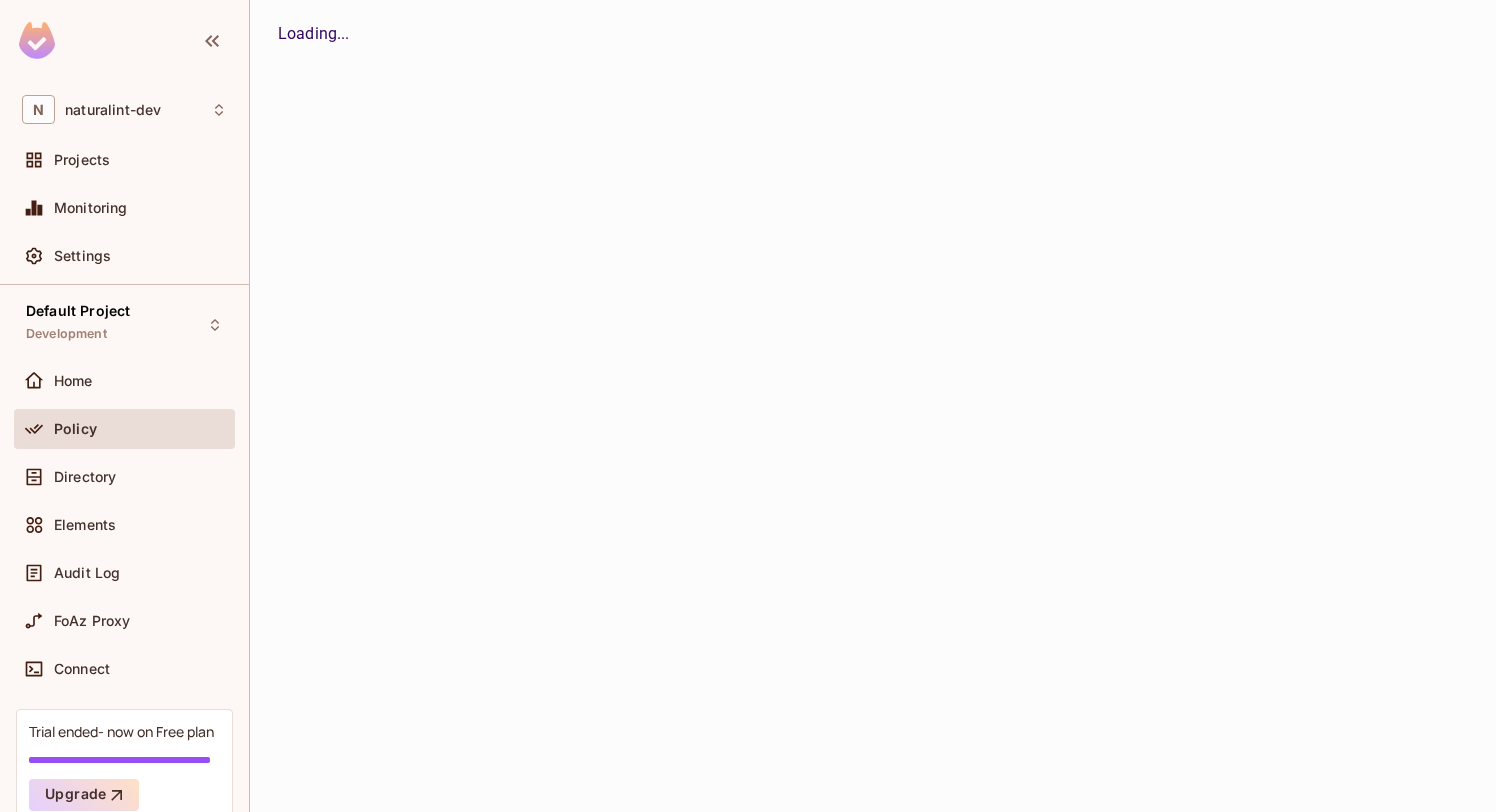 click on "Policy" at bounding box center (140, 429) 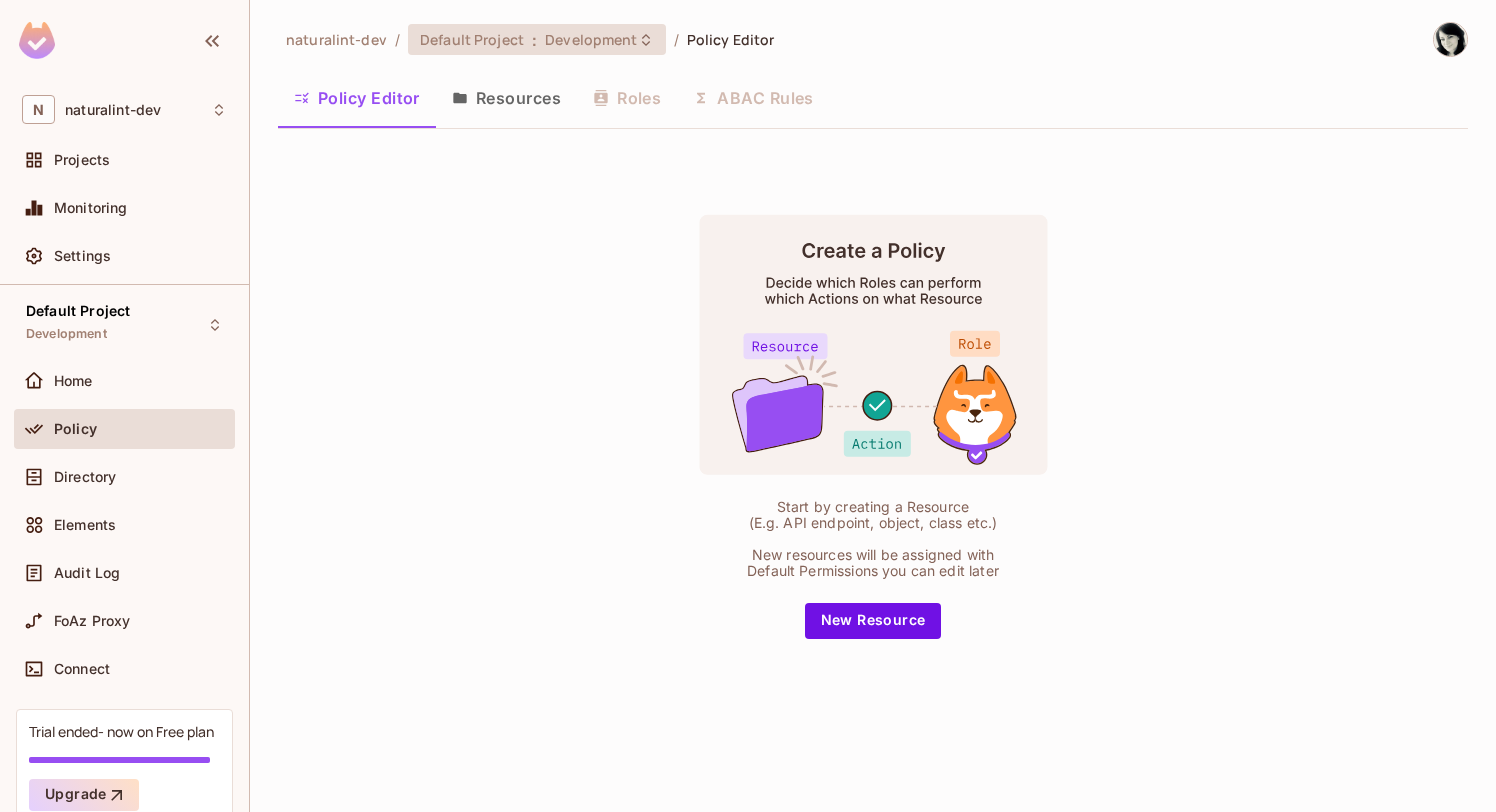 click on "Default Project : Development" at bounding box center [537, 39] 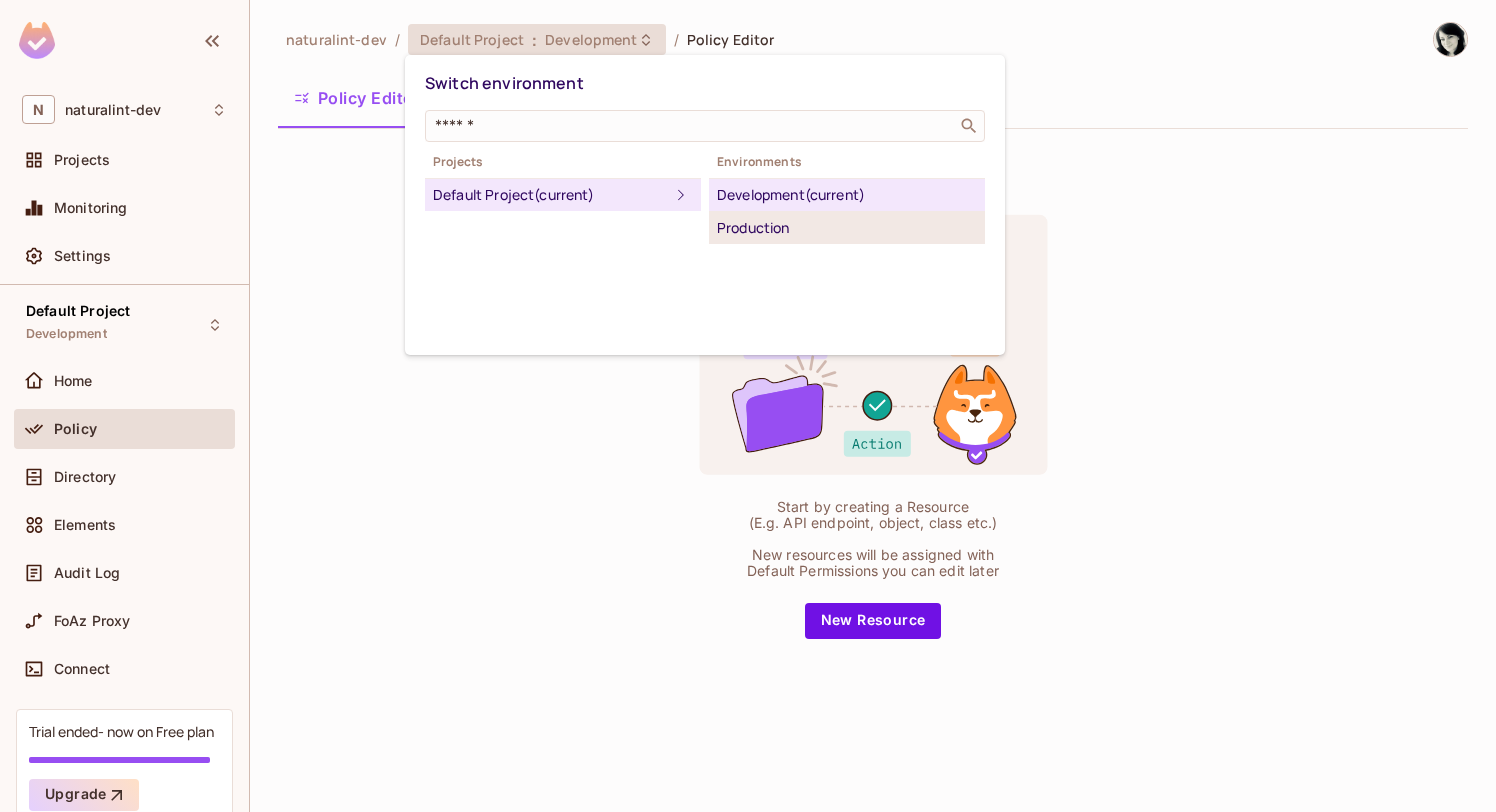 click on "Production" at bounding box center (847, 228) 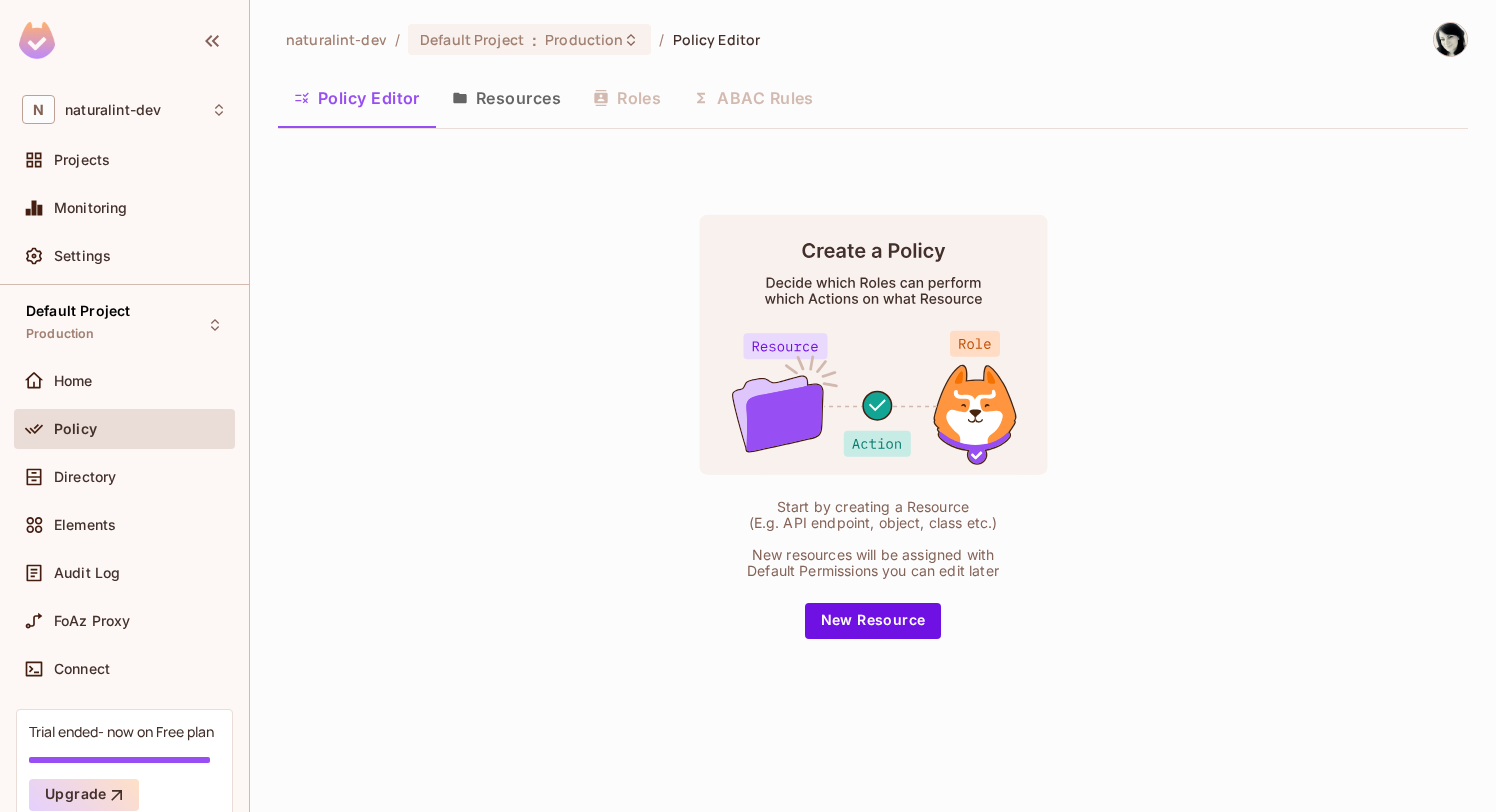 click on "Resources" at bounding box center (506, 98) 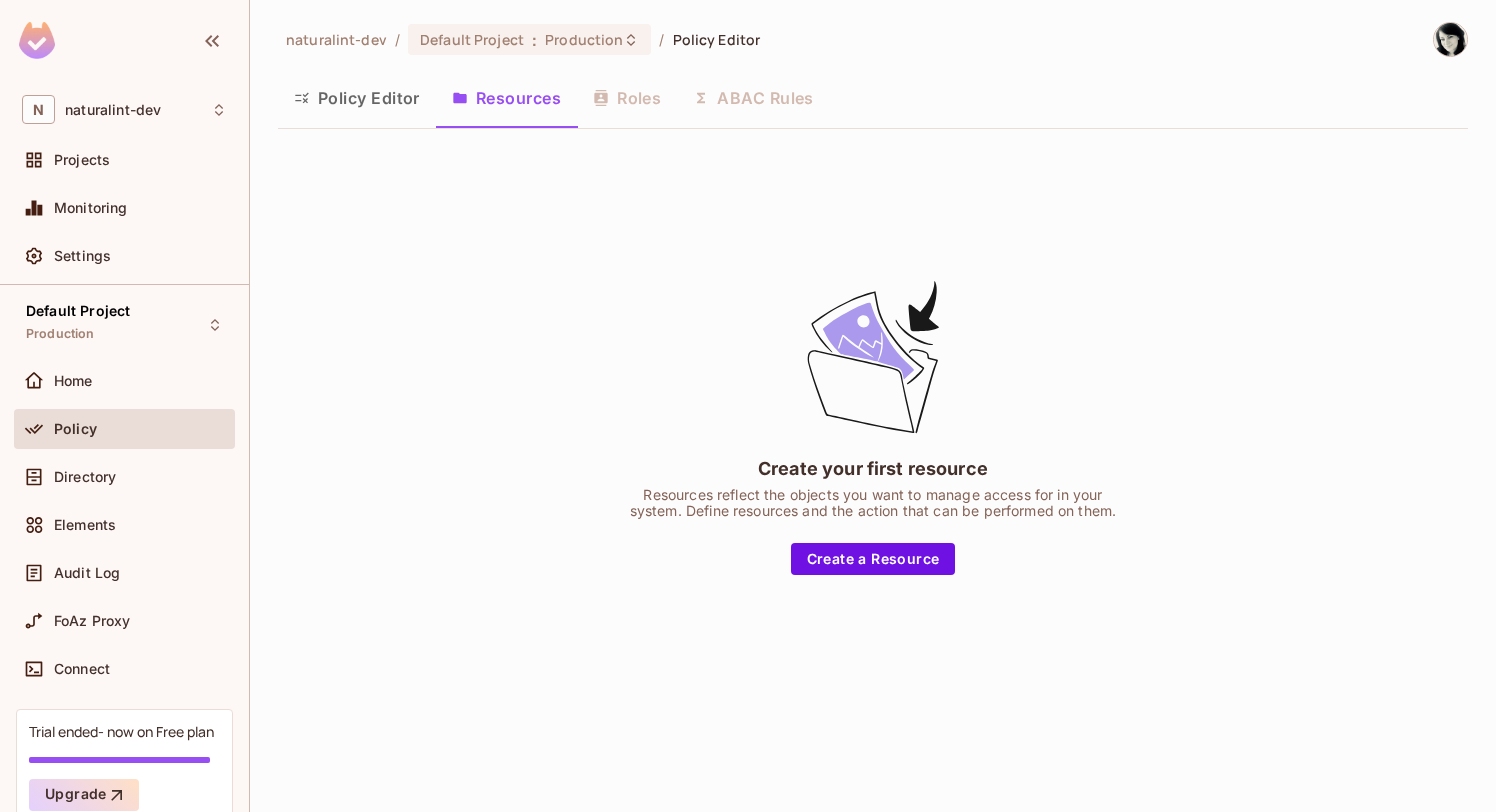 click on "Policy Editor Resources Roles ABAC Rules" at bounding box center [873, 98] 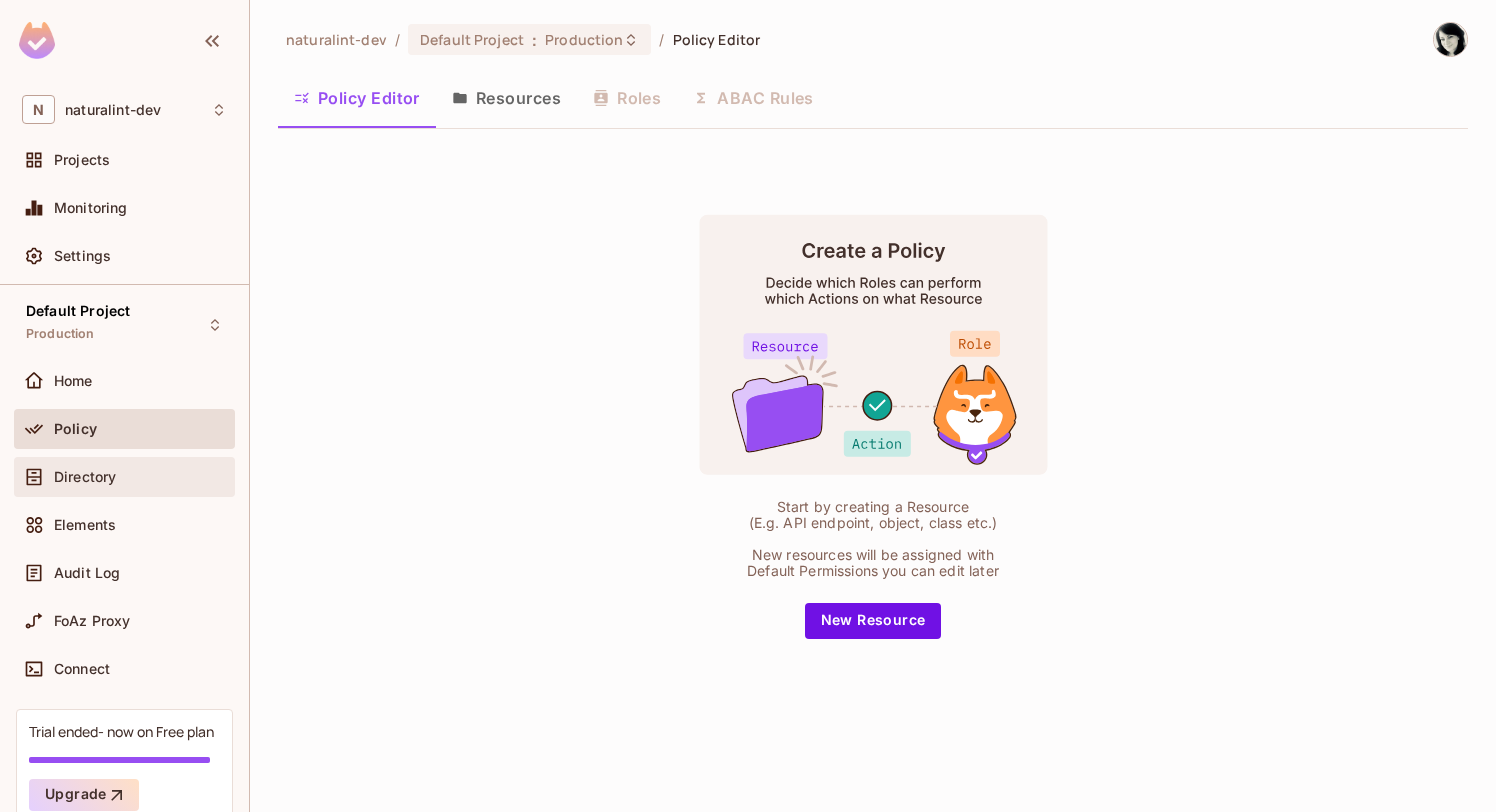 click on "Directory" at bounding box center (140, 477) 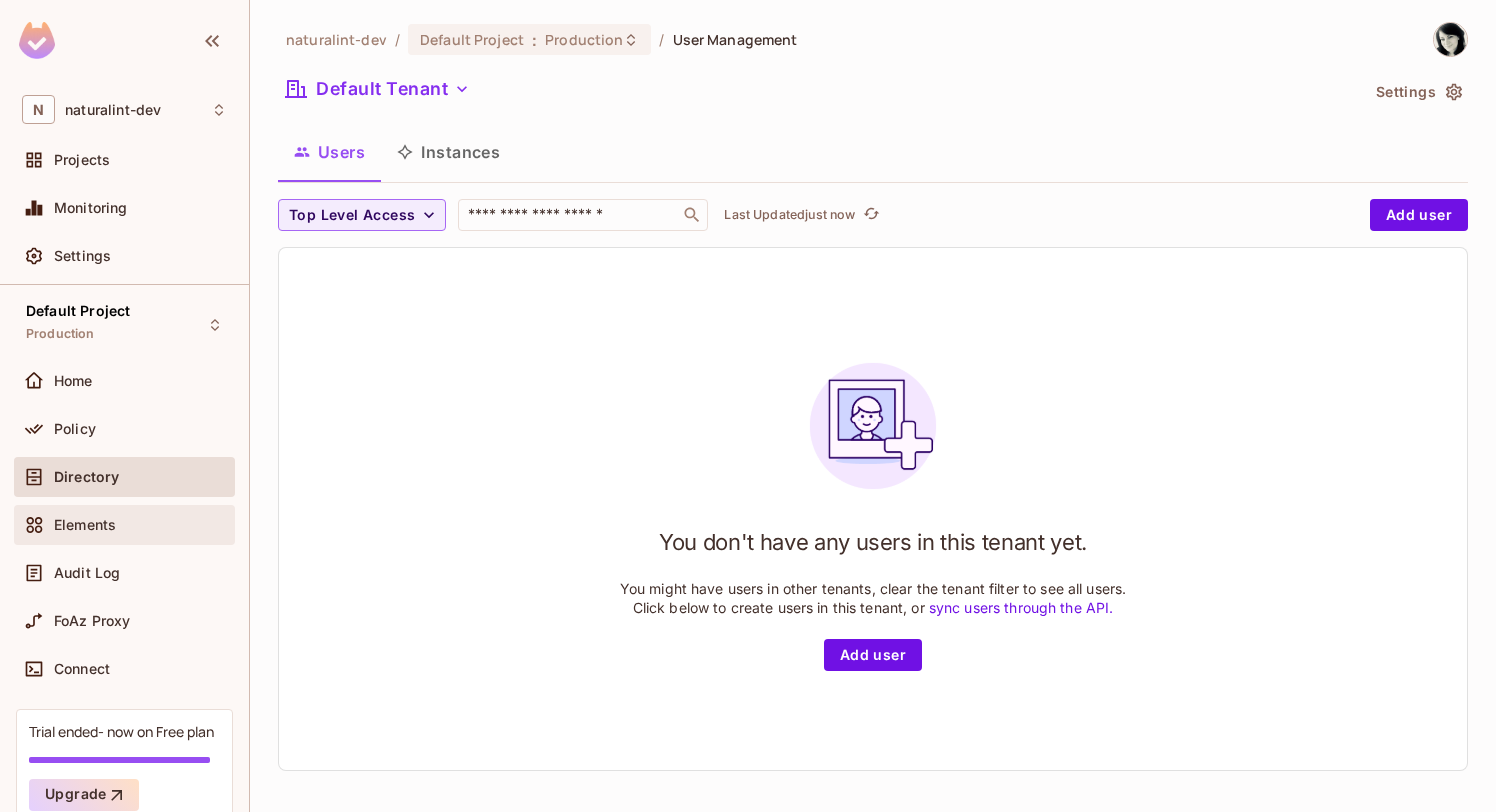 click on "Elements" at bounding box center [85, 525] 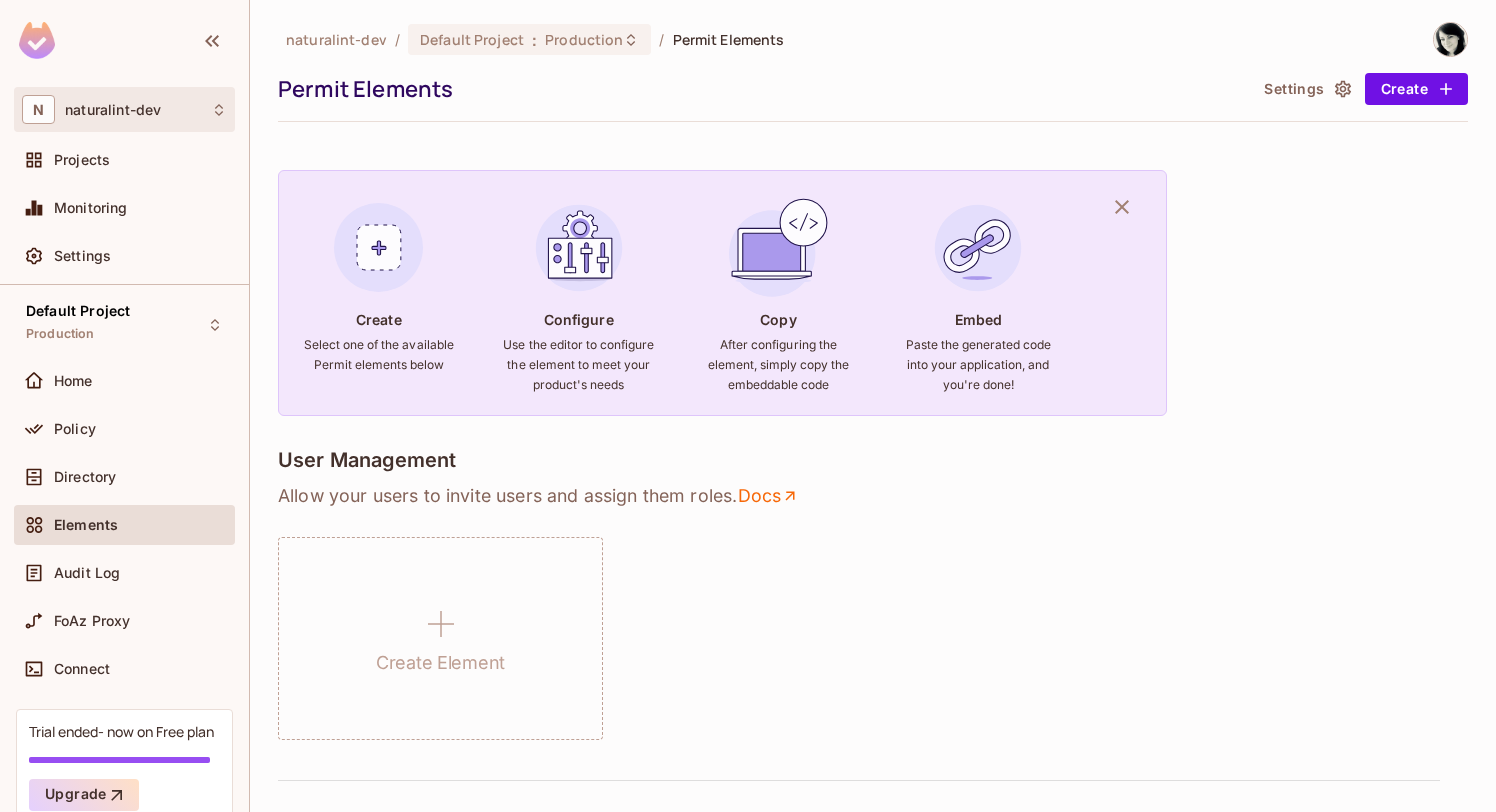 click on "N [USERNAME]" at bounding box center (124, 109) 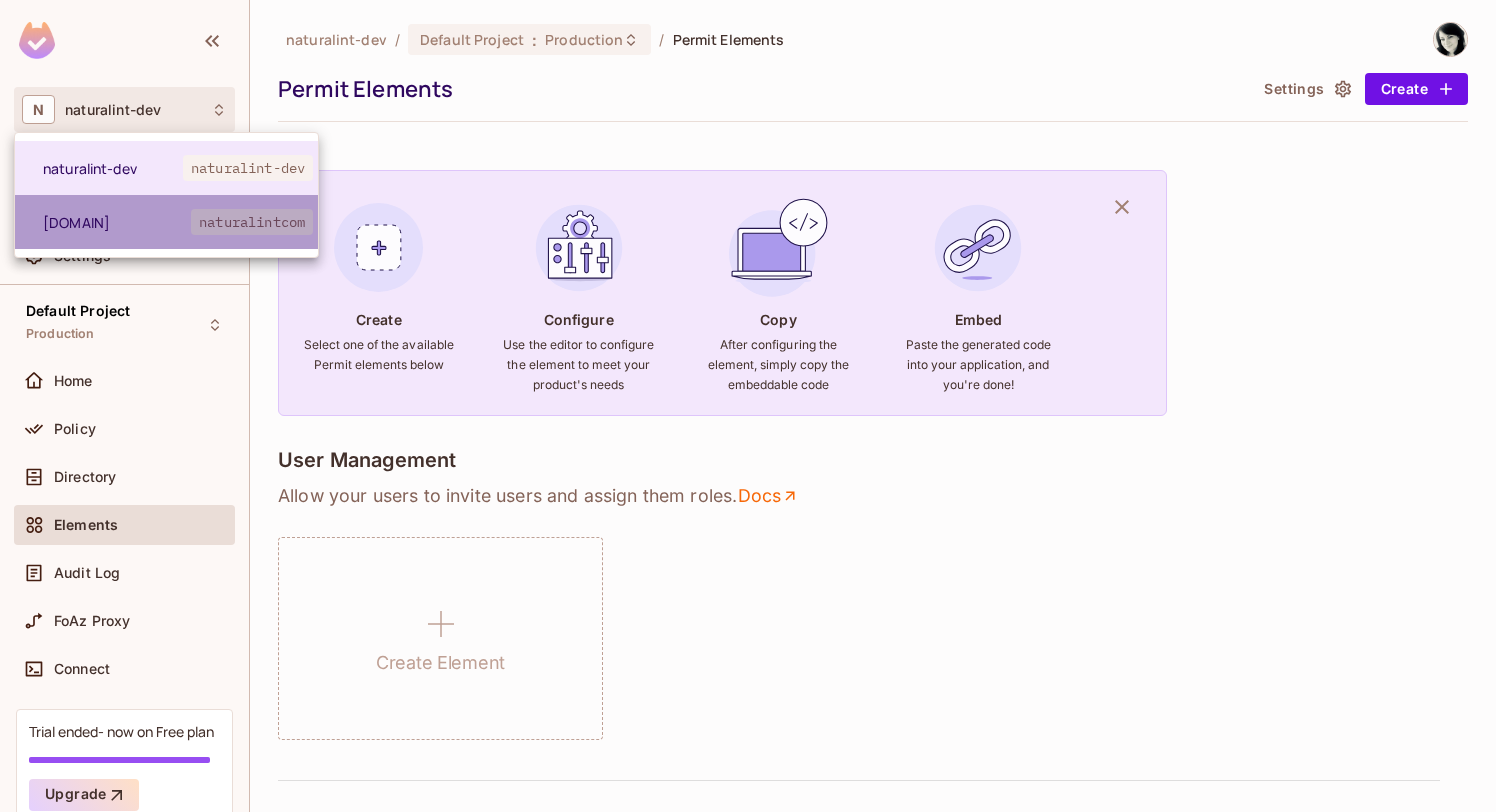 click on "[DOMAIN] [DOMAIN]" at bounding box center (166, 222) 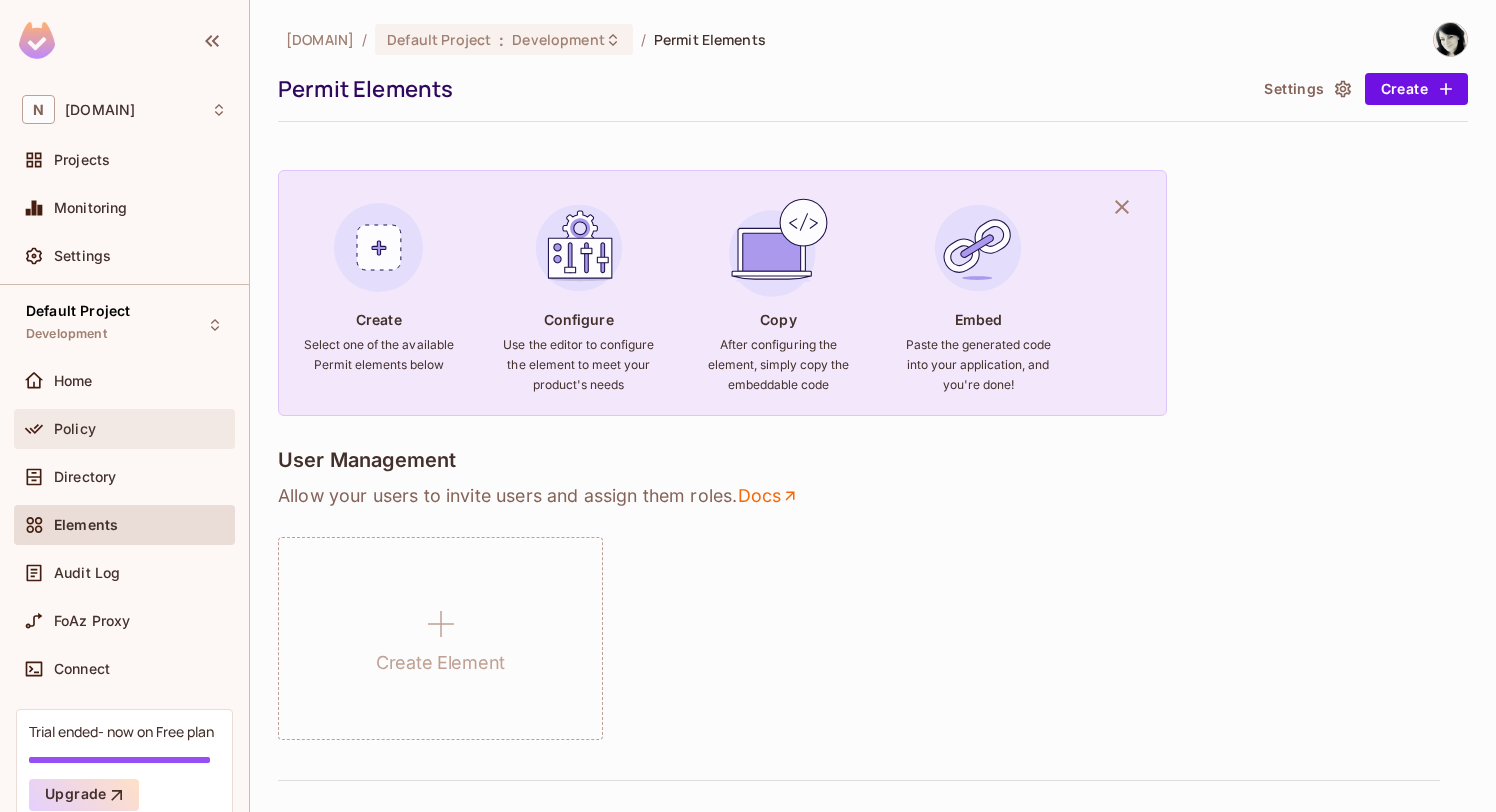 click on "Policy" at bounding box center [140, 429] 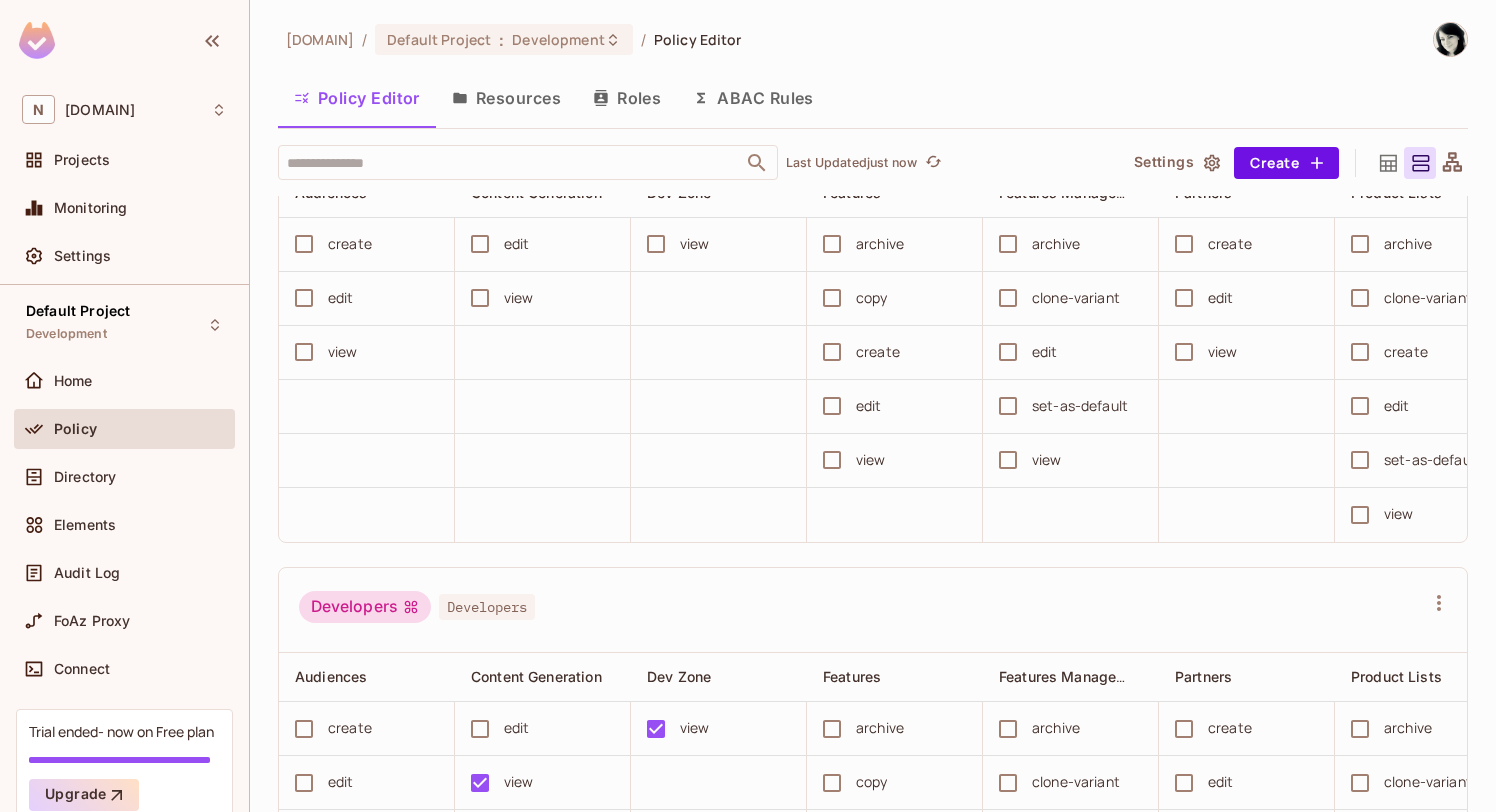 scroll, scrollTop: 378, scrollLeft: 0, axis: vertical 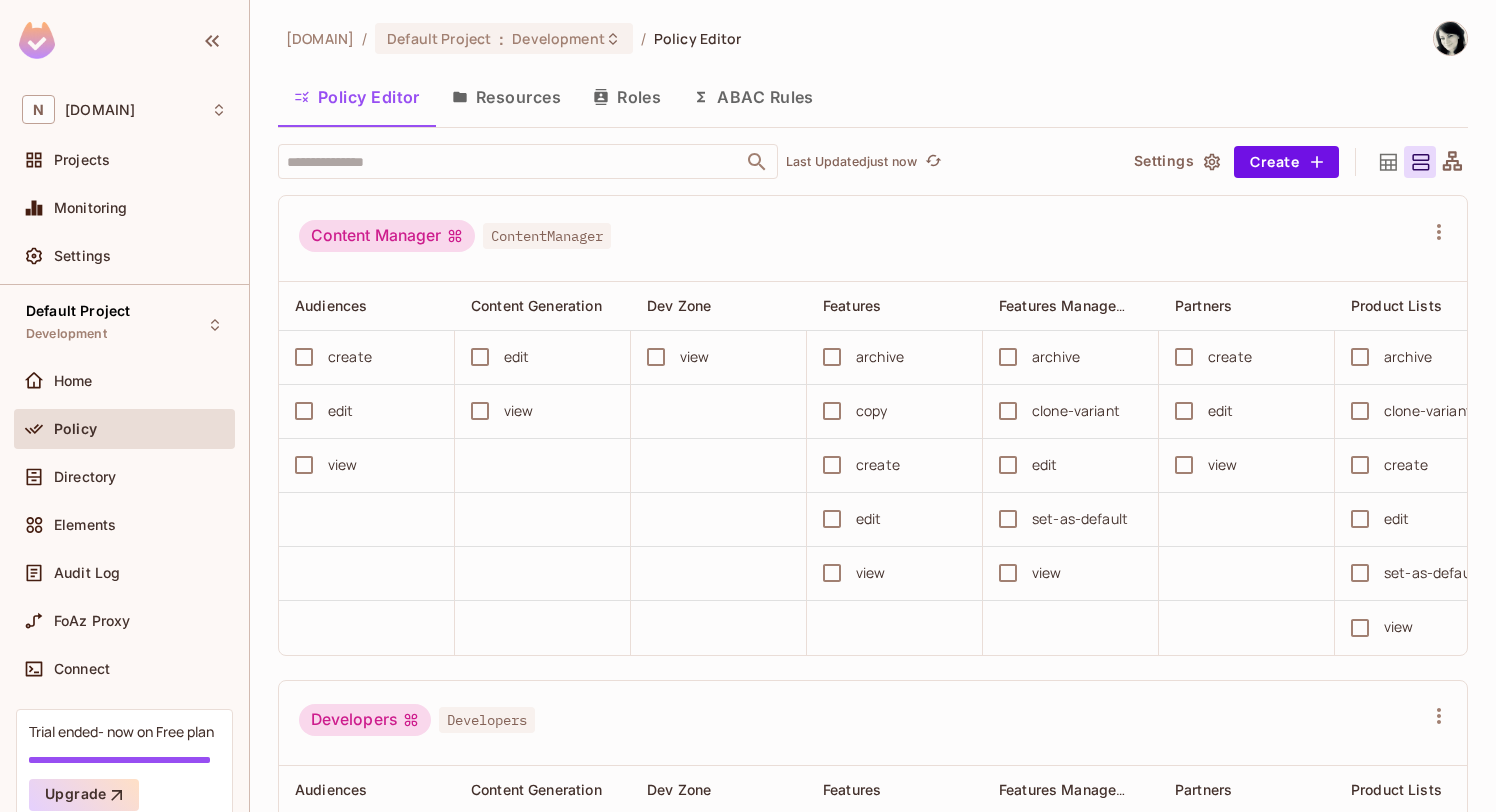 click on "Policy" at bounding box center (140, 429) 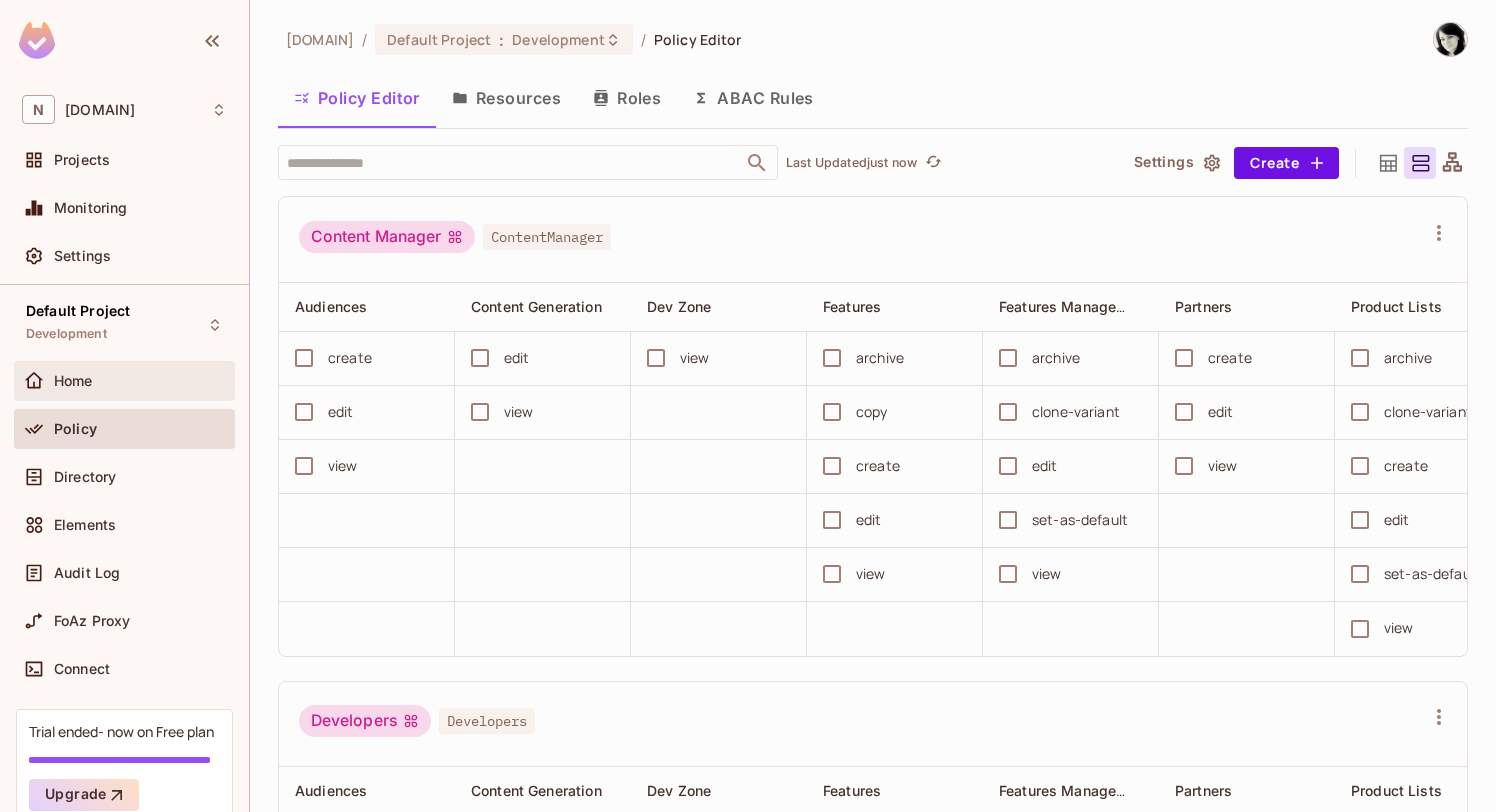 drag, startPoint x: 108, startPoint y: 420, endPoint x: 108, endPoint y: 378, distance: 42 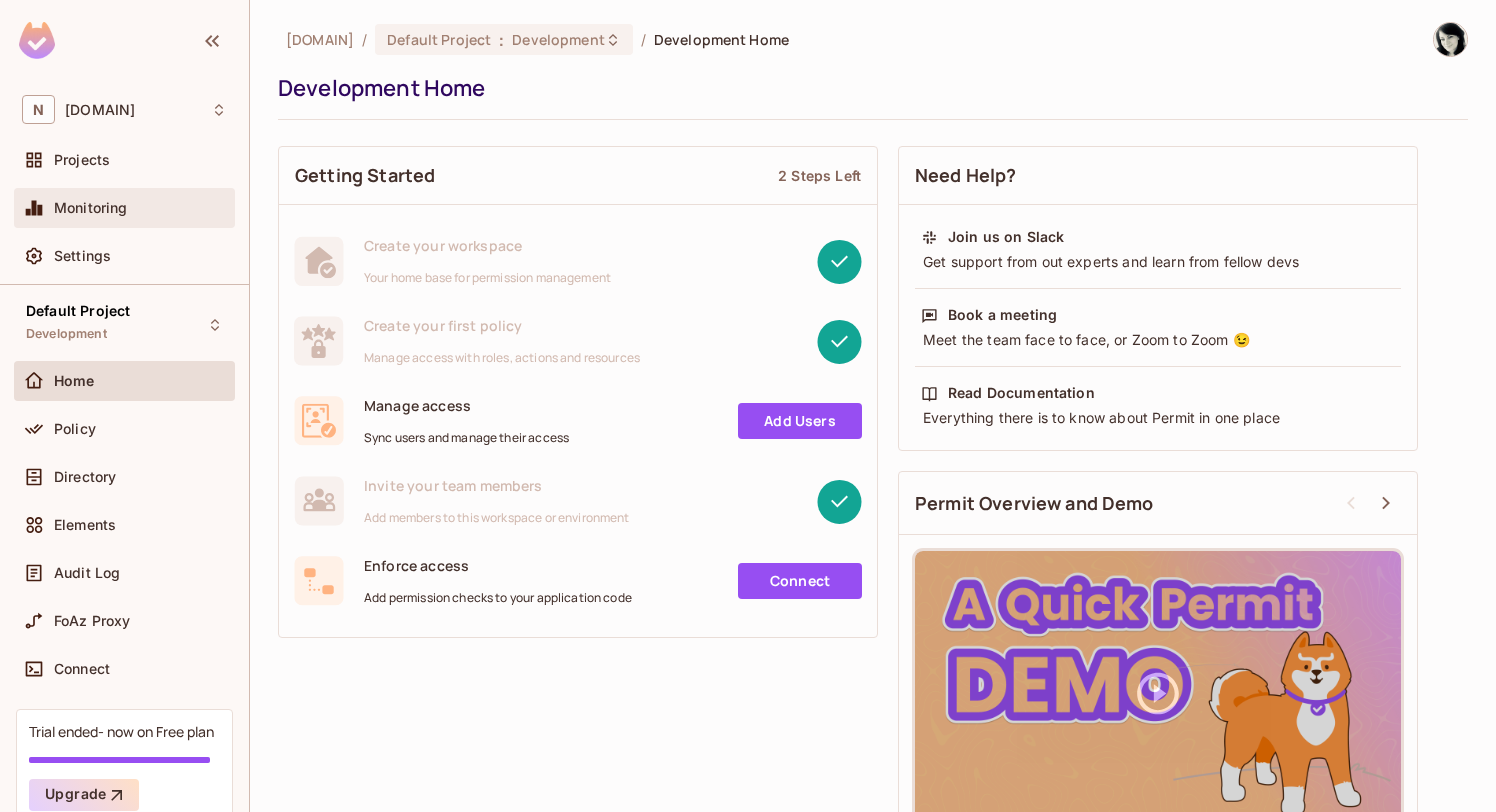 click on "Monitoring" at bounding box center (140, 208) 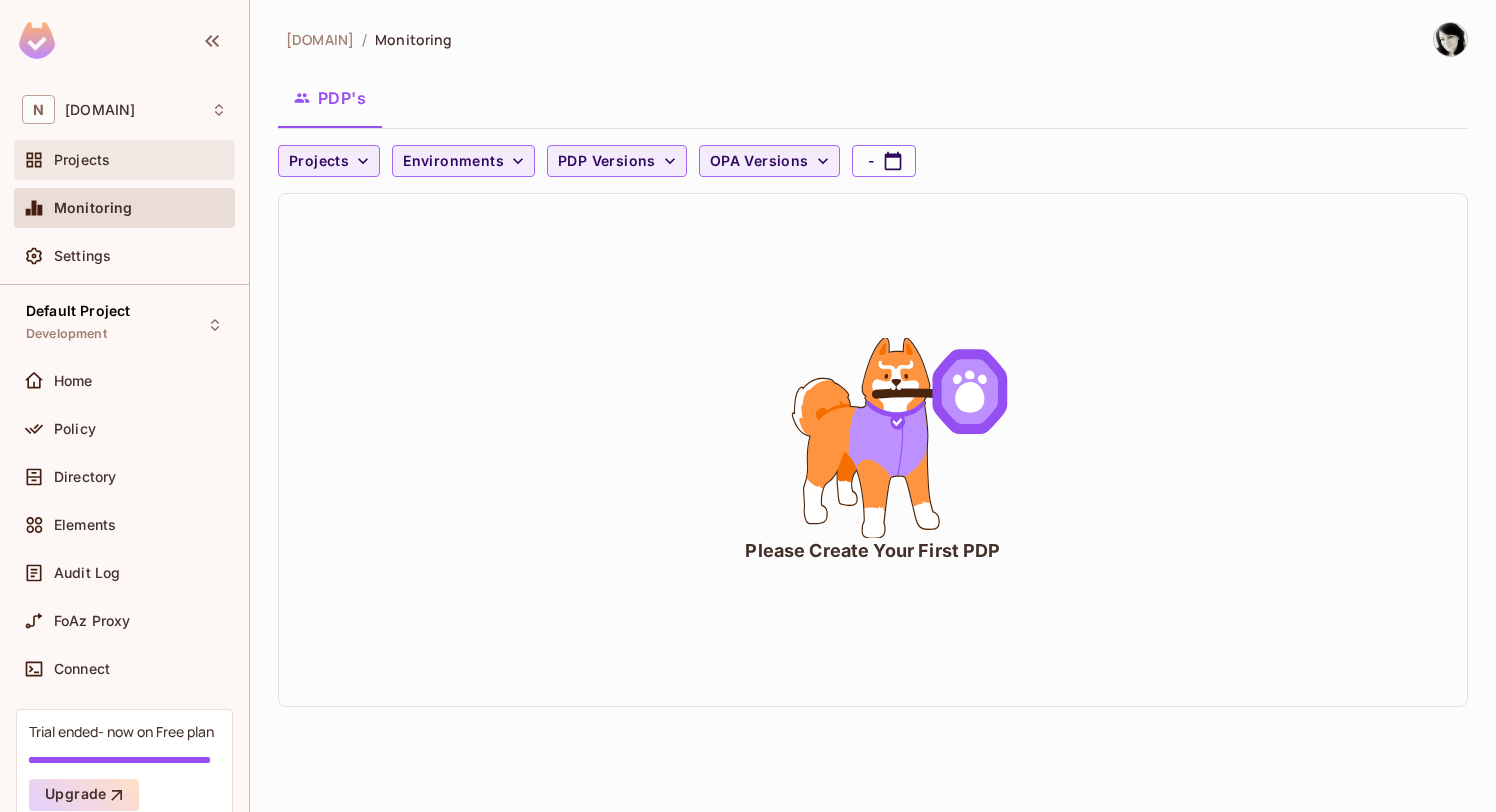 click on "Projects" at bounding box center [140, 160] 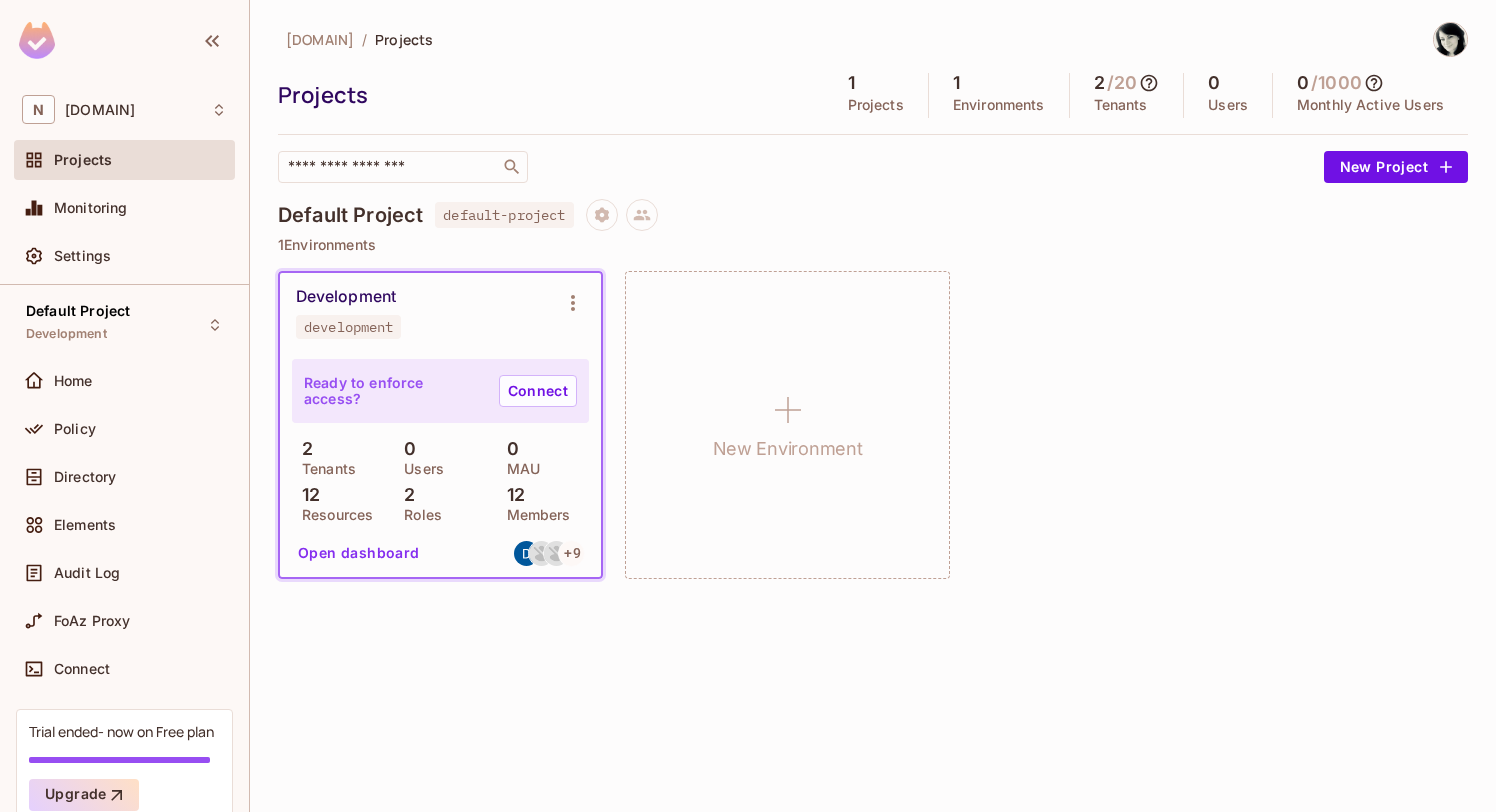 click on "Tenants" at bounding box center [1121, 105] 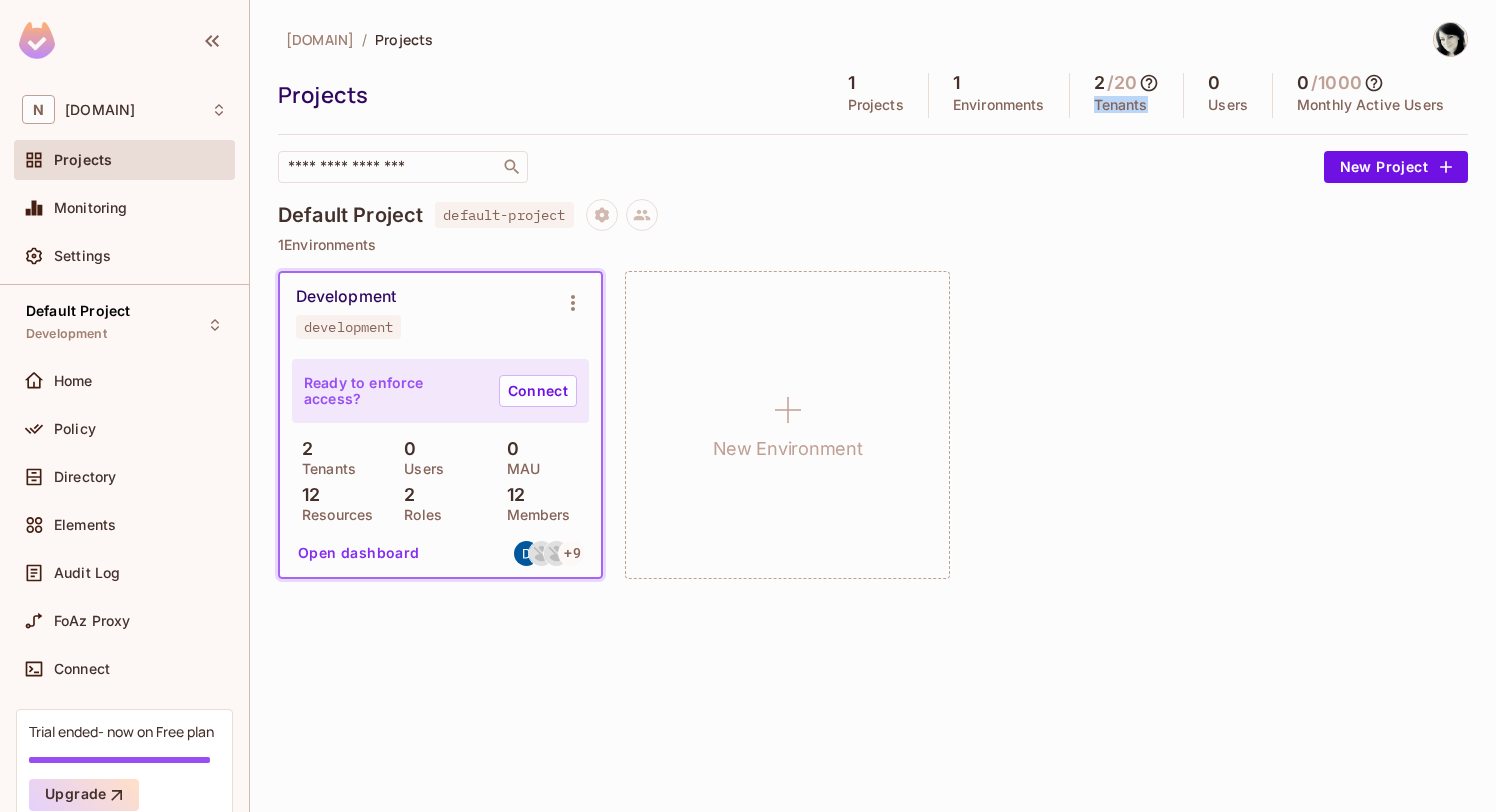 click on "Tenants" at bounding box center [1121, 105] 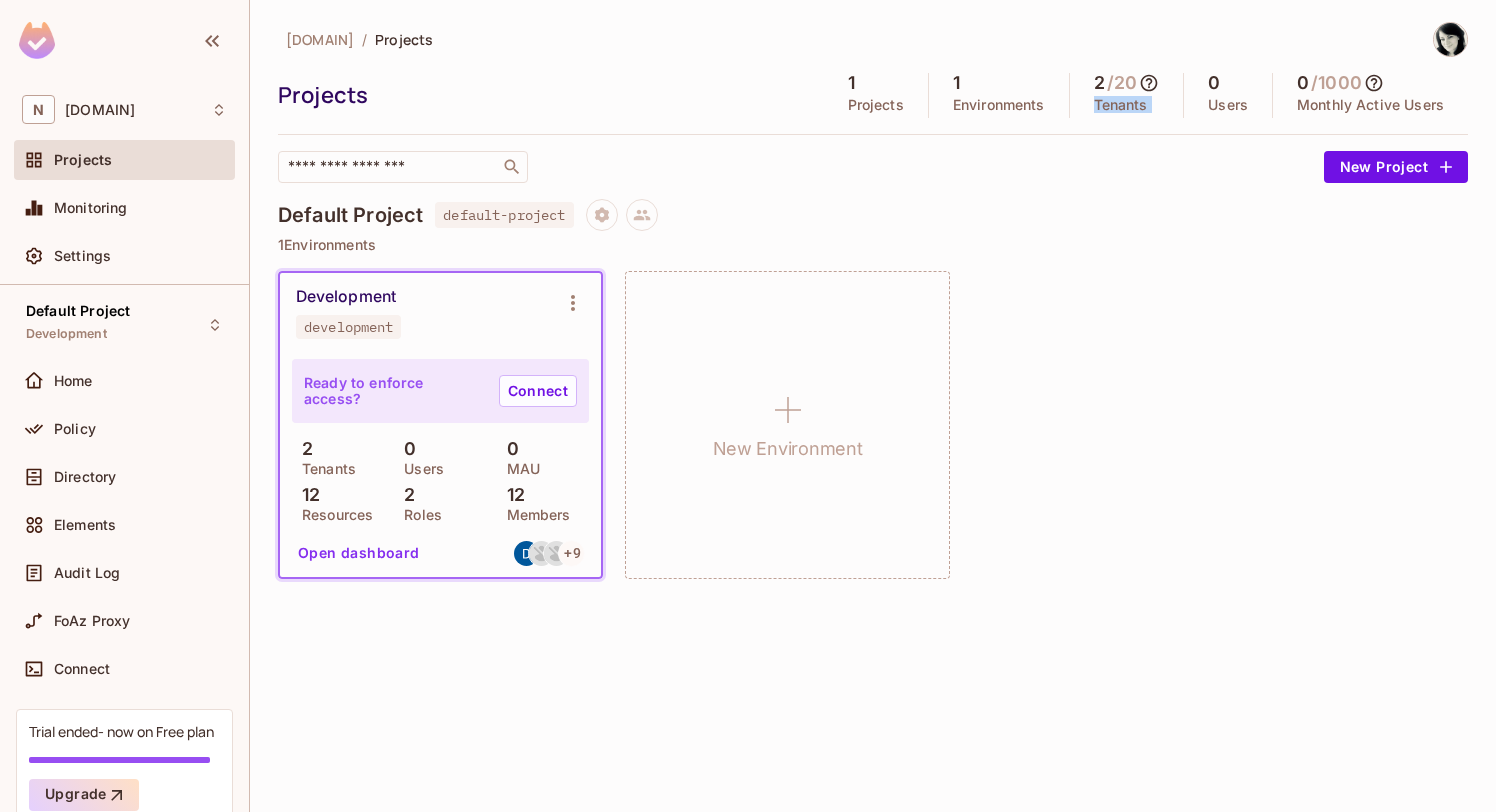 click on "Tenants" at bounding box center (1121, 105) 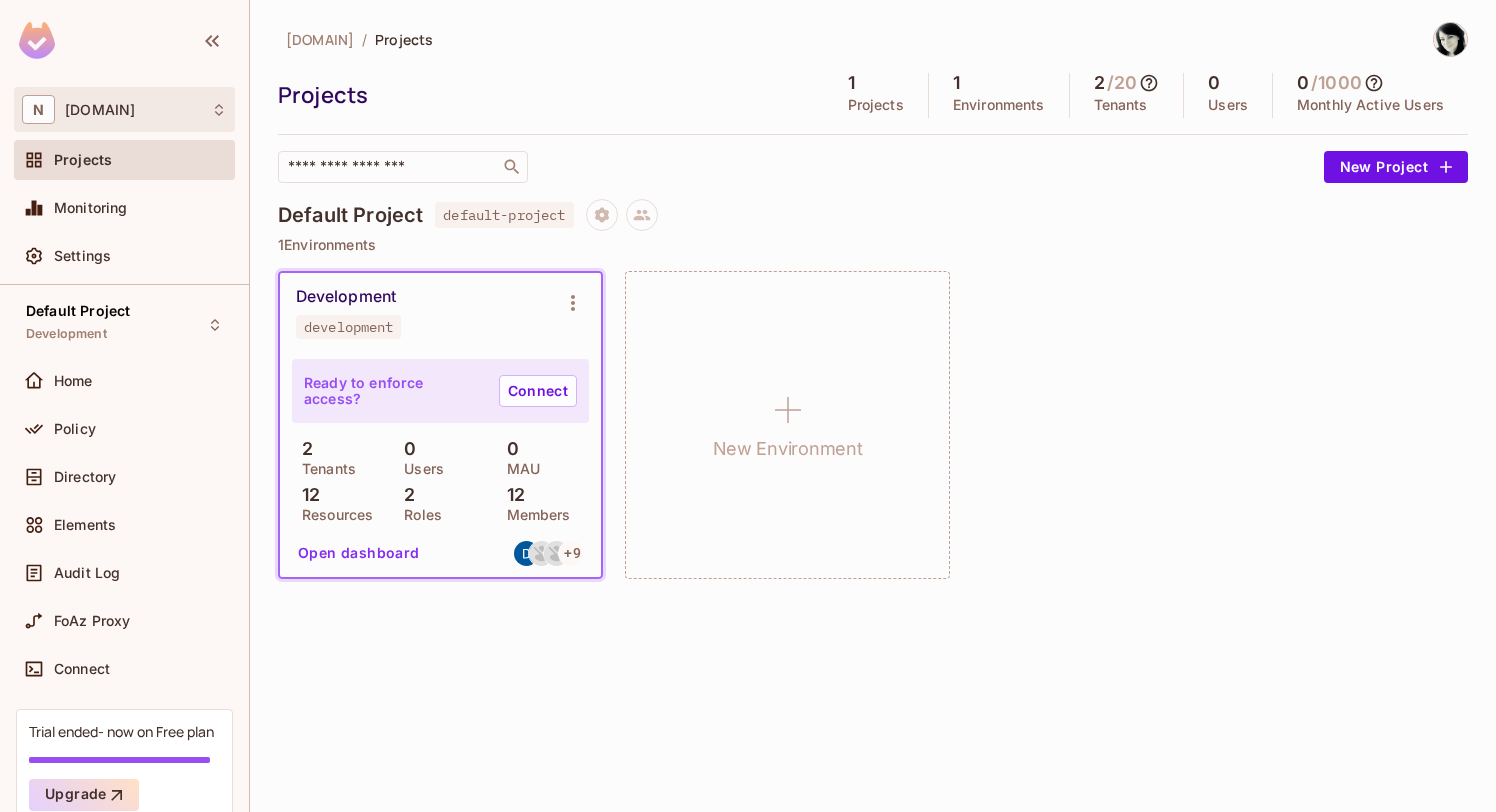 click on "N [DOMAIN]" at bounding box center [124, 109] 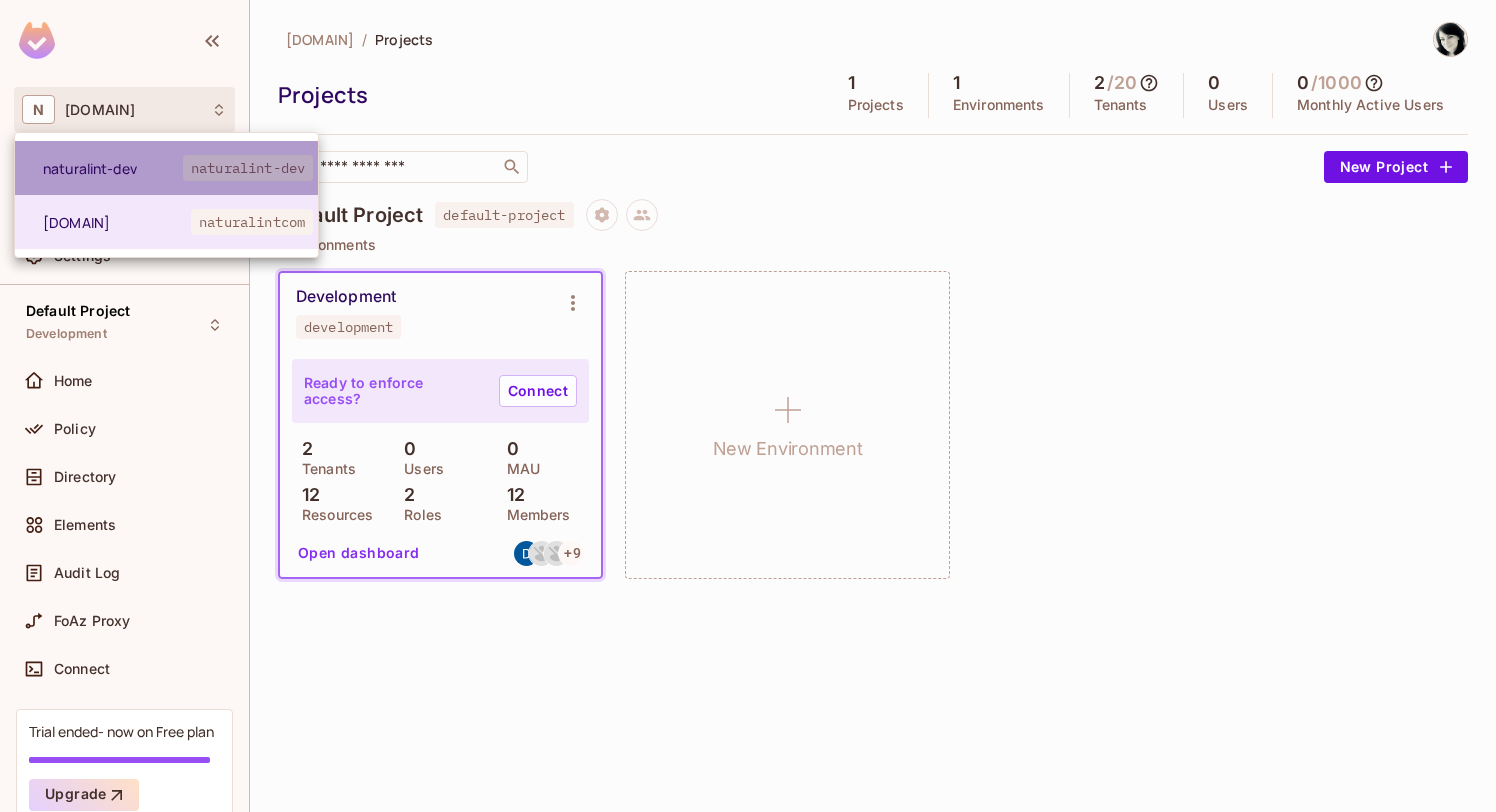 click on "naturalint-dev" at bounding box center [113, 168] 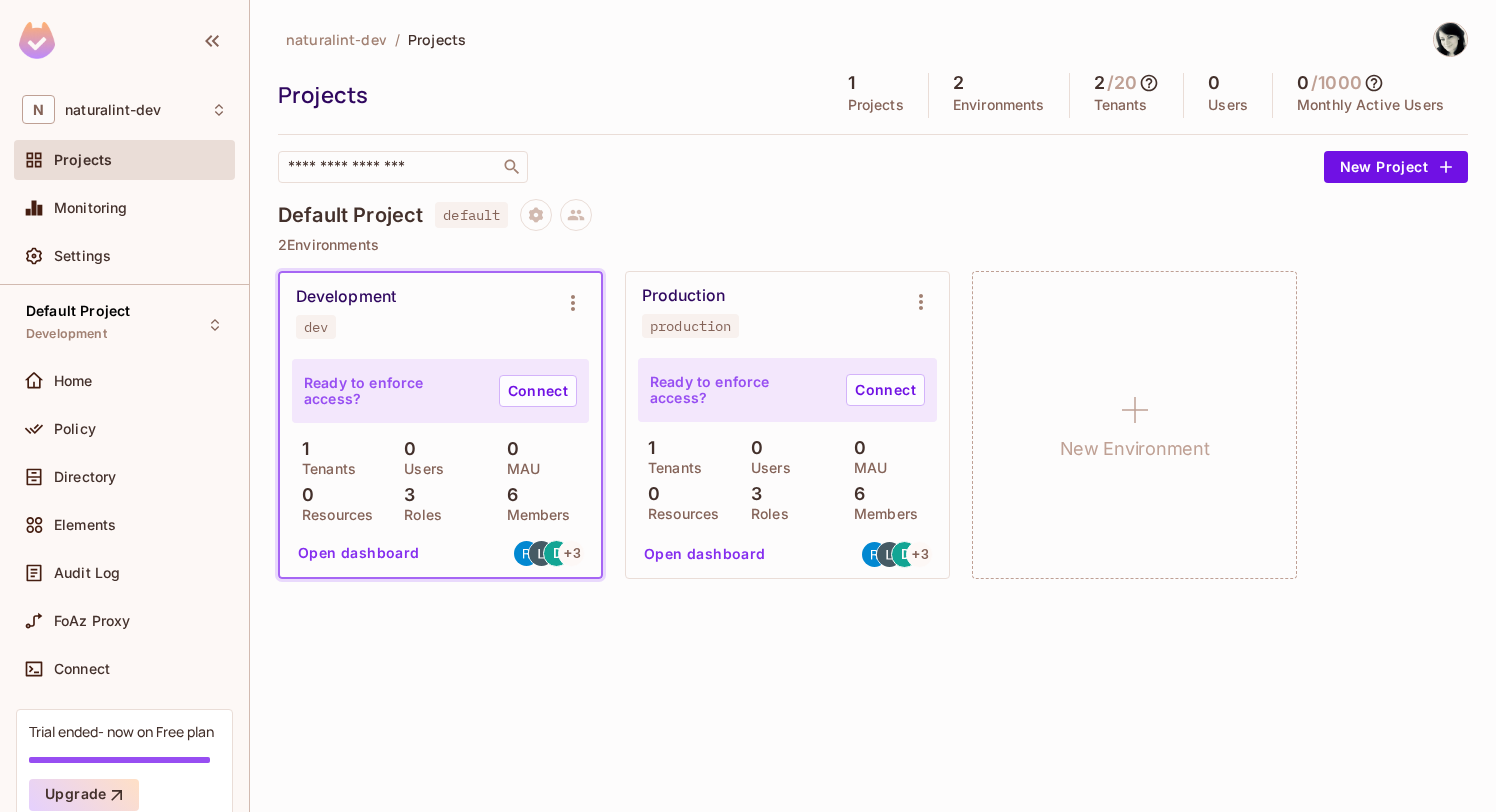 click on "Open dashboard" at bounding box center [705, 554] 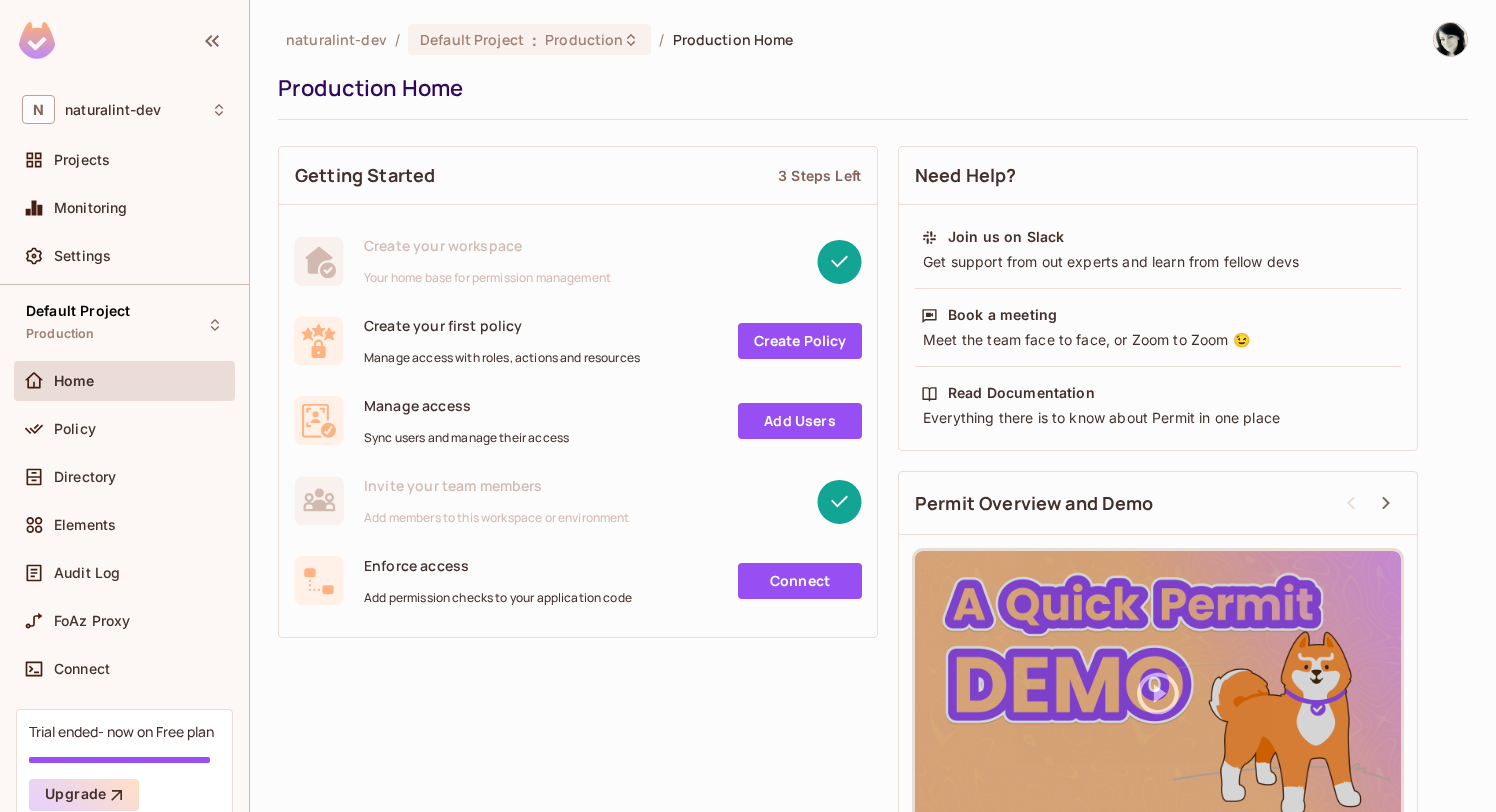 click on "Sync users and manage their access" at bounding box center (466, 438) 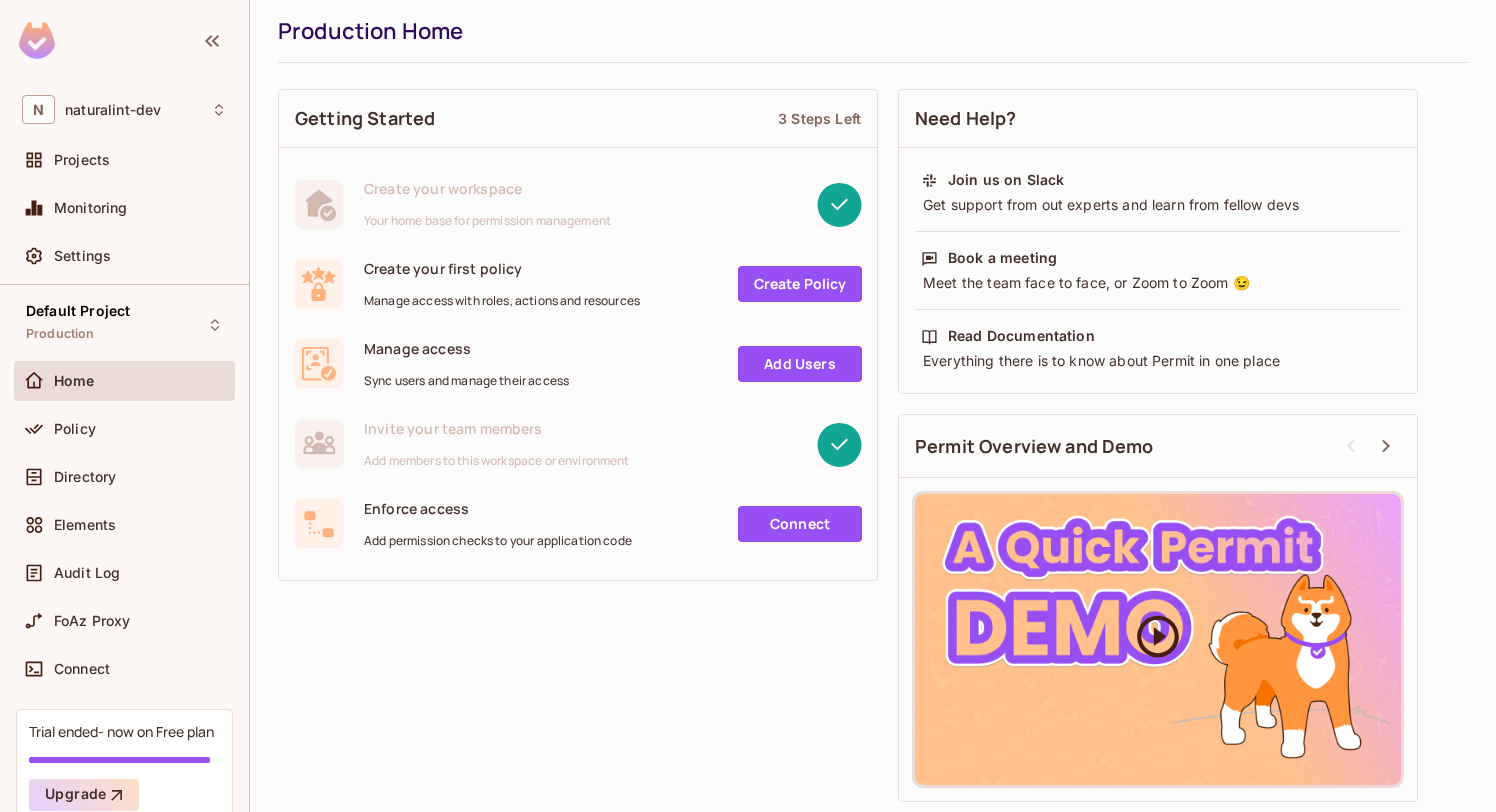 scroll, scrollTop: 0, scrollLeft: 0, axis: both 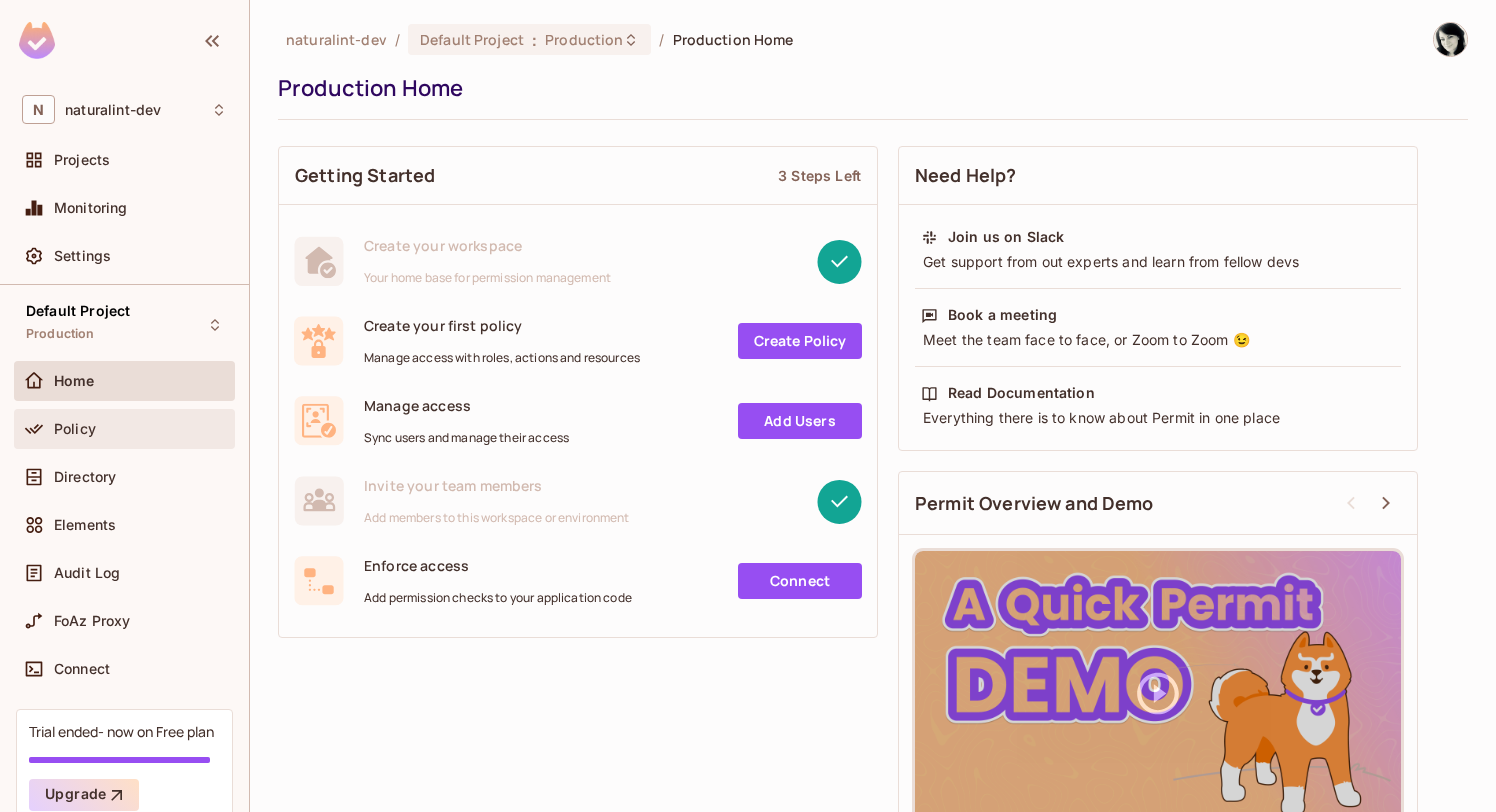 click on "Policy" at bounding box center [124, 429] 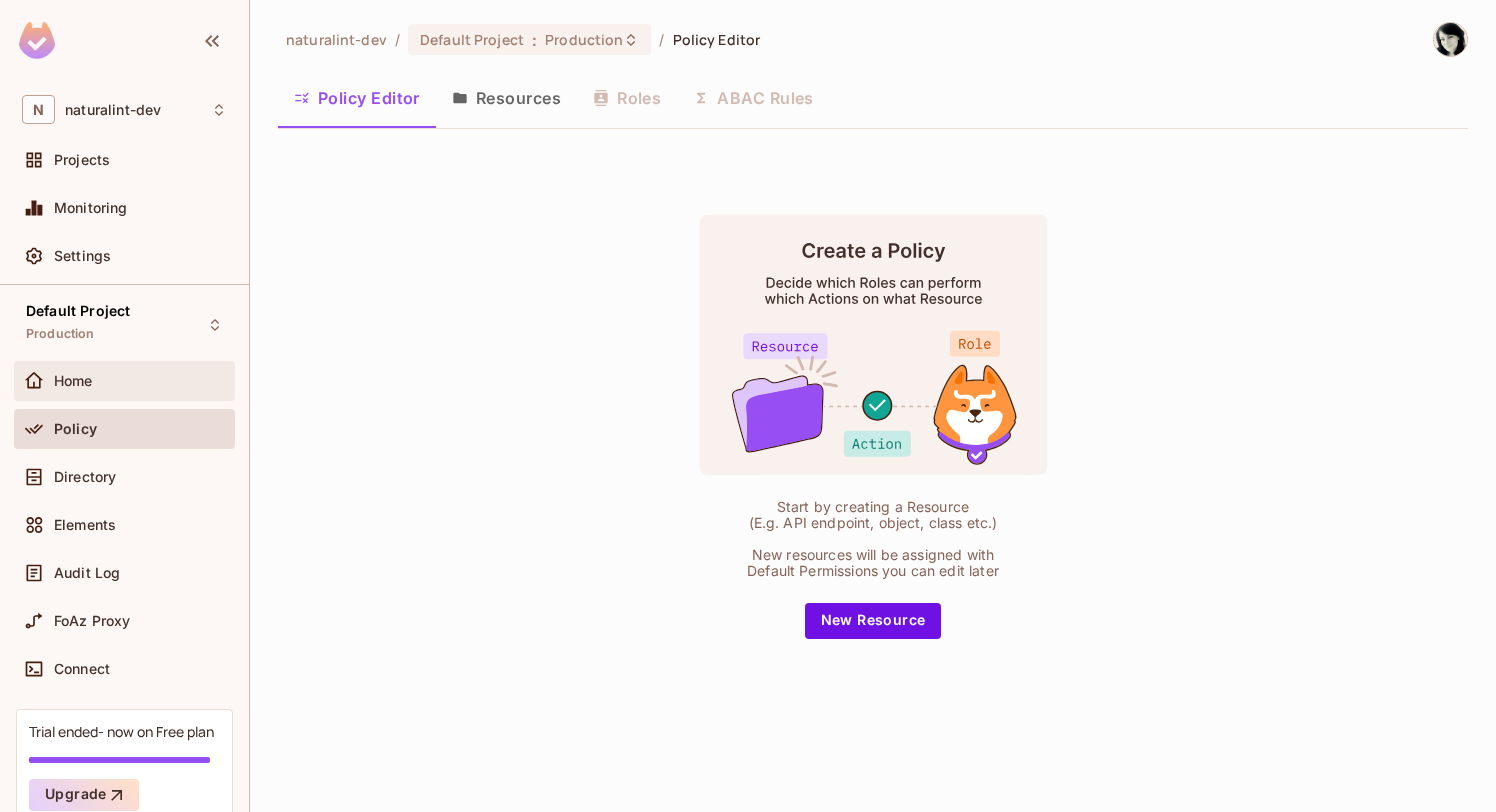 click on "Home" at bounding box center [124, 381] 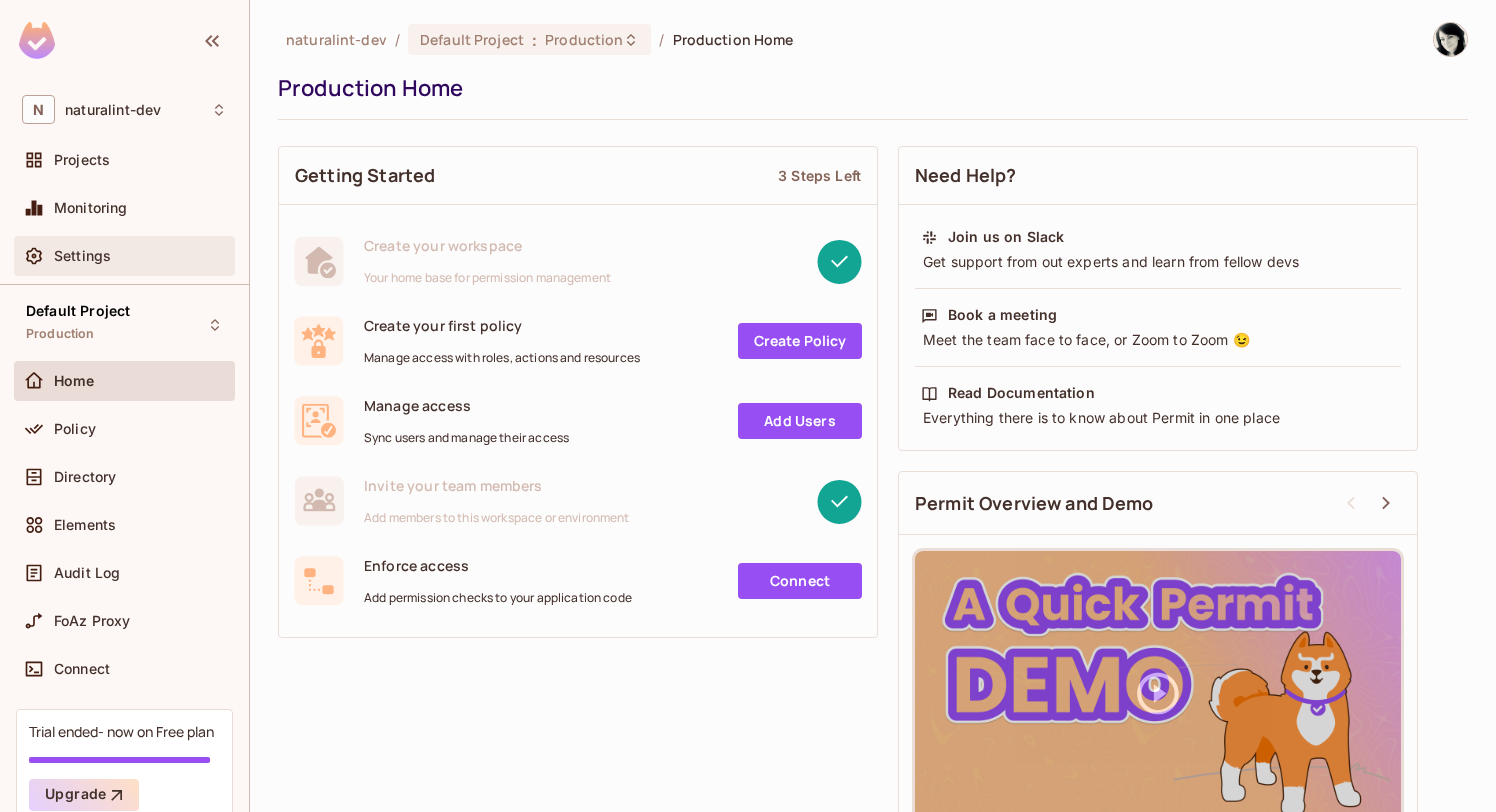 click on "Settings" at bounding box center [140, 256] 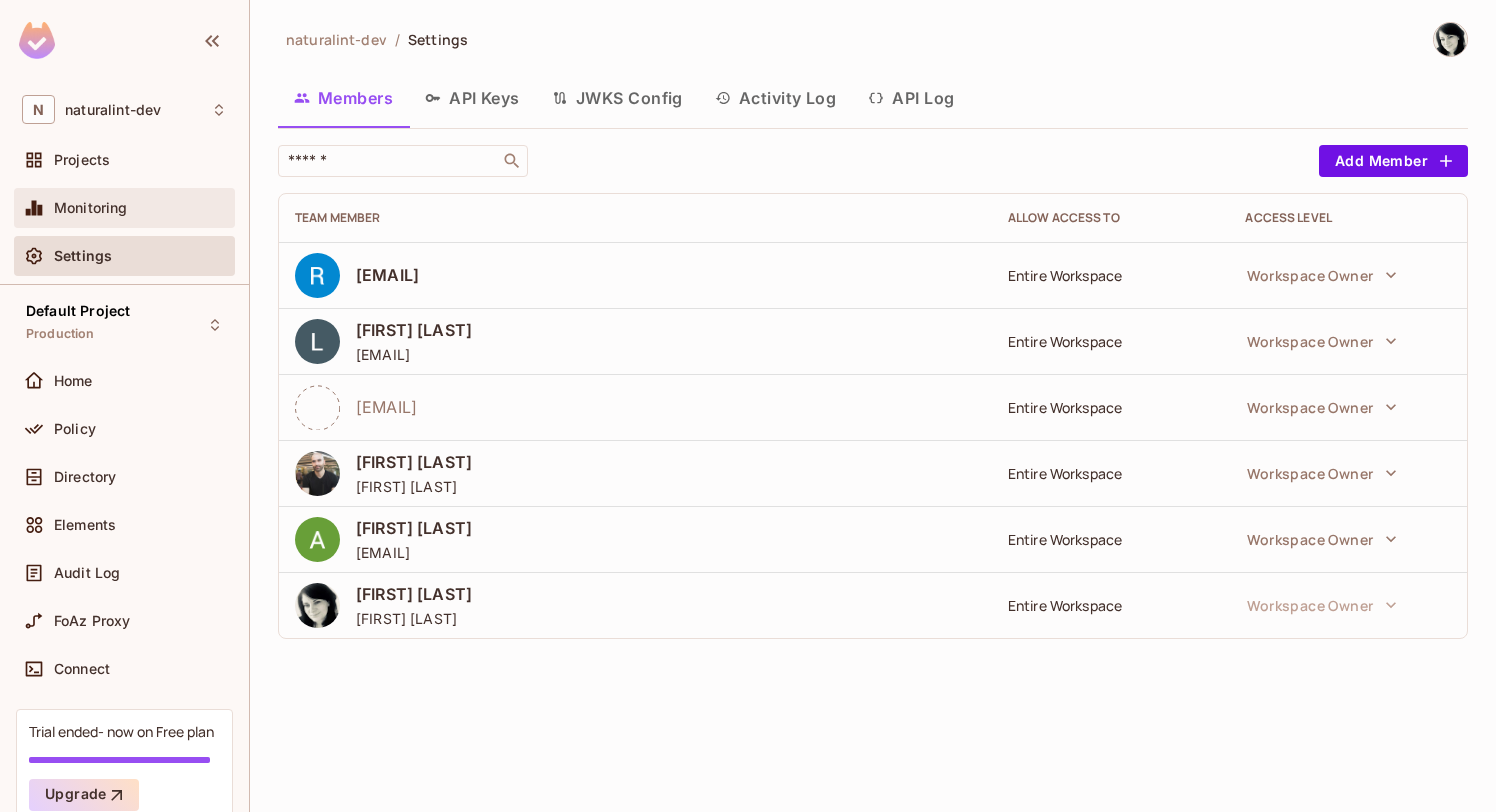 click on "Monitoring" at bounding box center (124, 208) 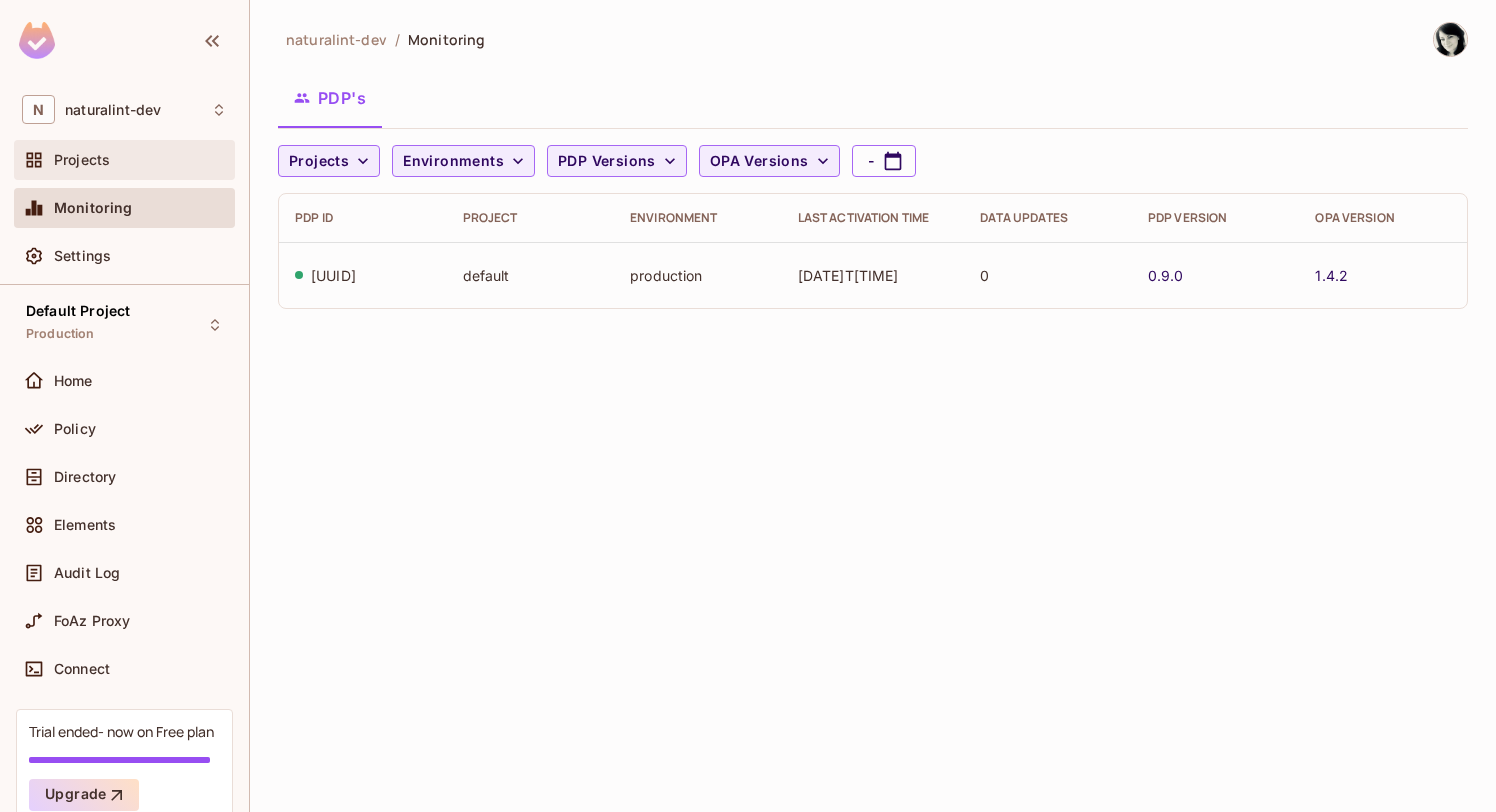 click on "Projects" at bounding box center (124, 160) 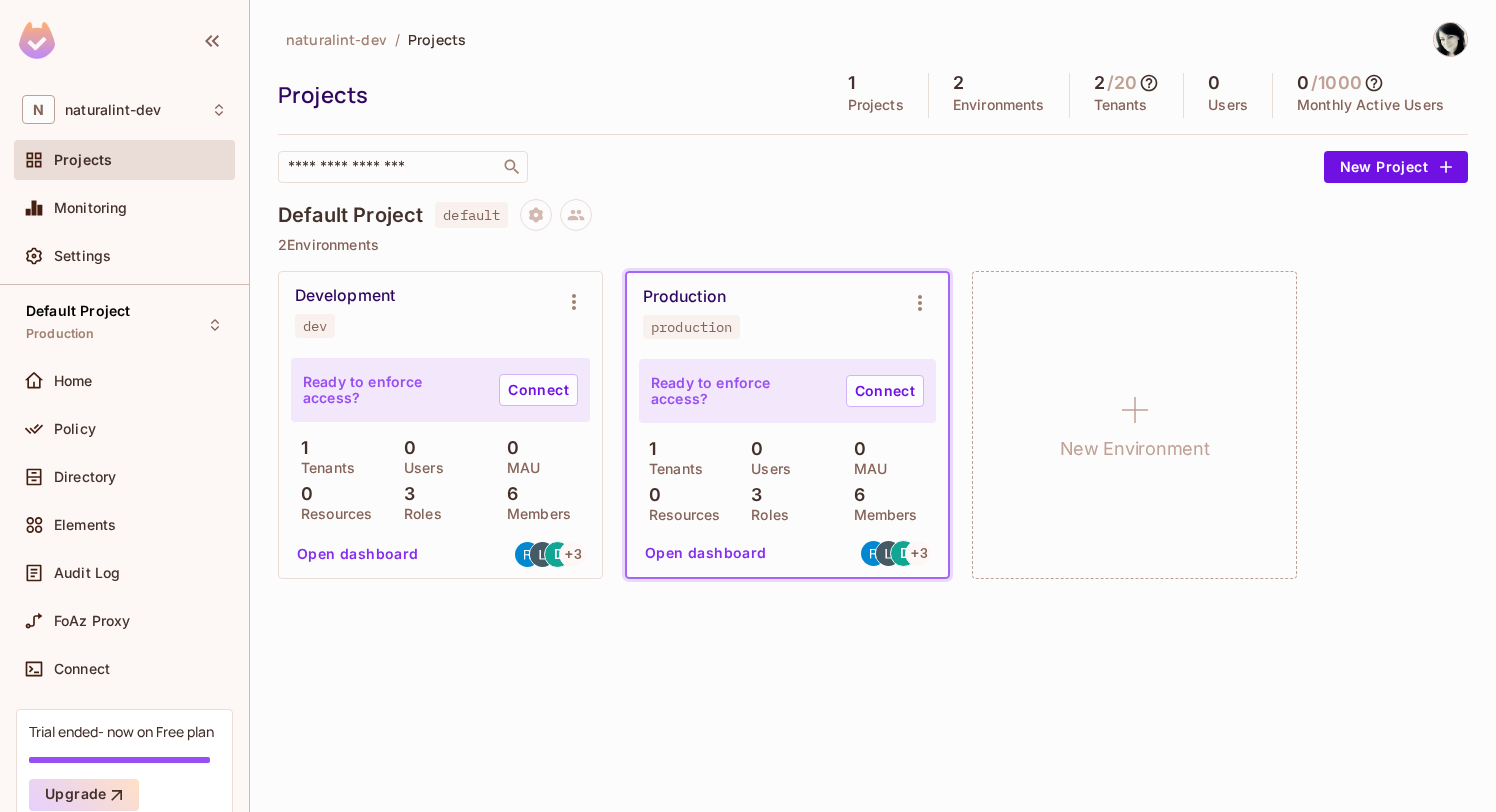 click on "production" at bounding box center [691, 327] 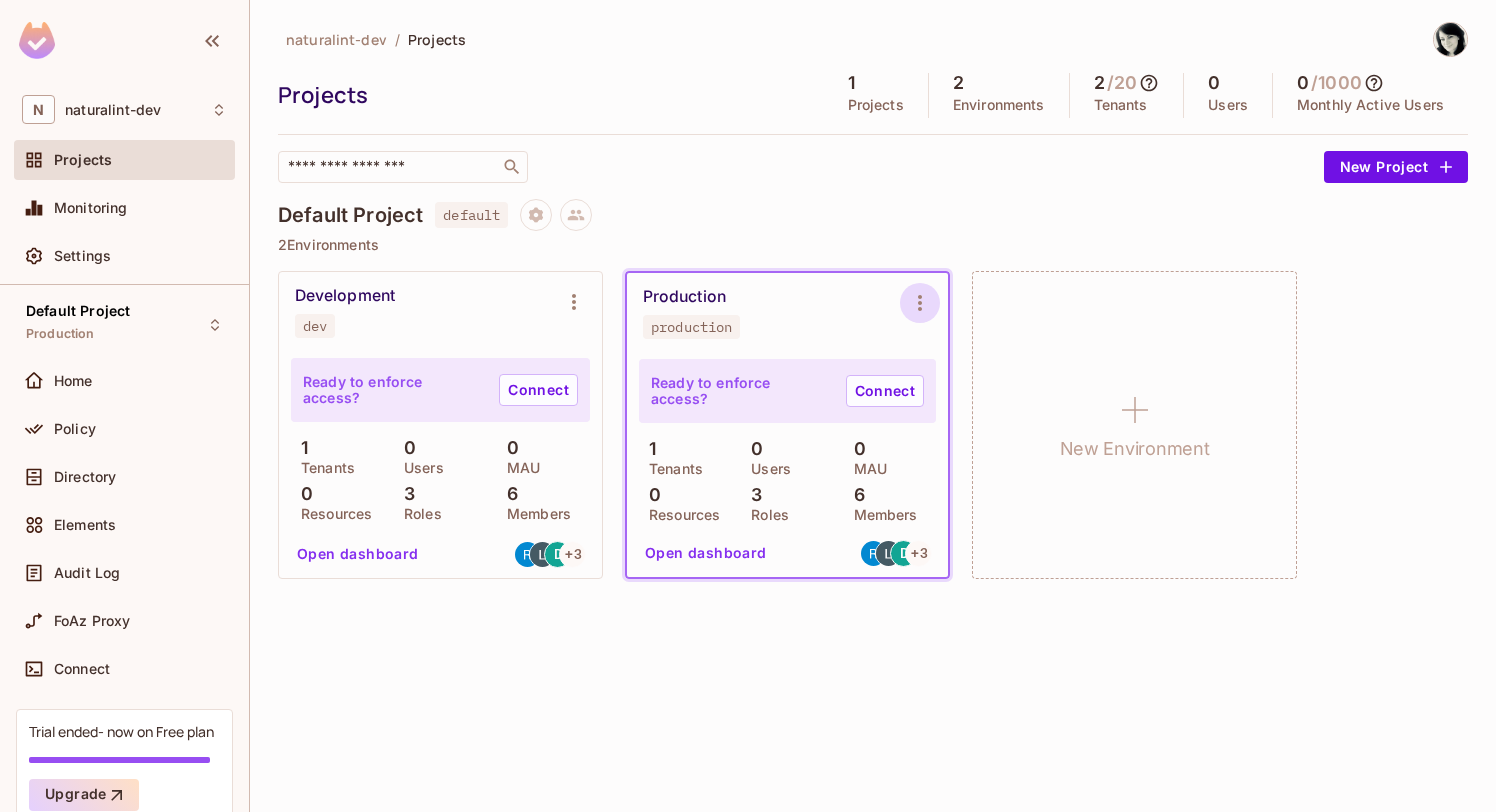click 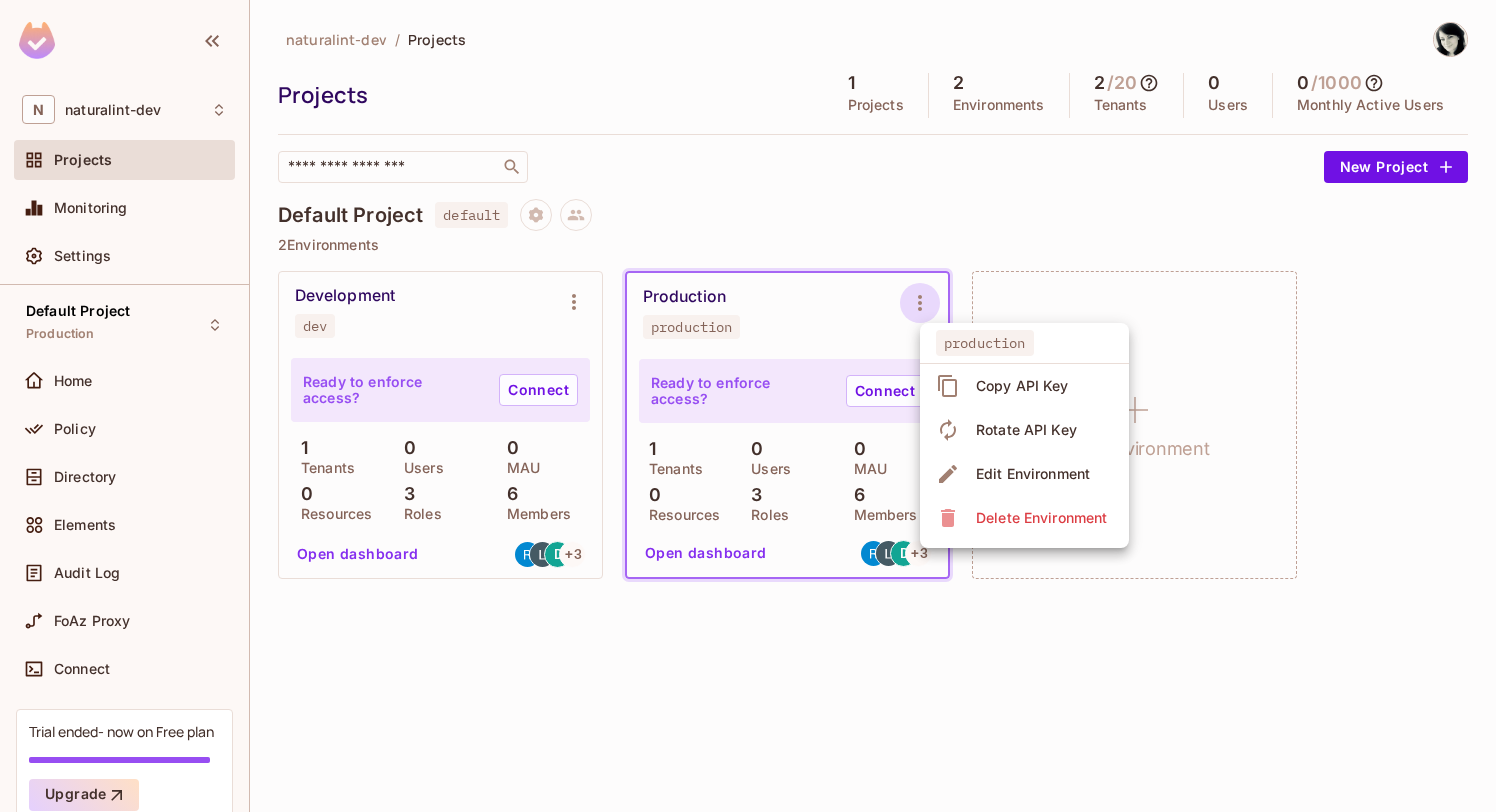 click at bounding box center [748, 406] 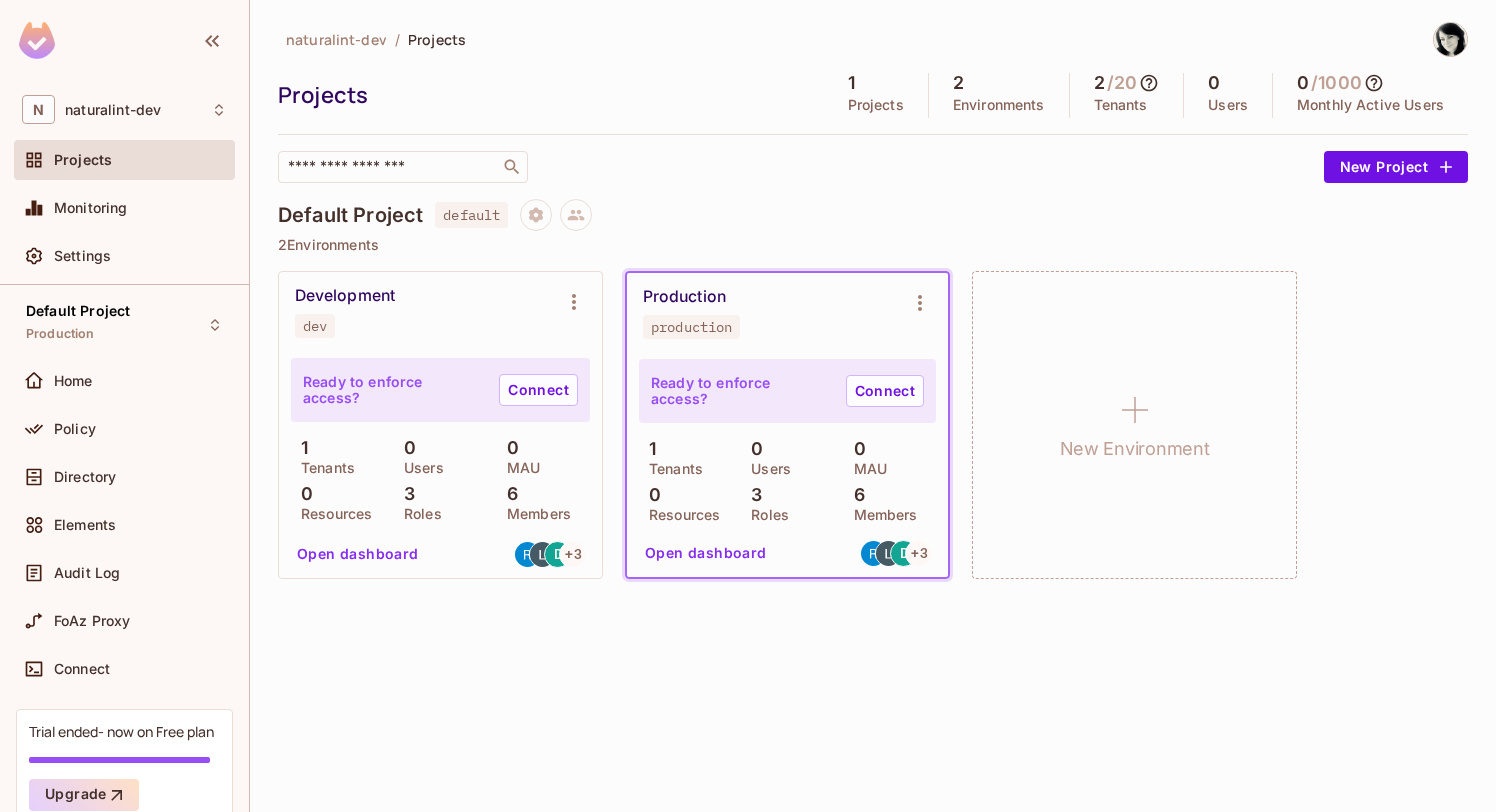 click on "Open dashboard" at bounding box center [706, 553] 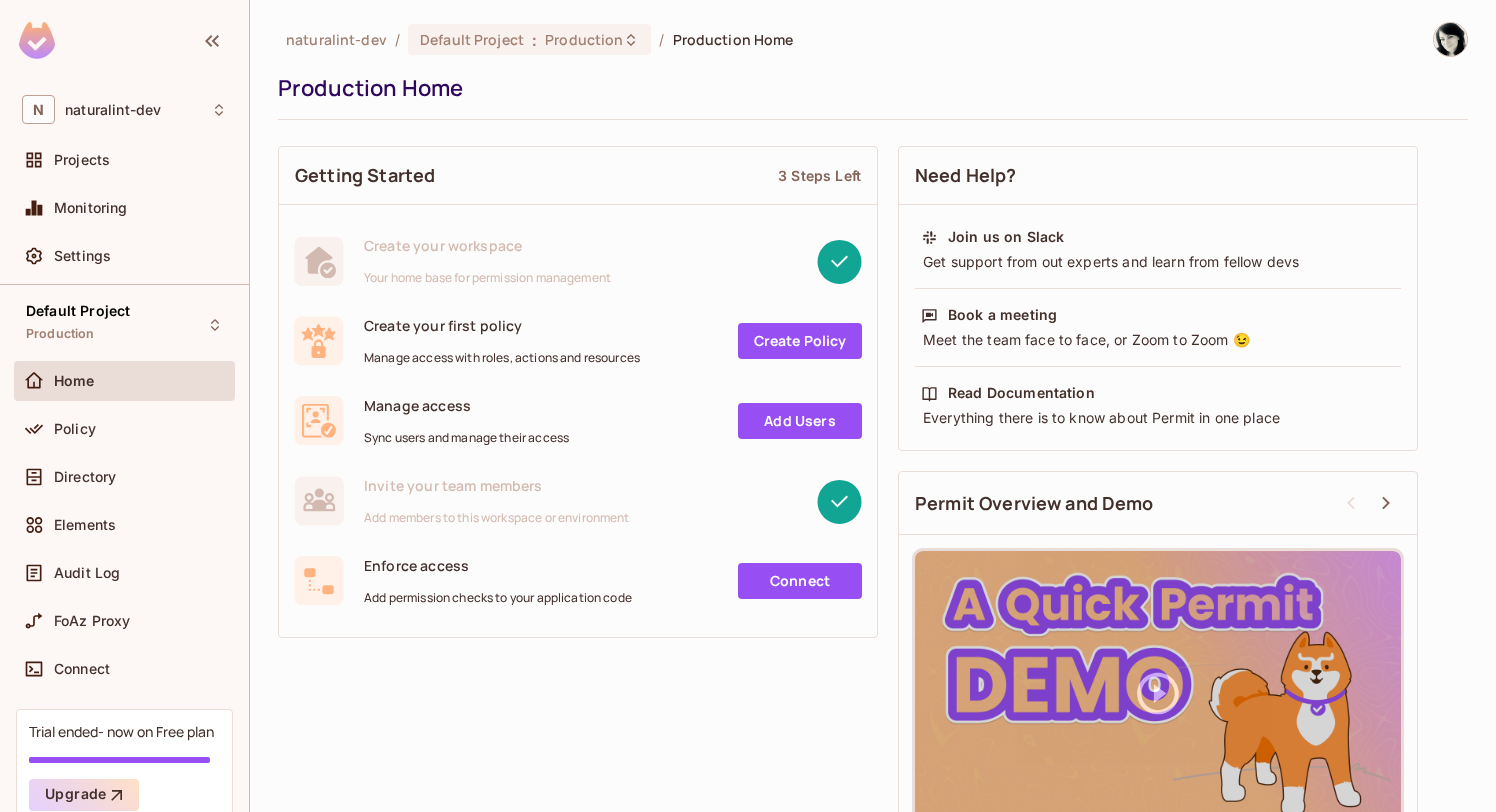 click on "Policy" at bounding box center [124, 433] 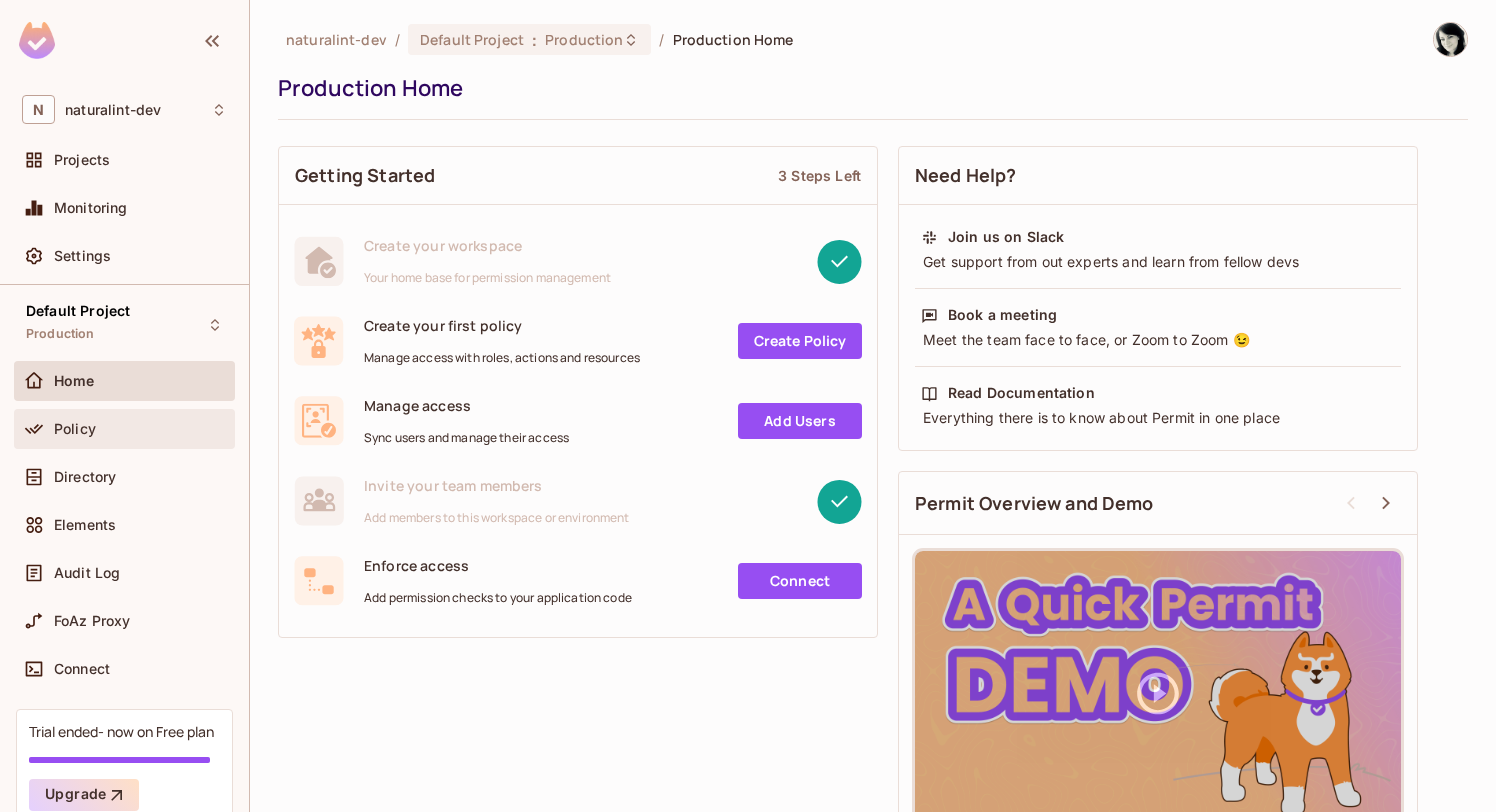 click on "Policy" at bounding box center [124, 429] 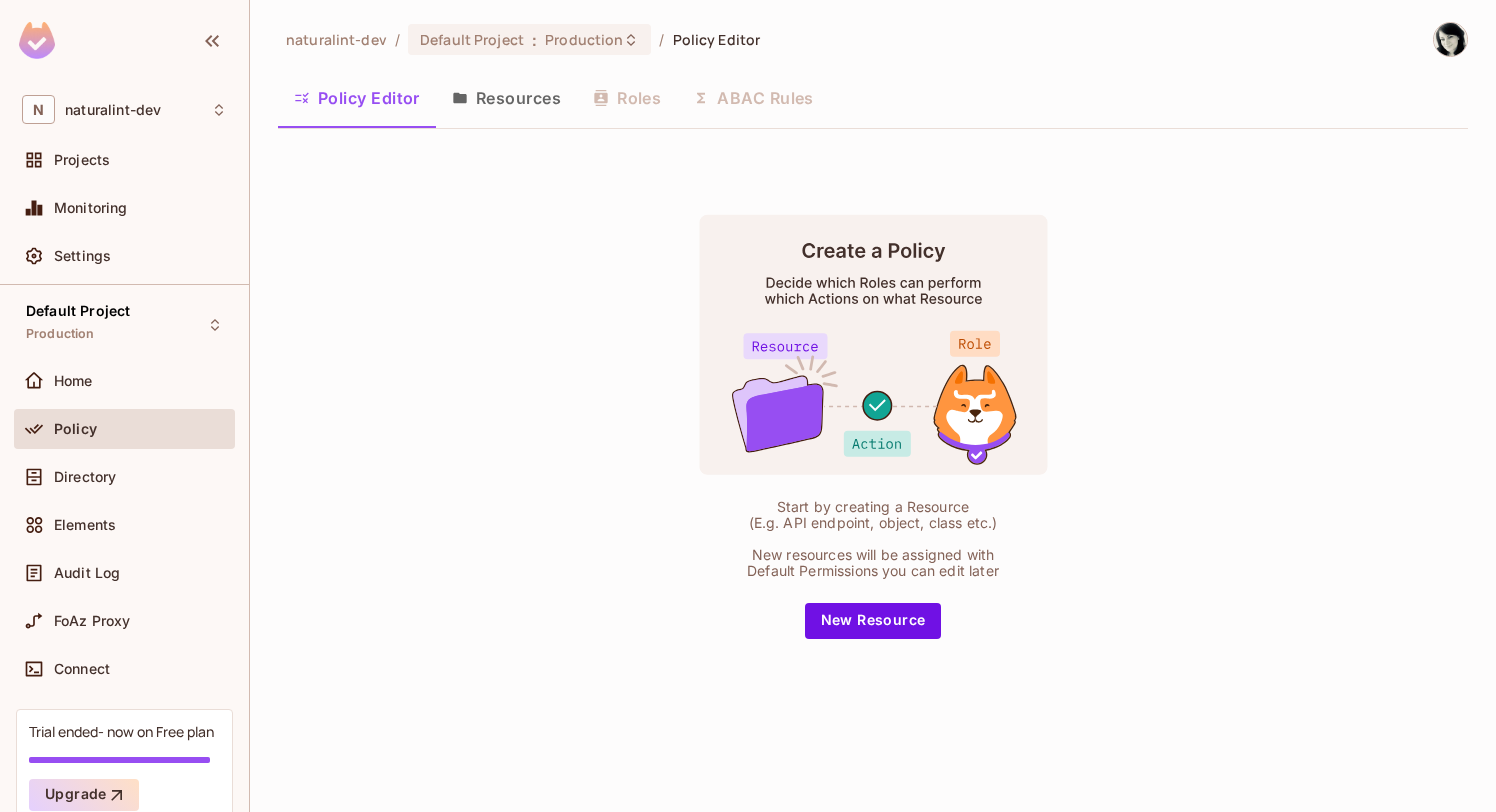 click on "Resources" at bounding box center (506, 98) 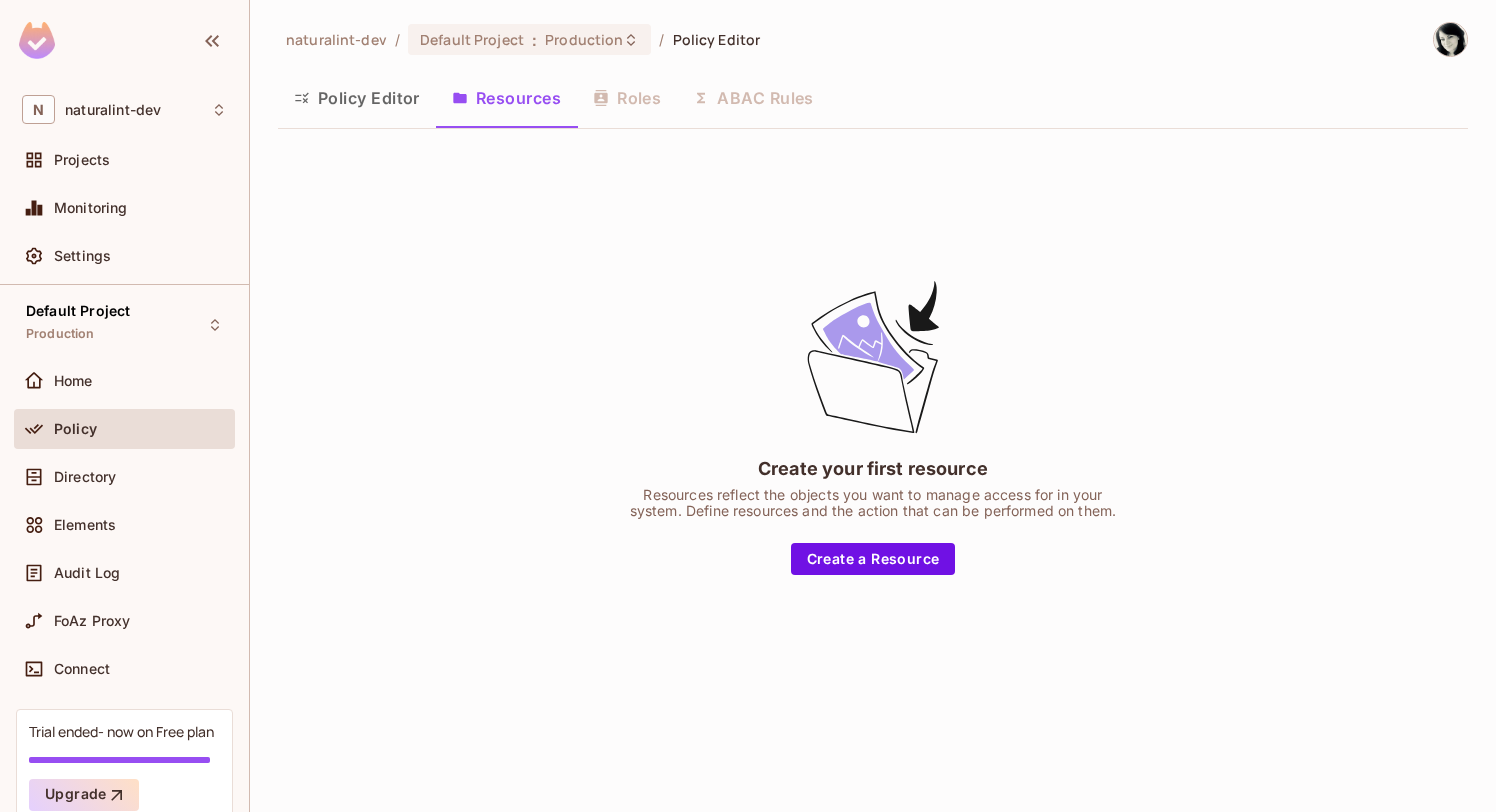 click on "Directory" at bounding box center [124, 481] 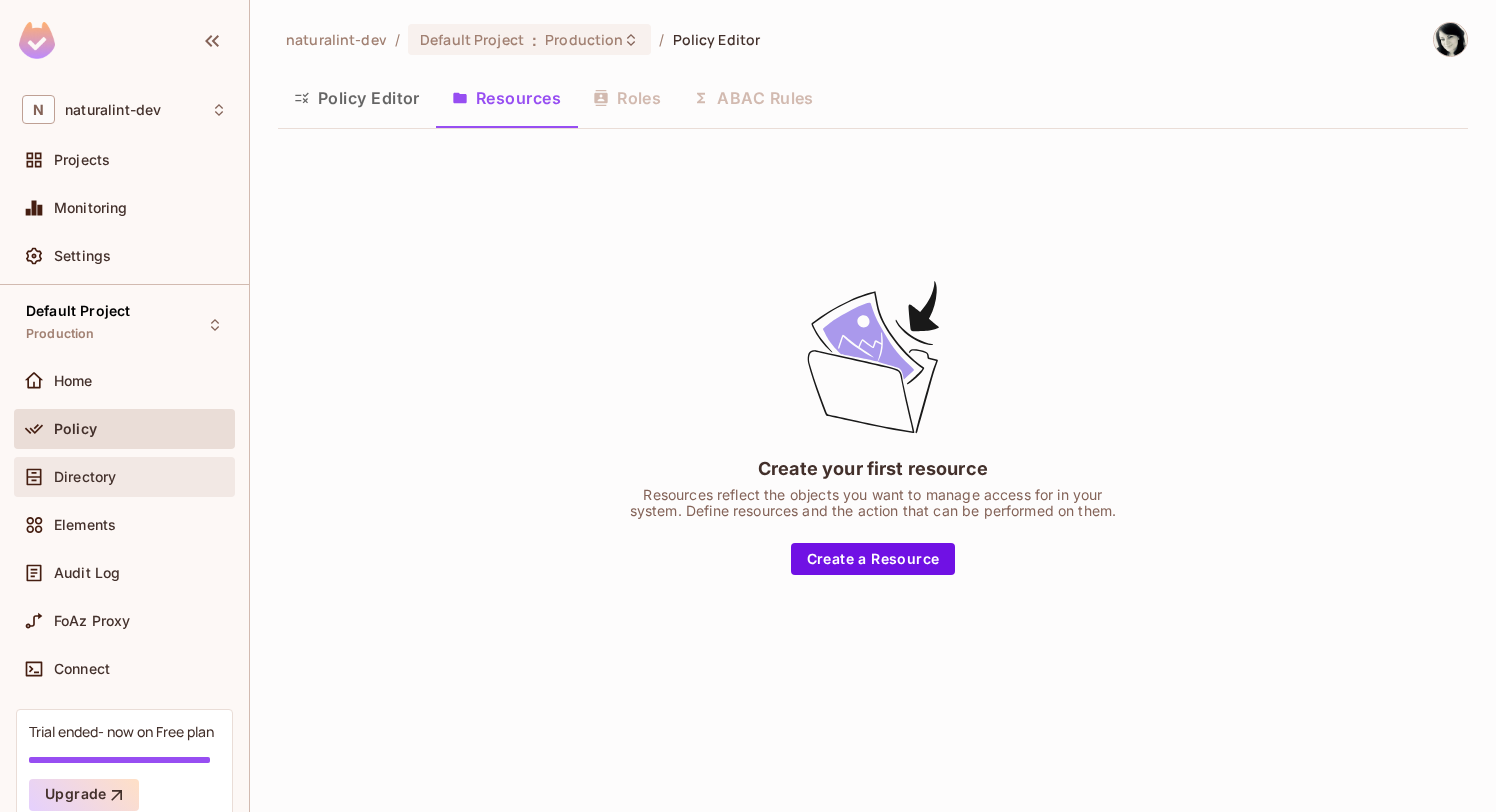 click on "Directory" at bounding box center [140, 477] 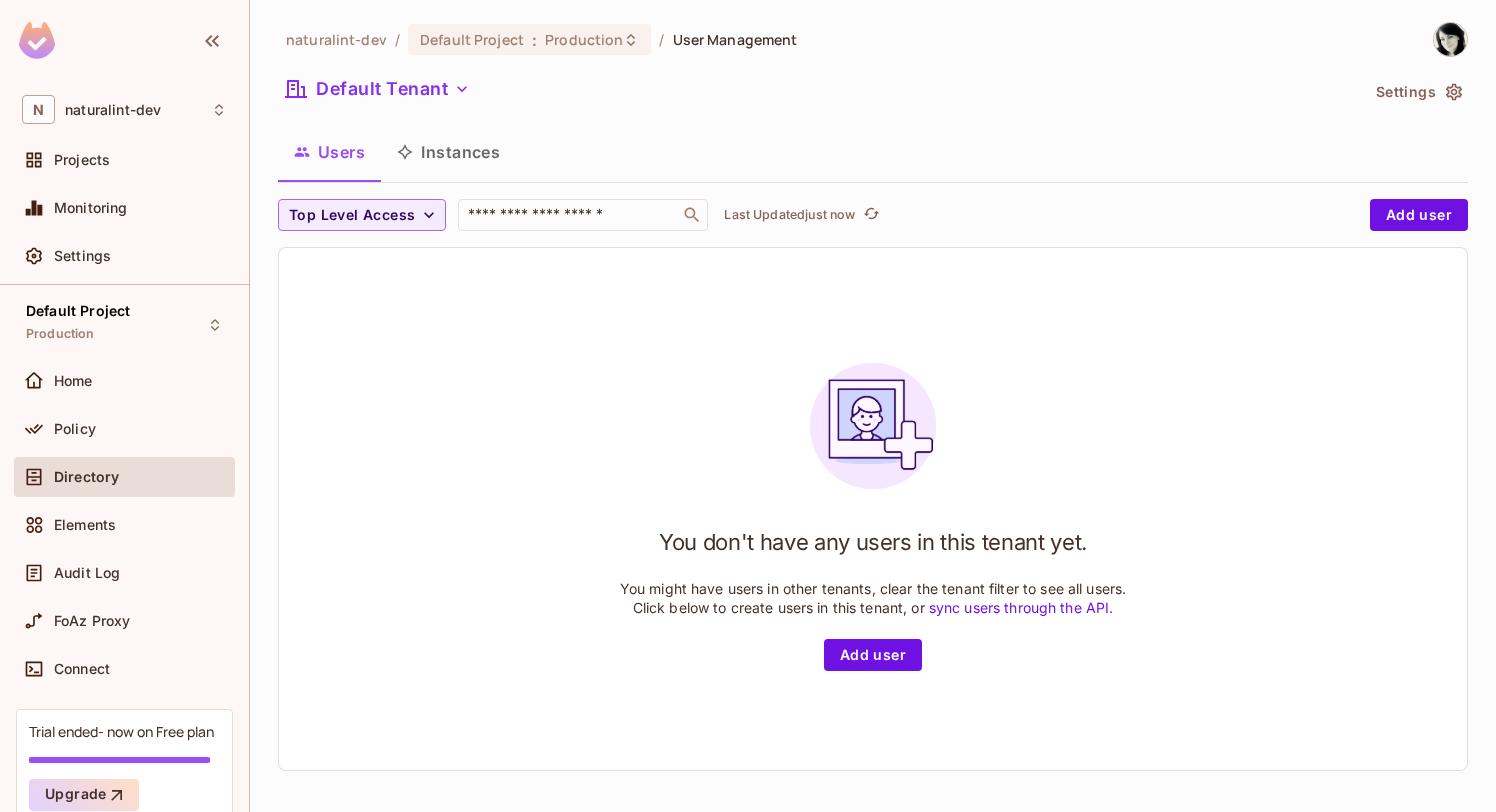 click on "Instances" at bounding box center [448, 152] 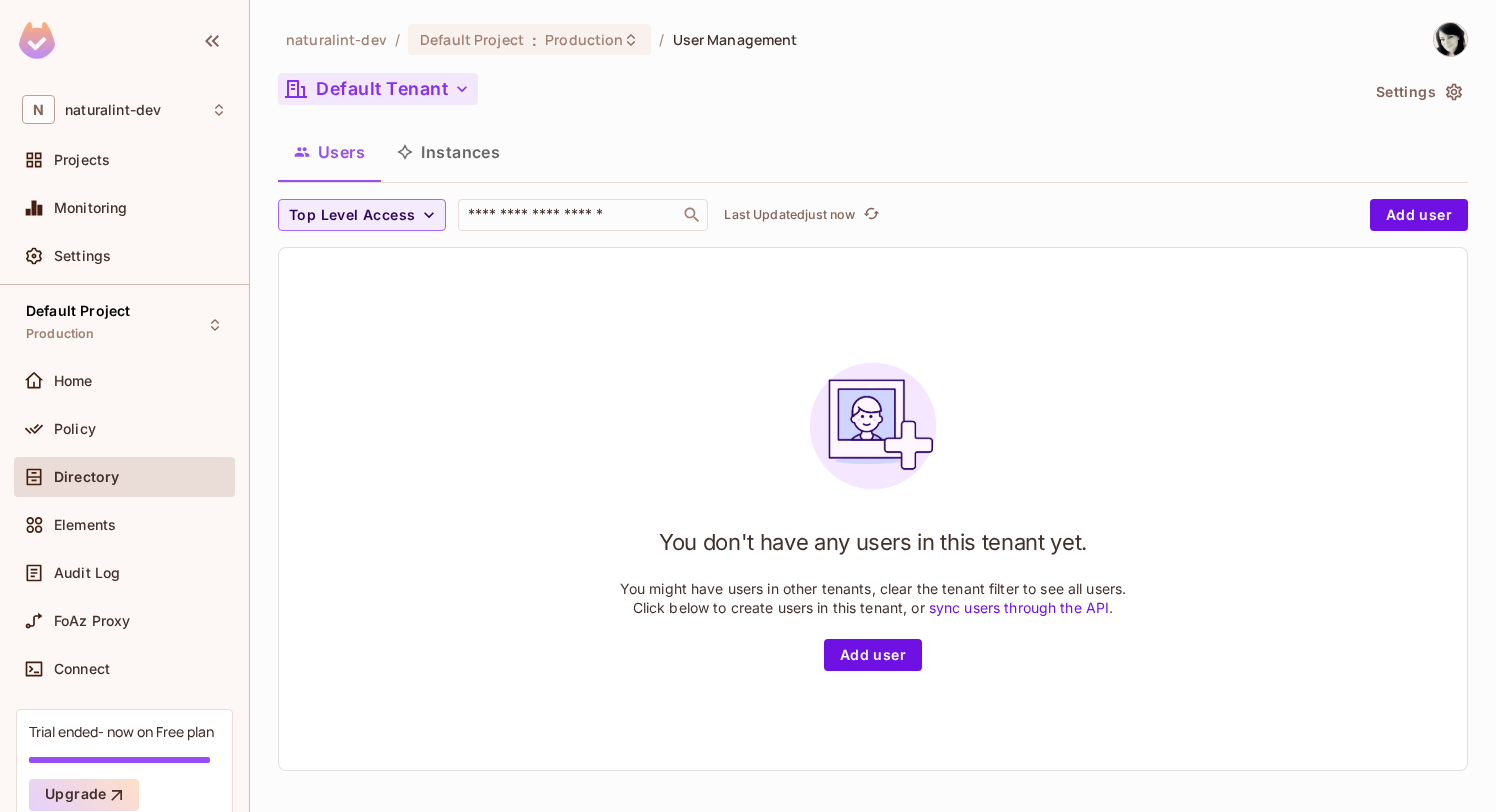 click on "Default Tenant" at bounding box center (378, 89) 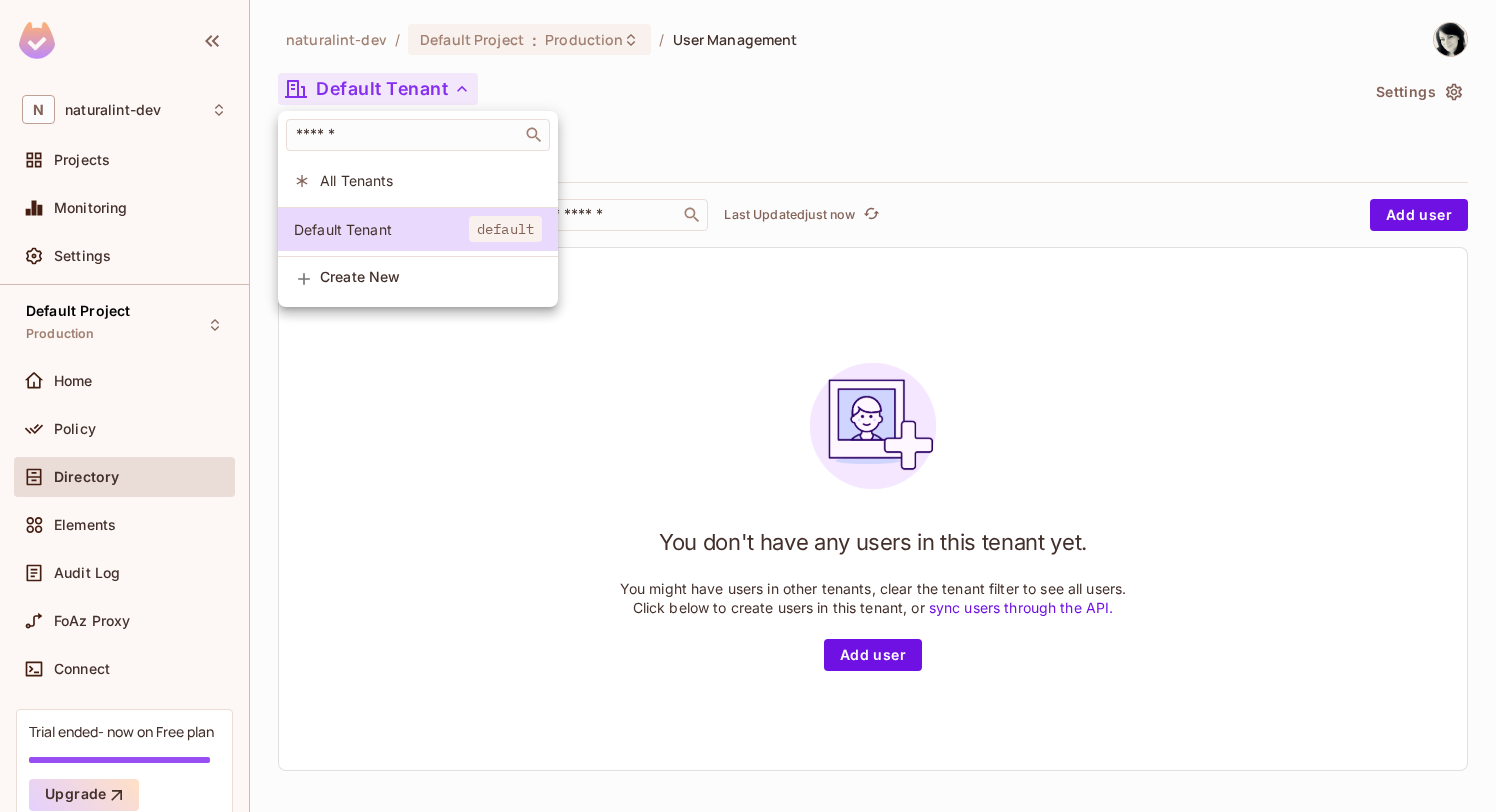 click on "All Tenants" at bounding box center (431, 180) 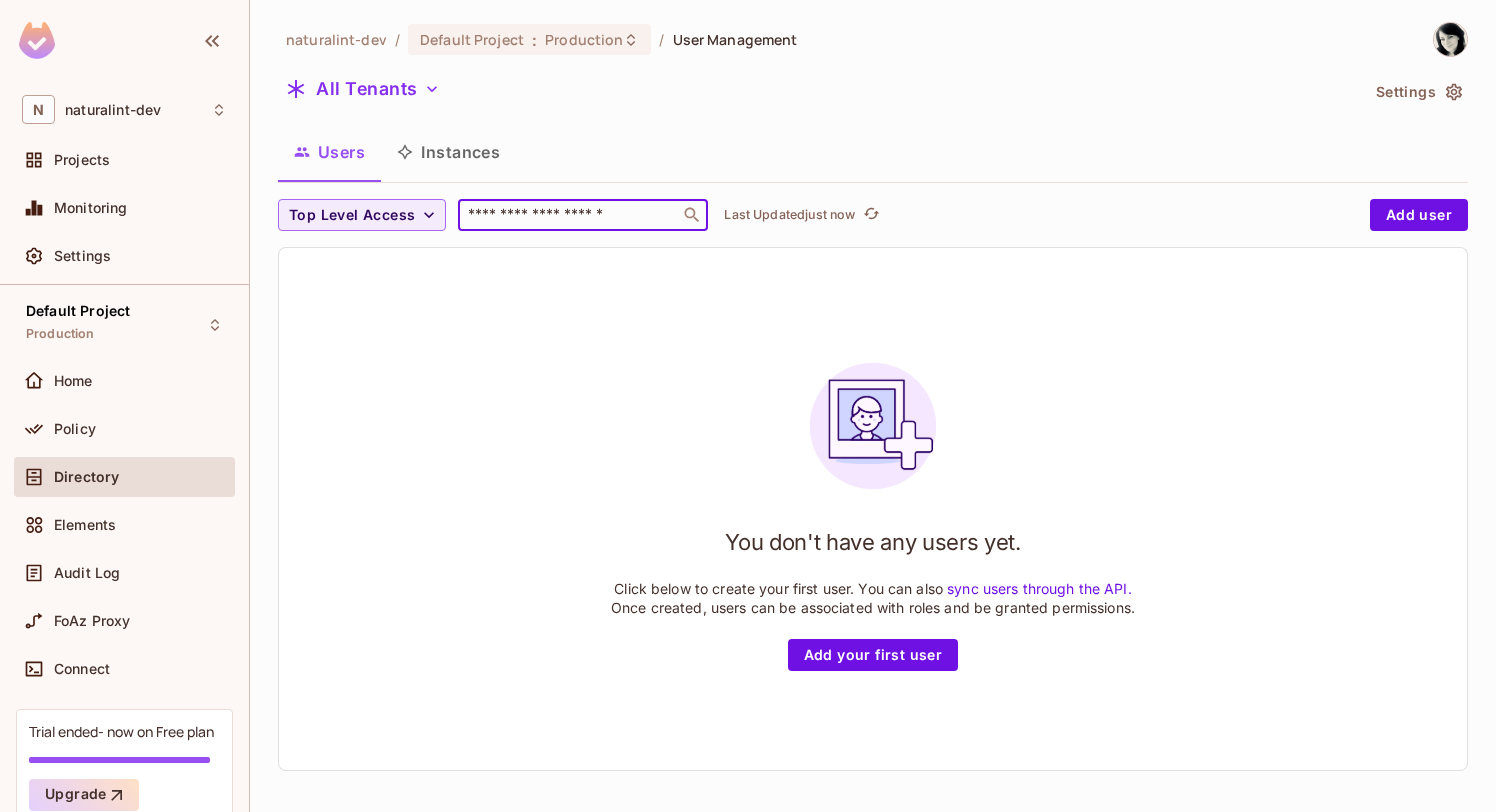 click at bounding box center [569, 215] 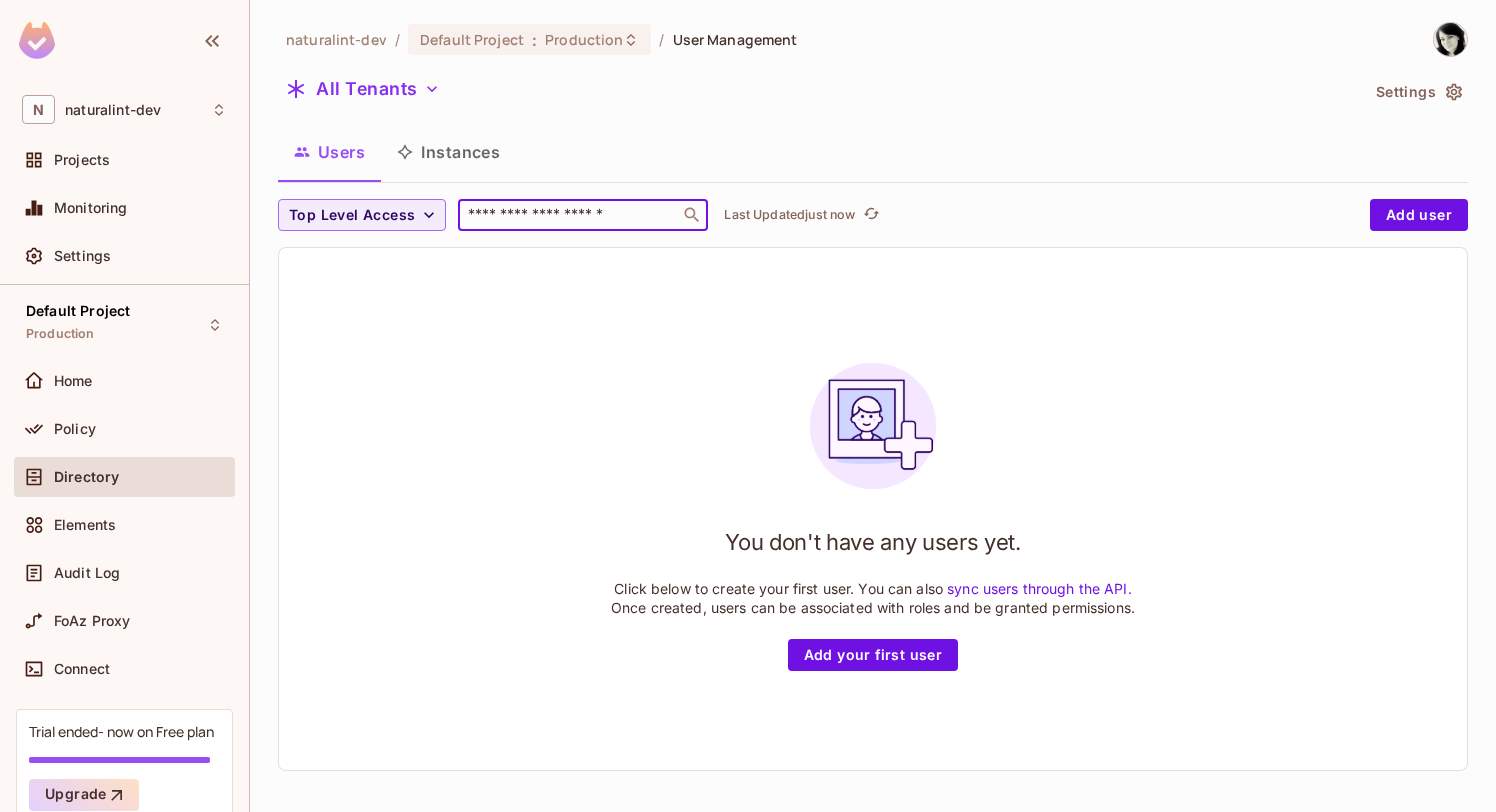 click on "[USERNAME] / Default Project : Production / User Management All Tenants Settings Users Instances Top Level Access ​ Last Updated  just now Add user You don't have any users yet. Click below to create your first user. You can also   sync users through the API.   Once created, users can be associated with roles and be granted permissions. Add your first user" at bounding box center [873, 404] 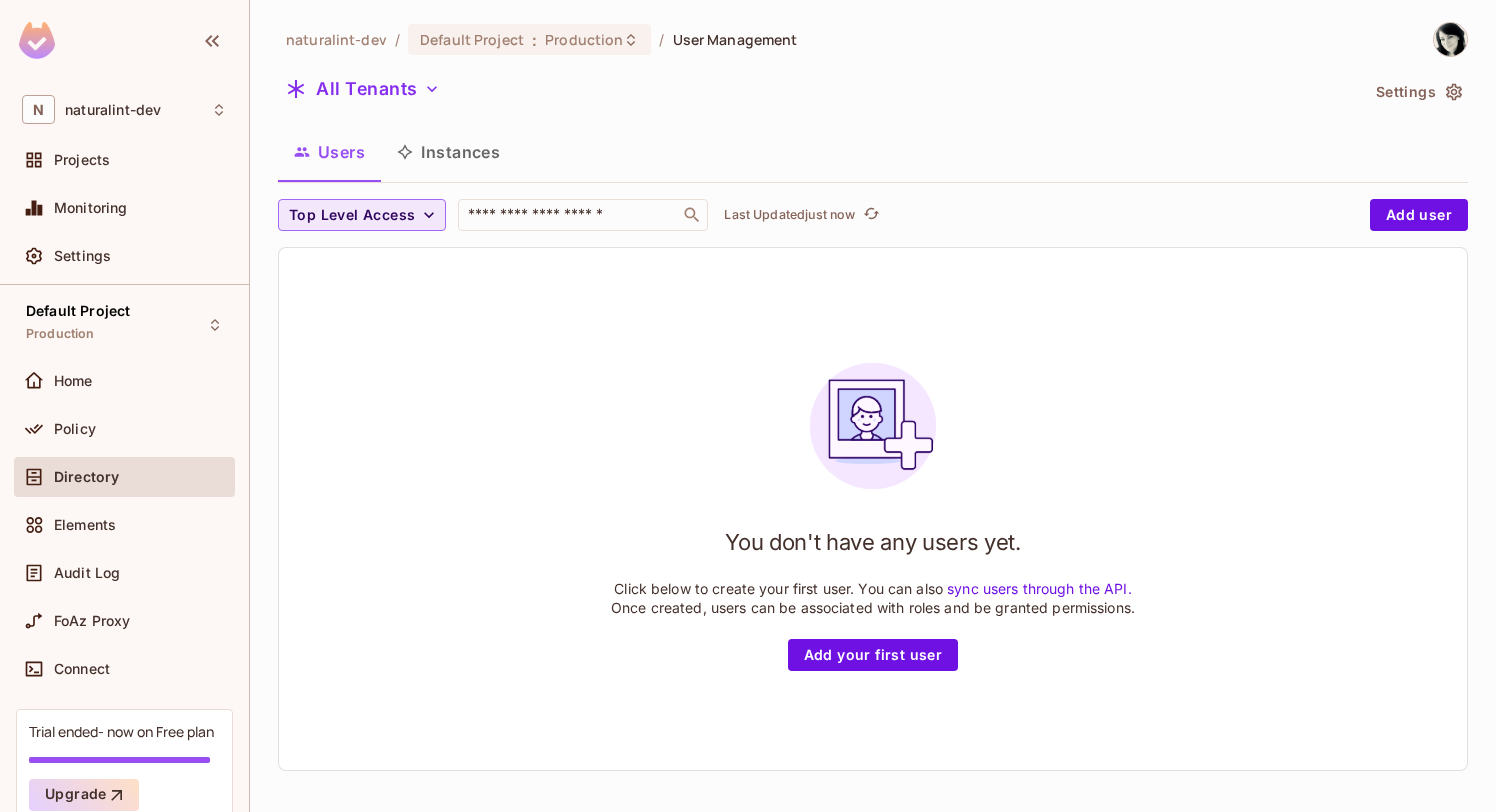 click on "Top Level Access" at bounding box center (352, 215) 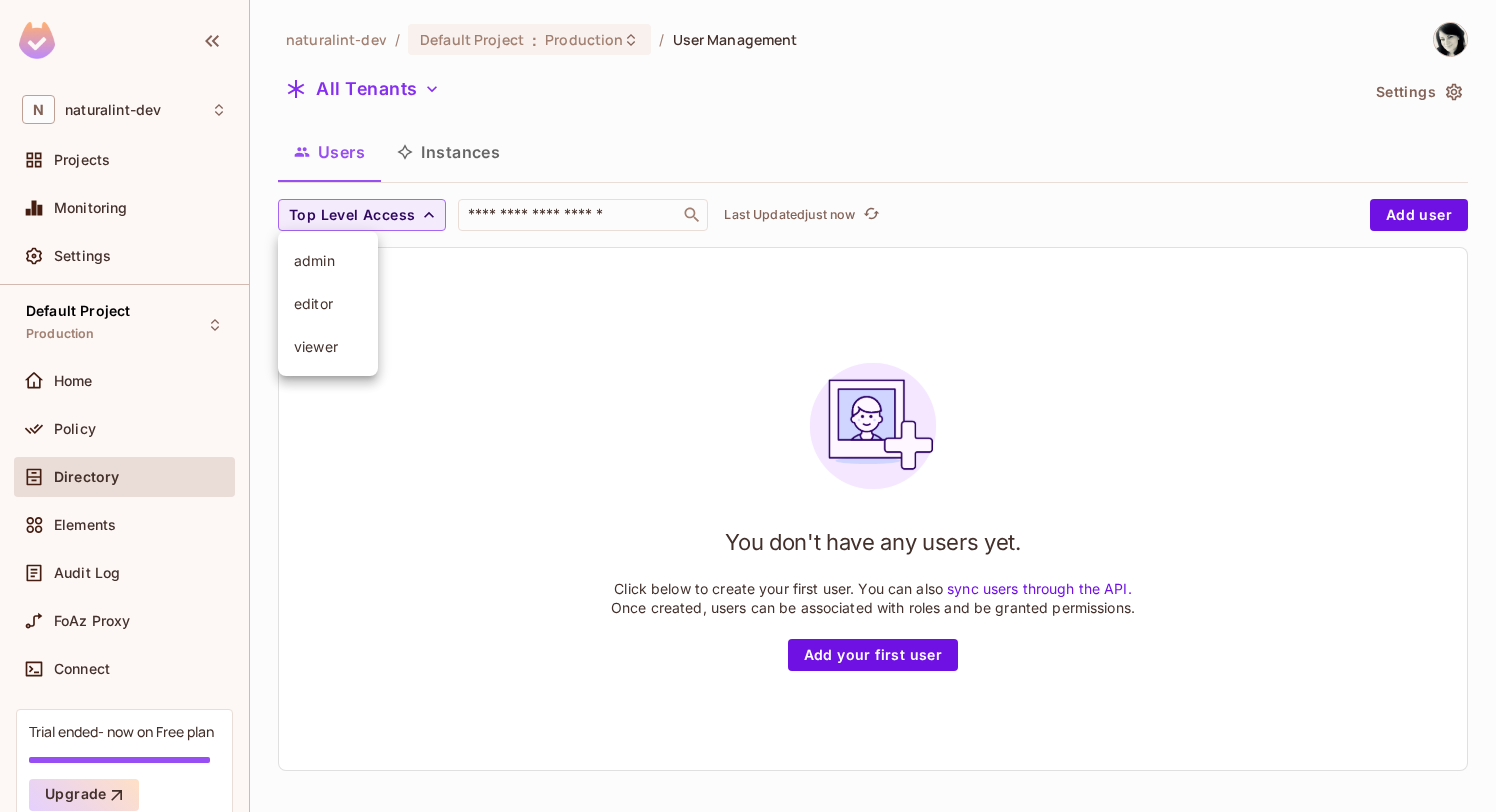 click at bounding box center [748, 406] 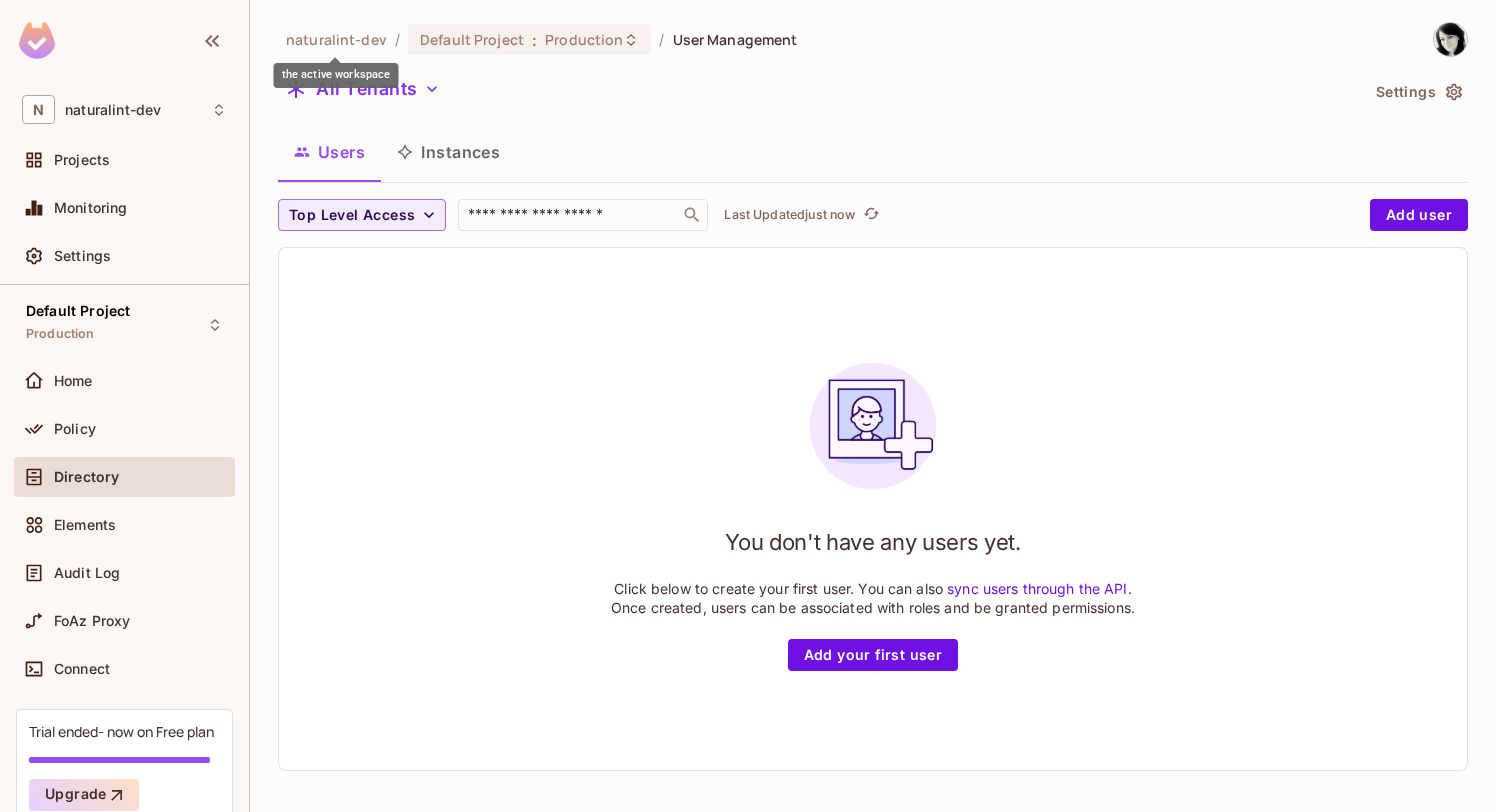 click on "naturalint-dev" at bounding box center (336, 39) 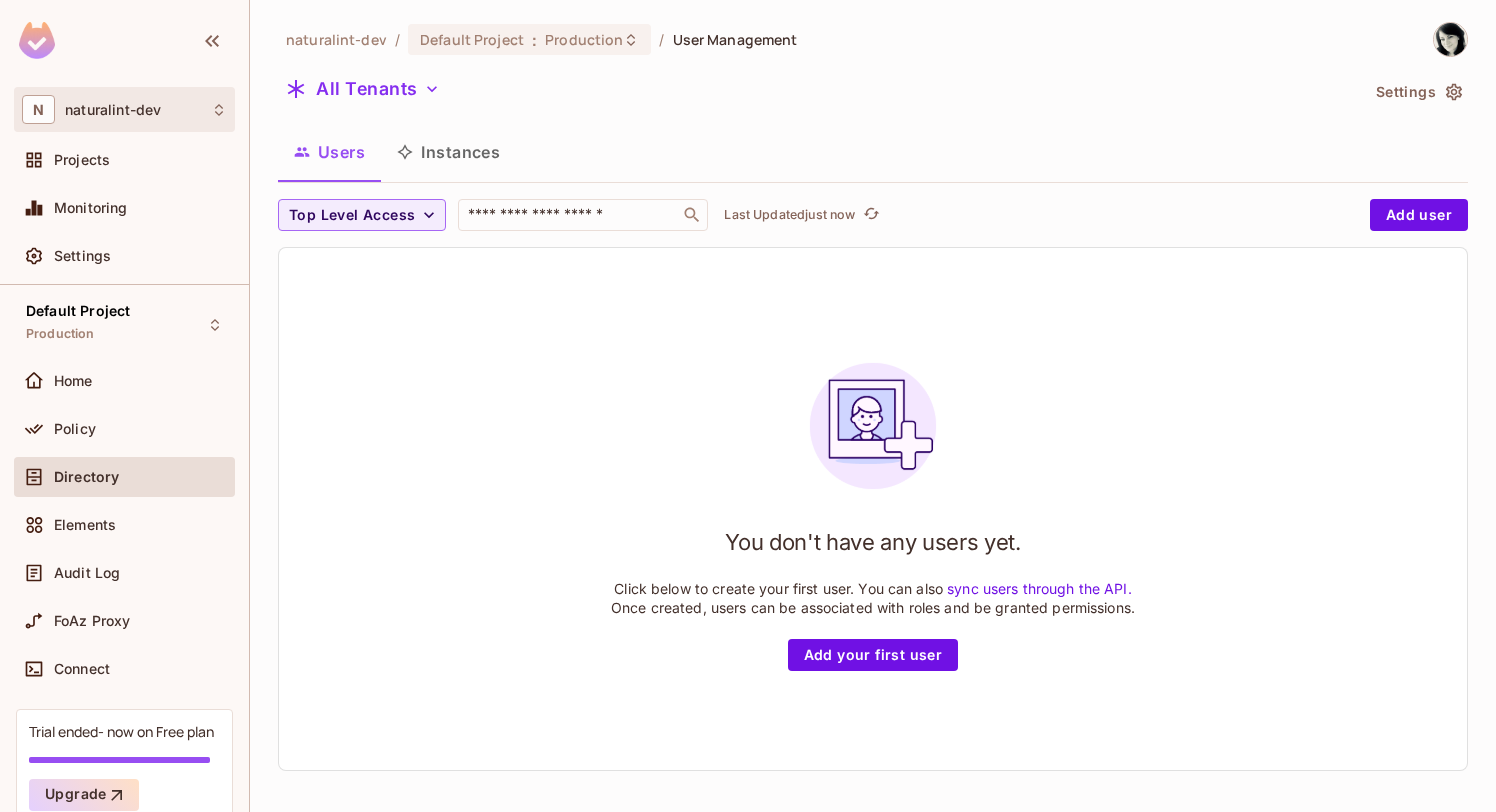 click on "N [USERNAME]" at bounding box center (124, 109) 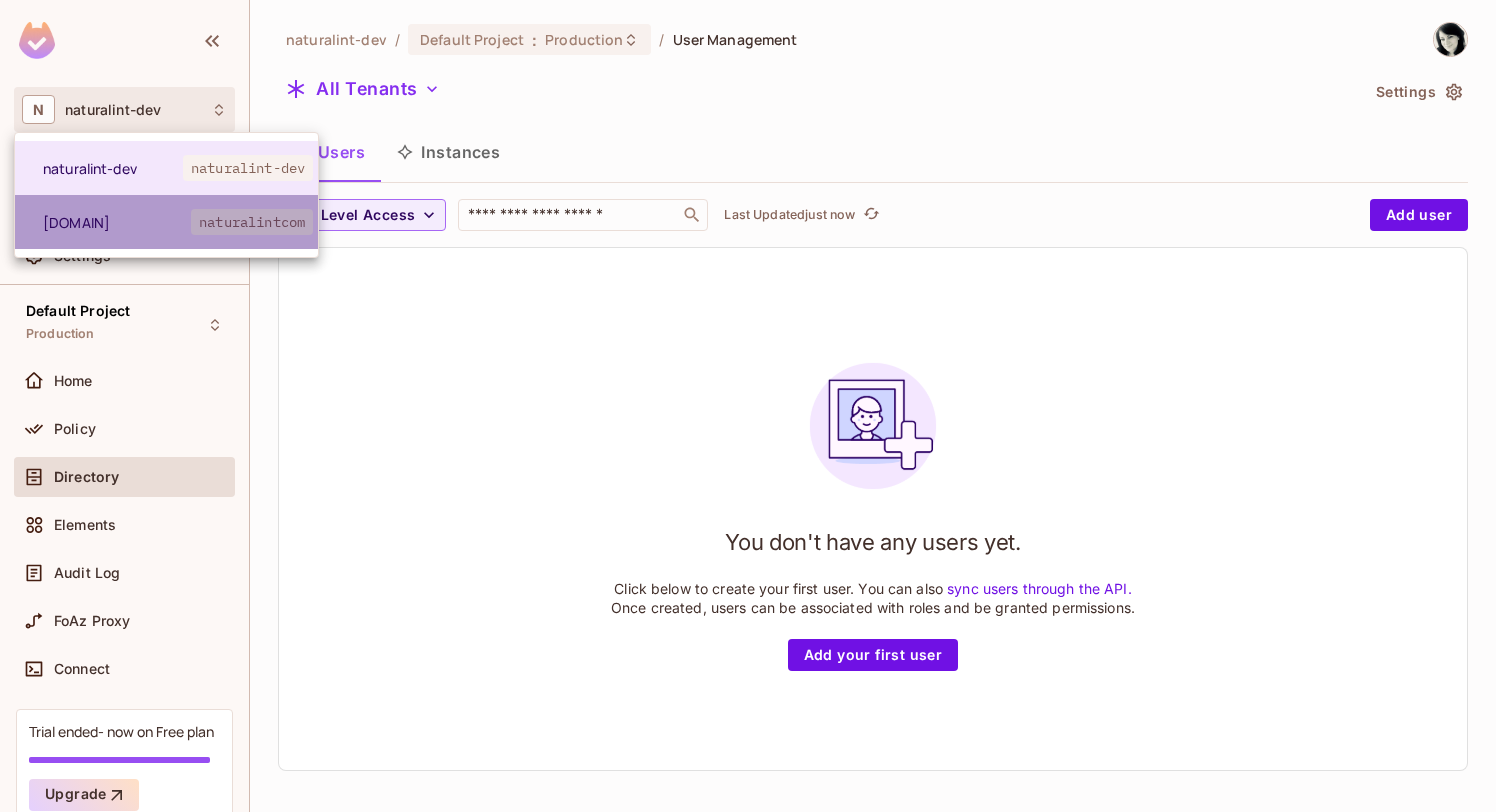 click on "[DOMAIN]" at bounding box center [117, 222] 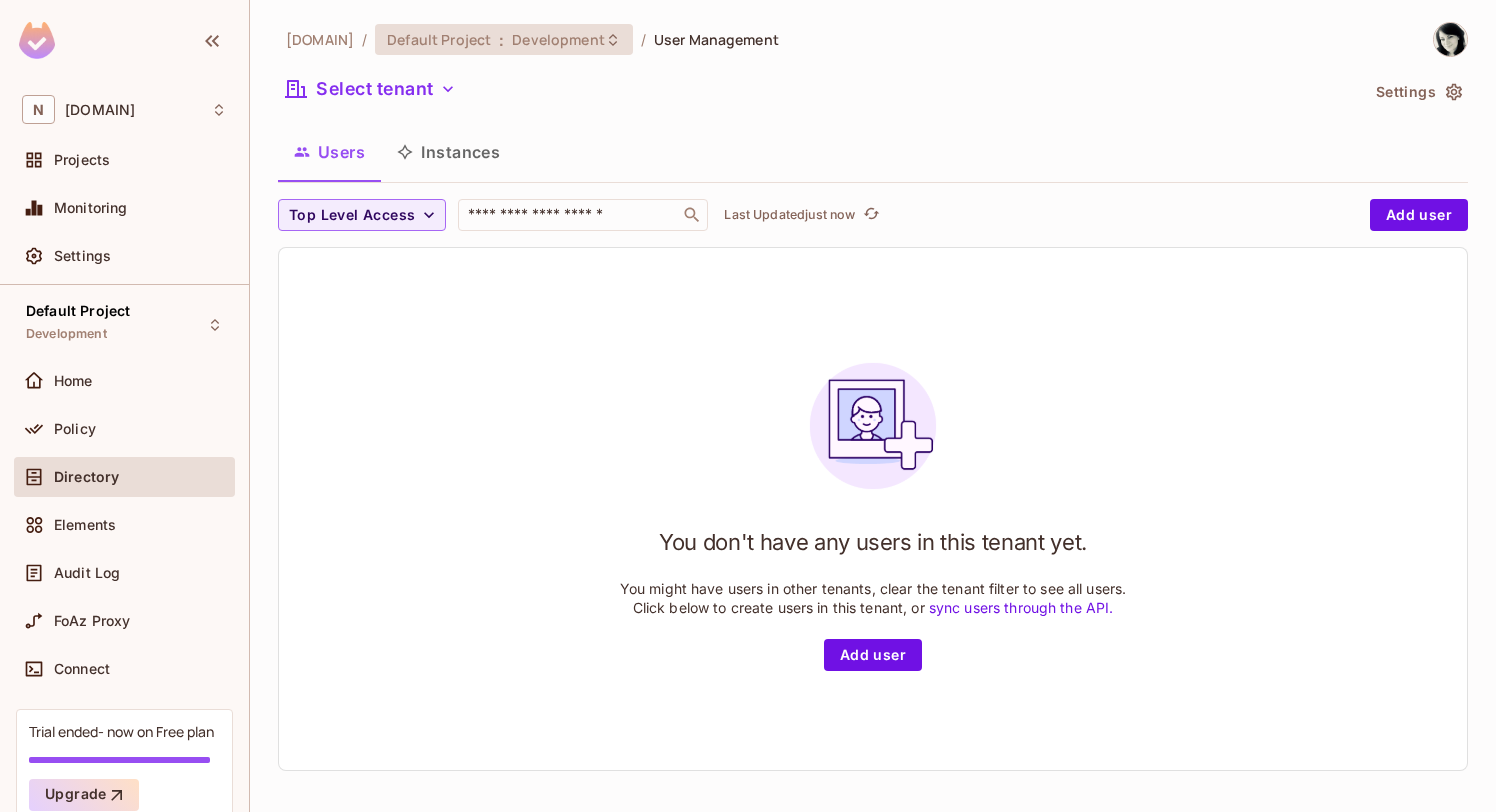 click on "Default Project : Development" at bounding box center [492, 39] 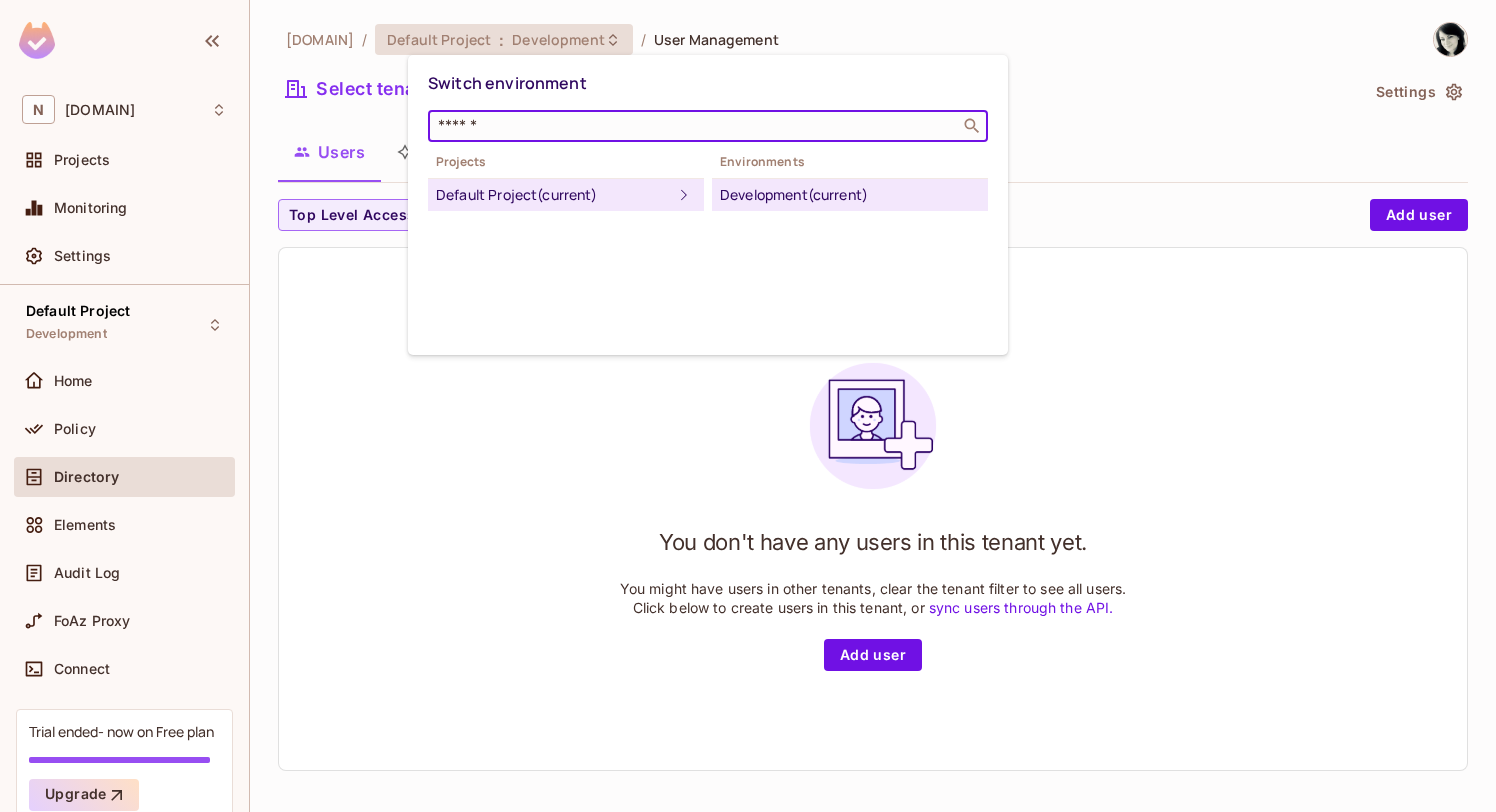 click at bounding box center [694, 126] 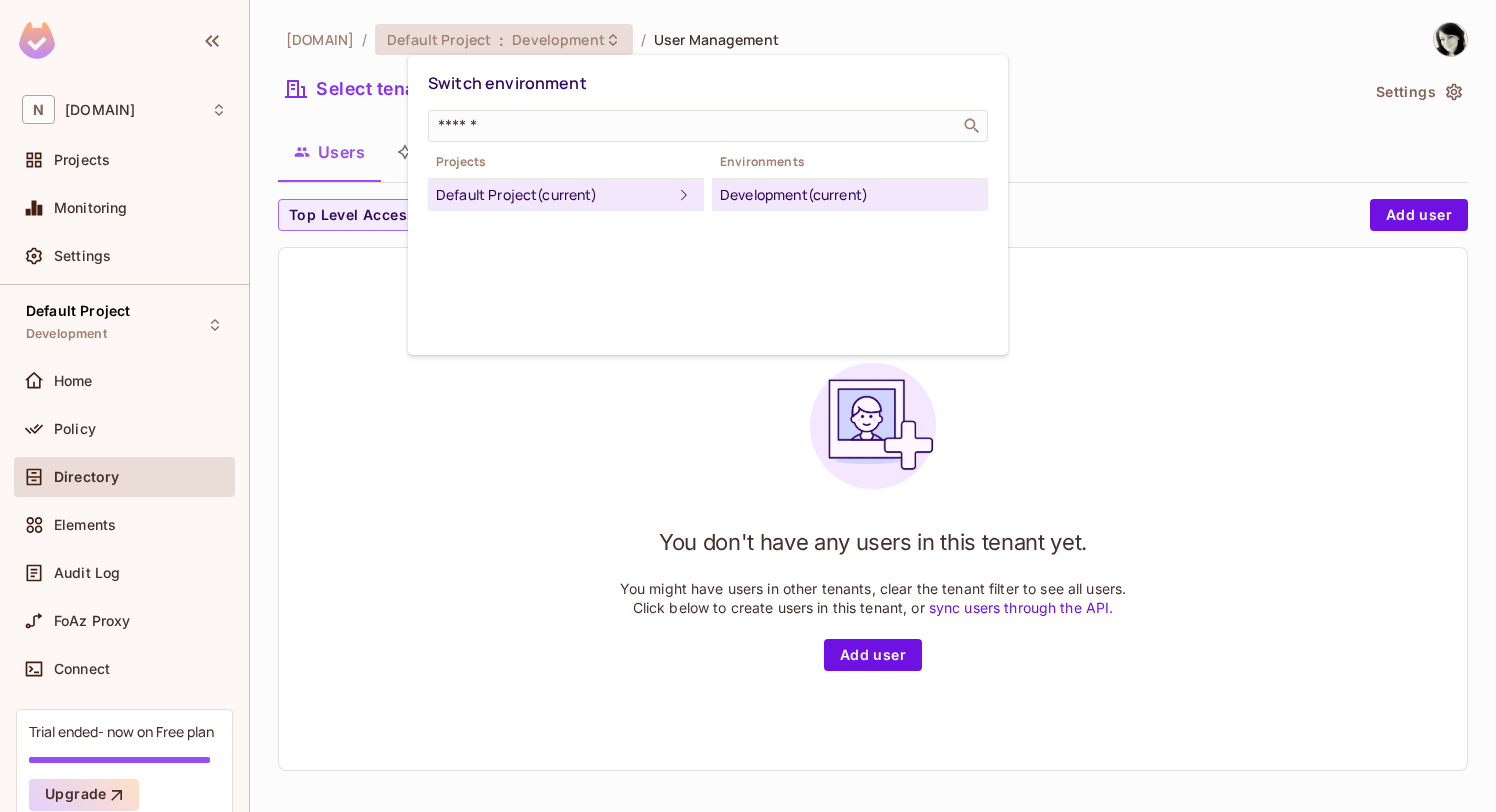 click on "Default Project  (current)" at bounding box center (554, 195) 